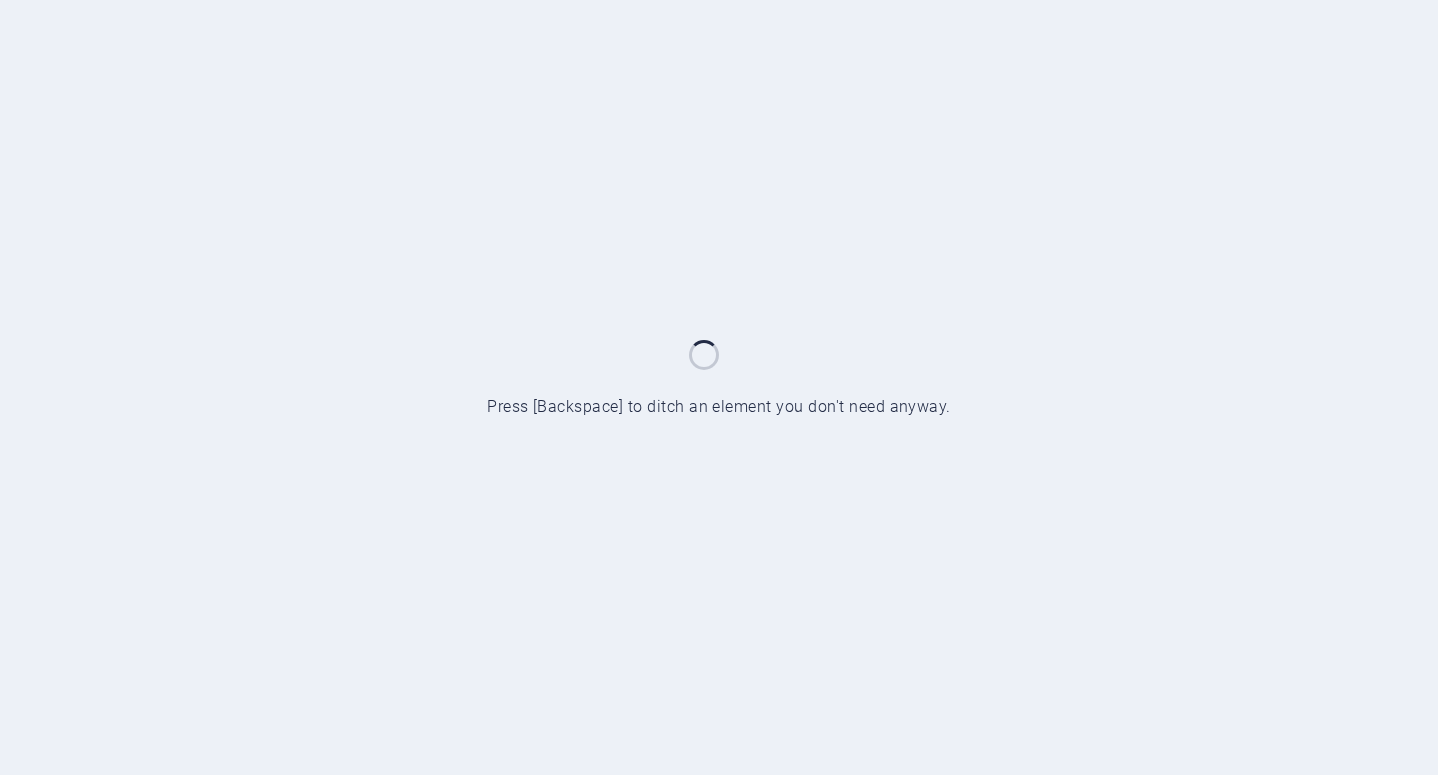 scroll, scrollTop: 0, scrollLeft: 0, axis: both 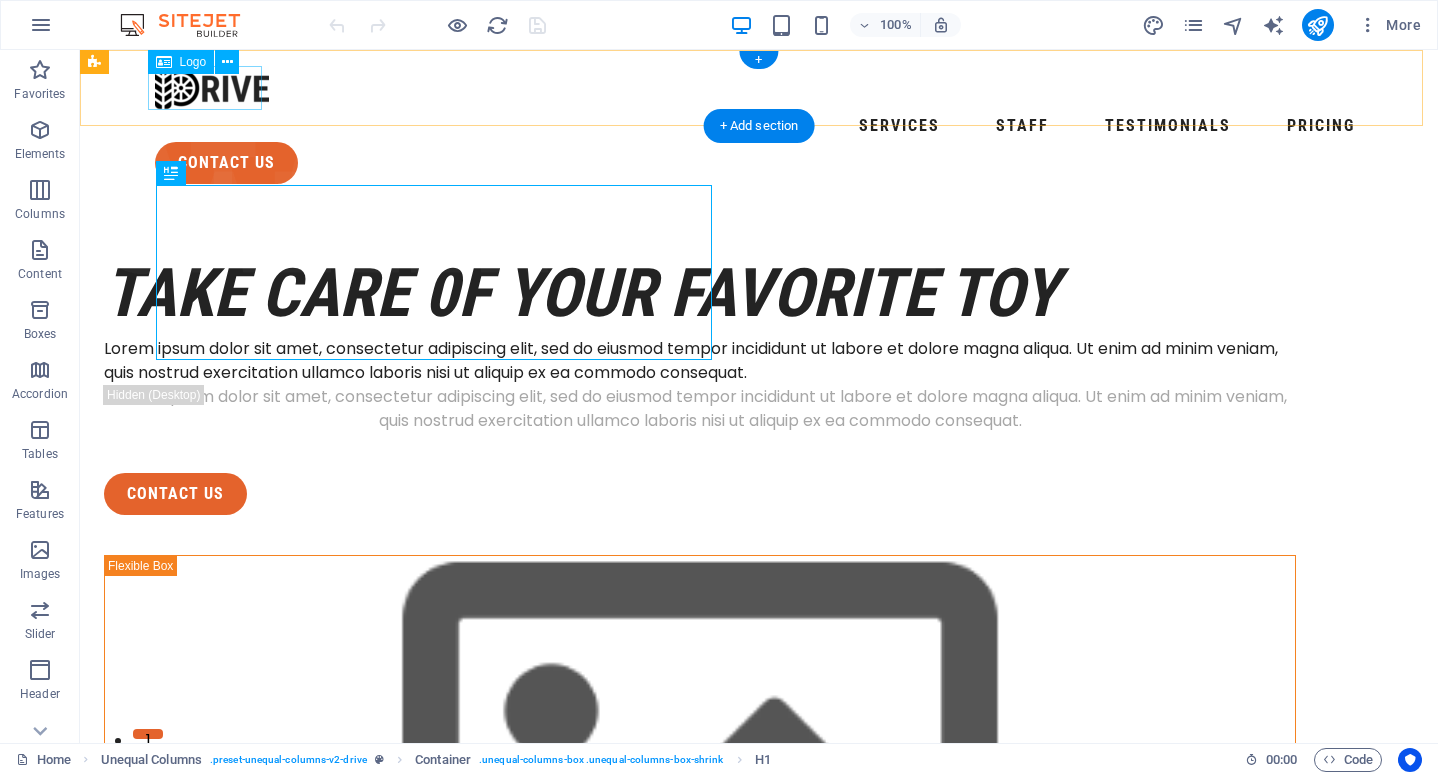 click at bounding box center [759, 88] 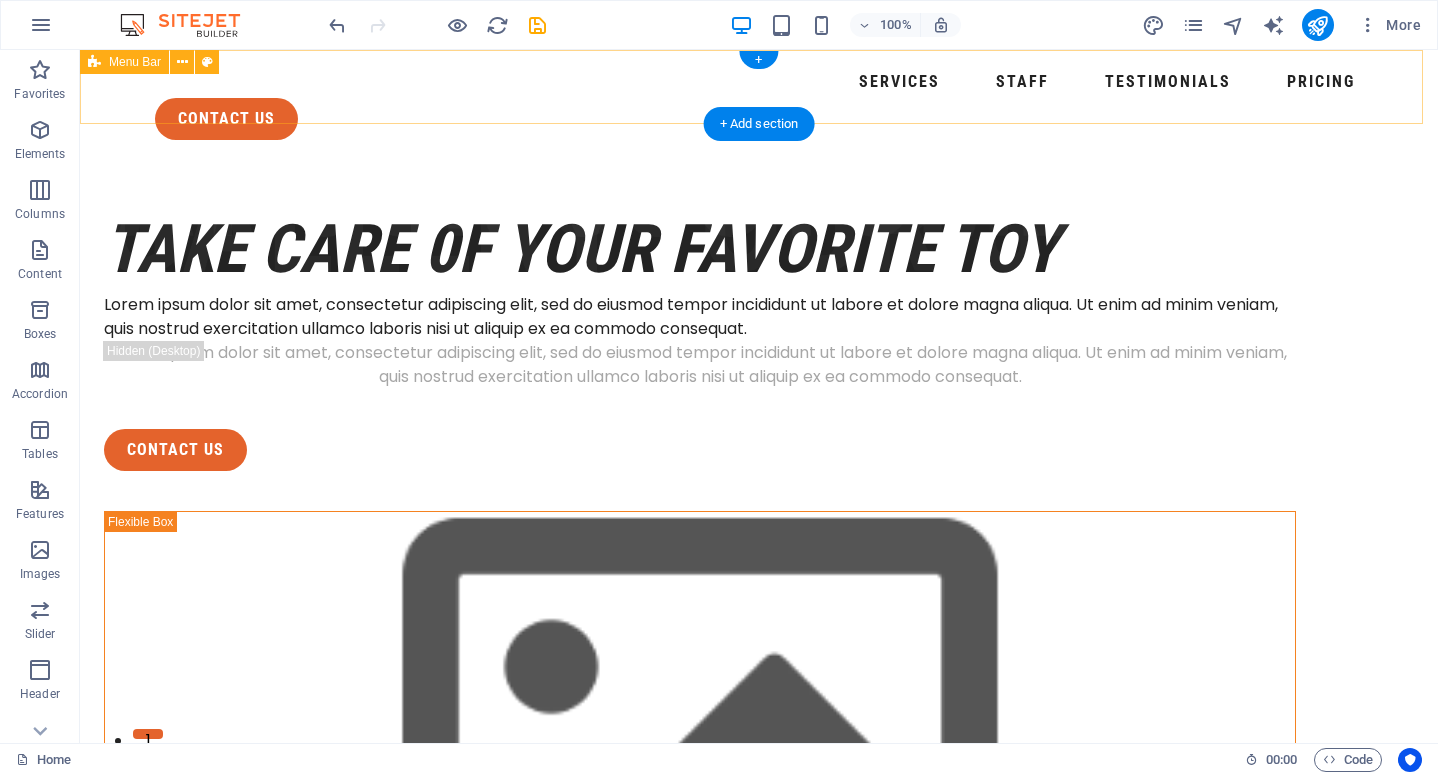 click on "Services Staff Testimonials Pricing contact us" at bounding box center (759, 103) 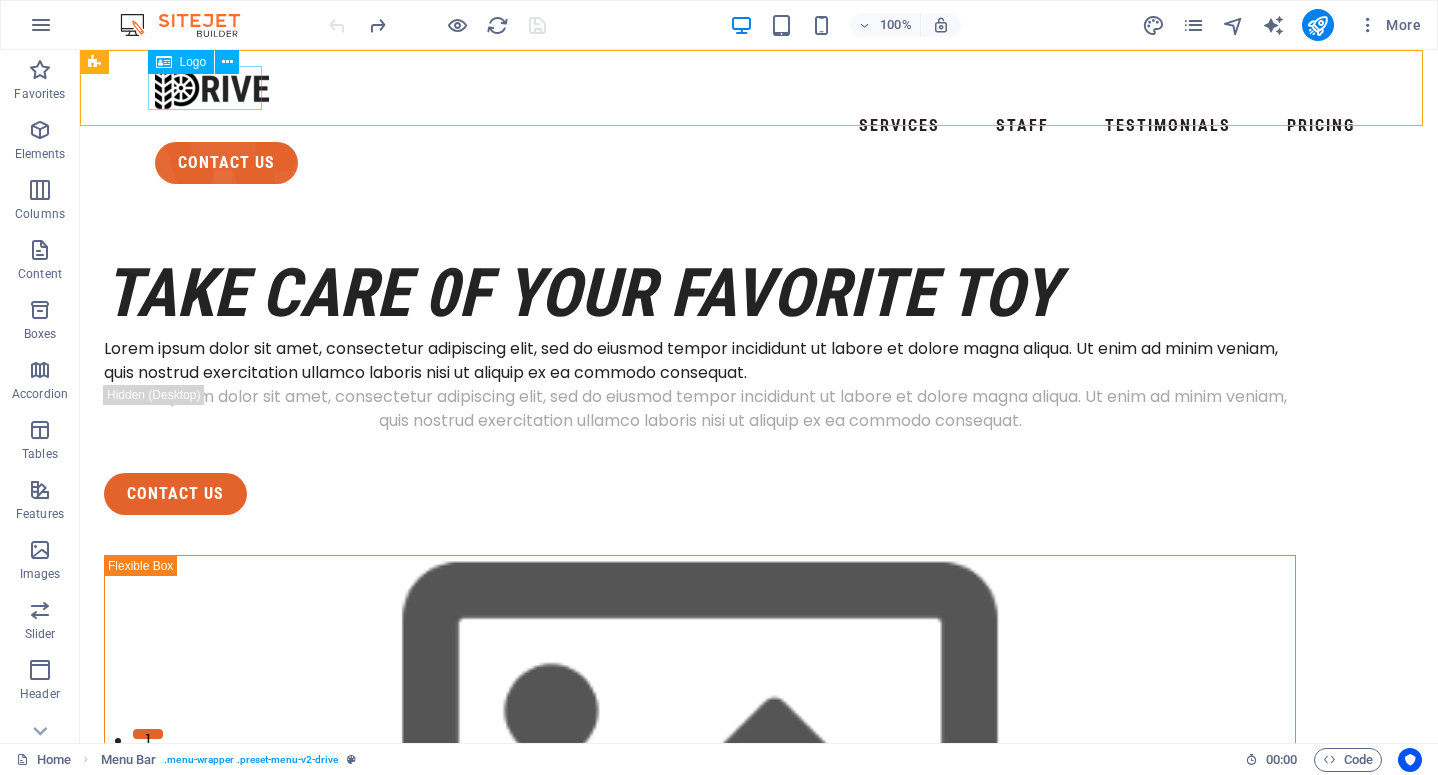 click on "Logo" at bounding box center [193, 62] 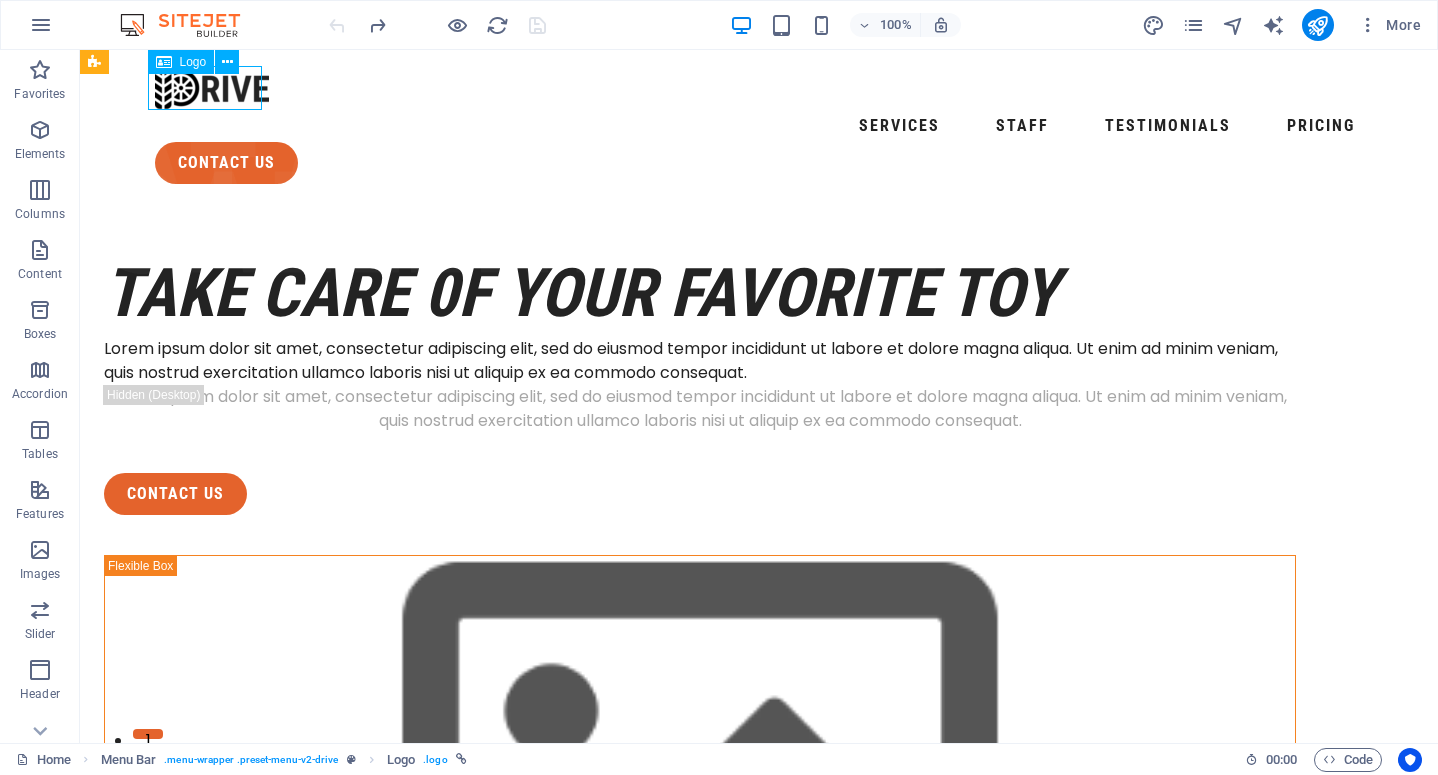 click on "Logo" at bounding box center [193, 62] 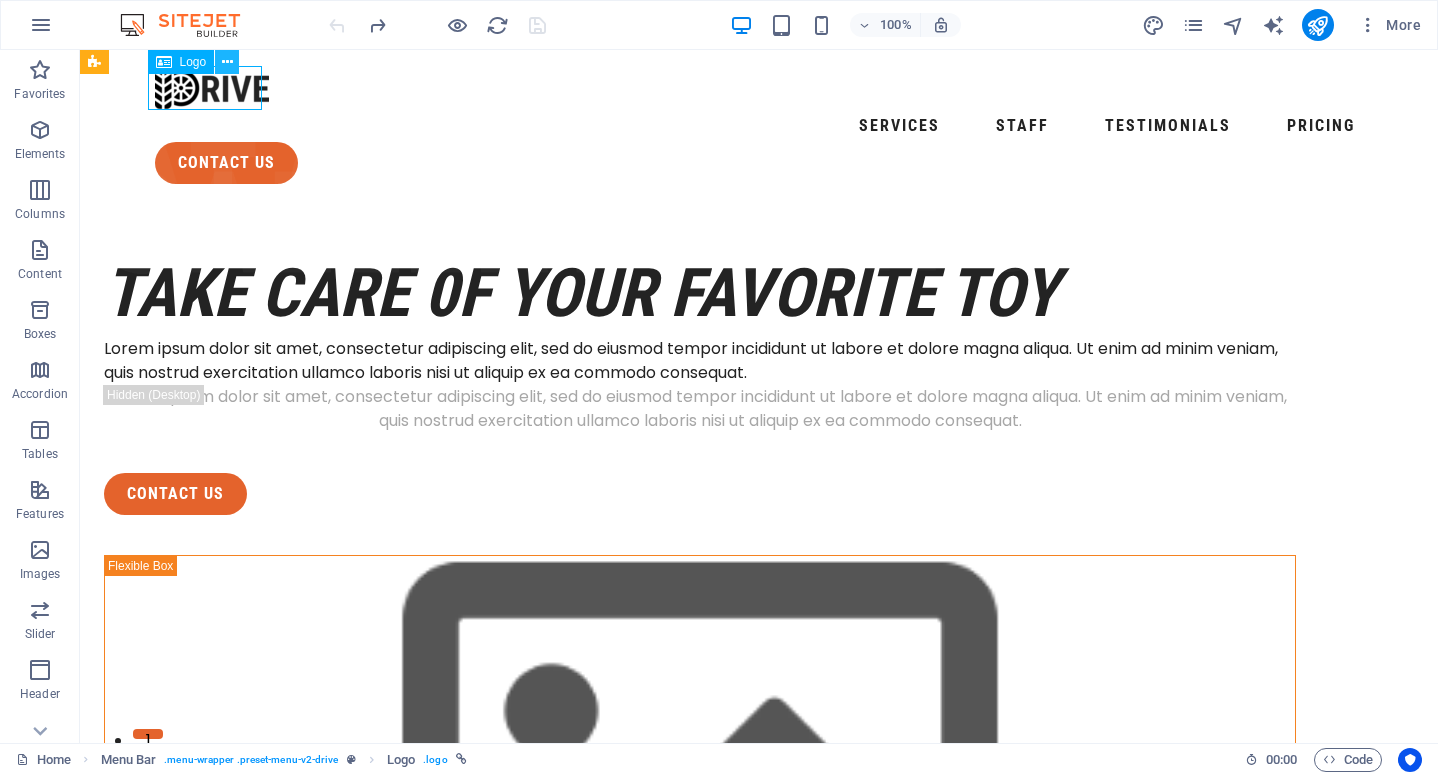 click at bounding box center (227, 62) 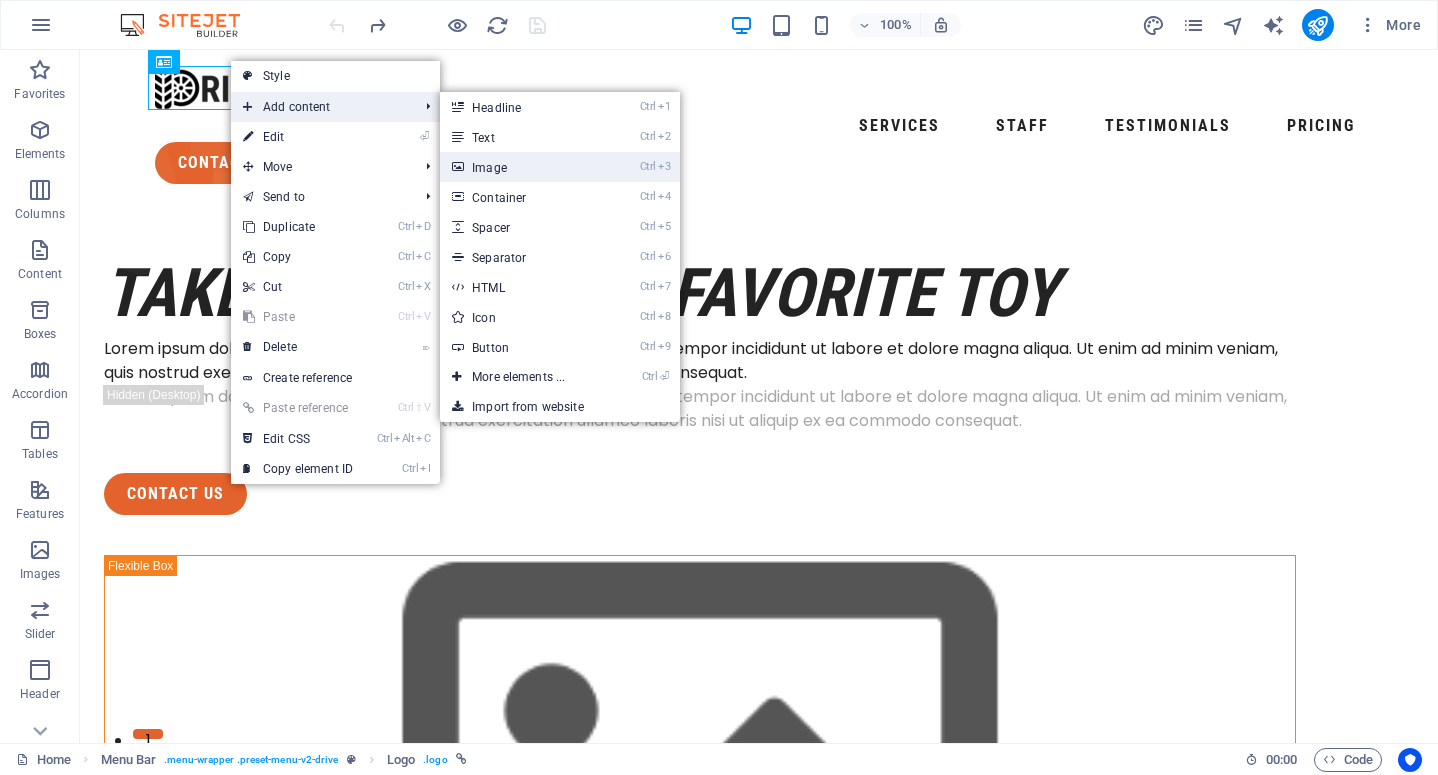 click on "Ctrl 3  Image" at bounding box center (522, 167) 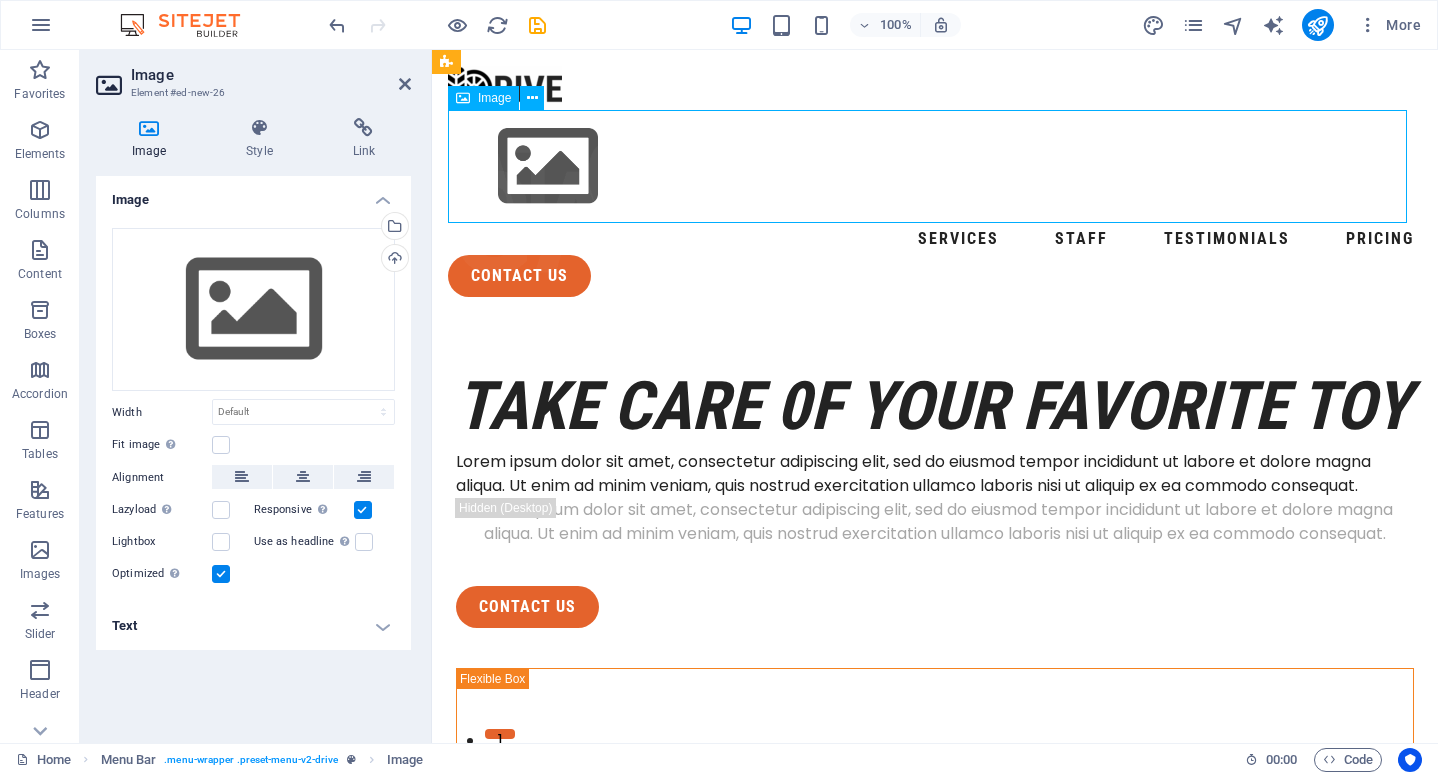 drag, startPoint x: 559, startPoint y: 176, endPoint x: 572, endPoint y: 176, distance: 13 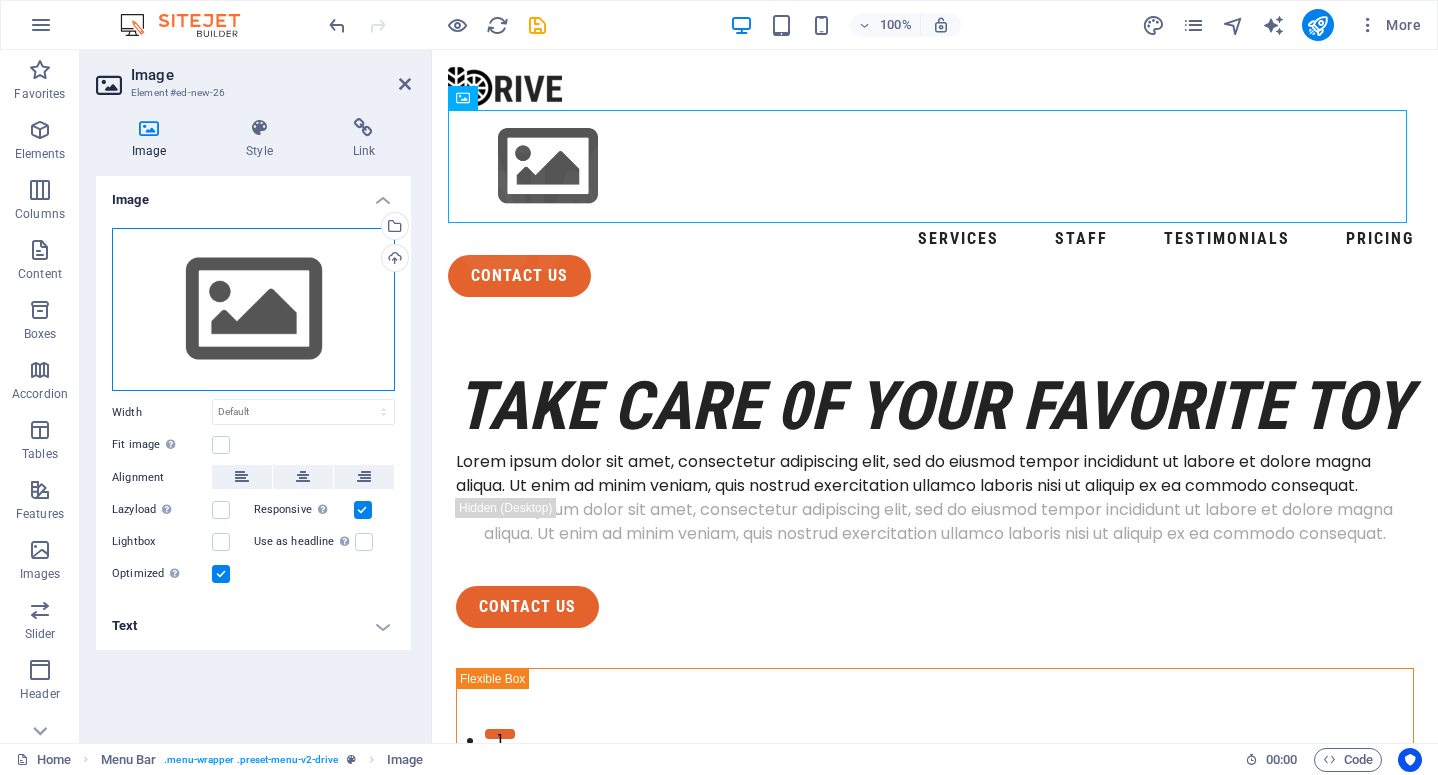 drag, startPoint x: 233, startPoint y: 328, endPoint x: 293, endPoint y: 289, distance: 71.561165 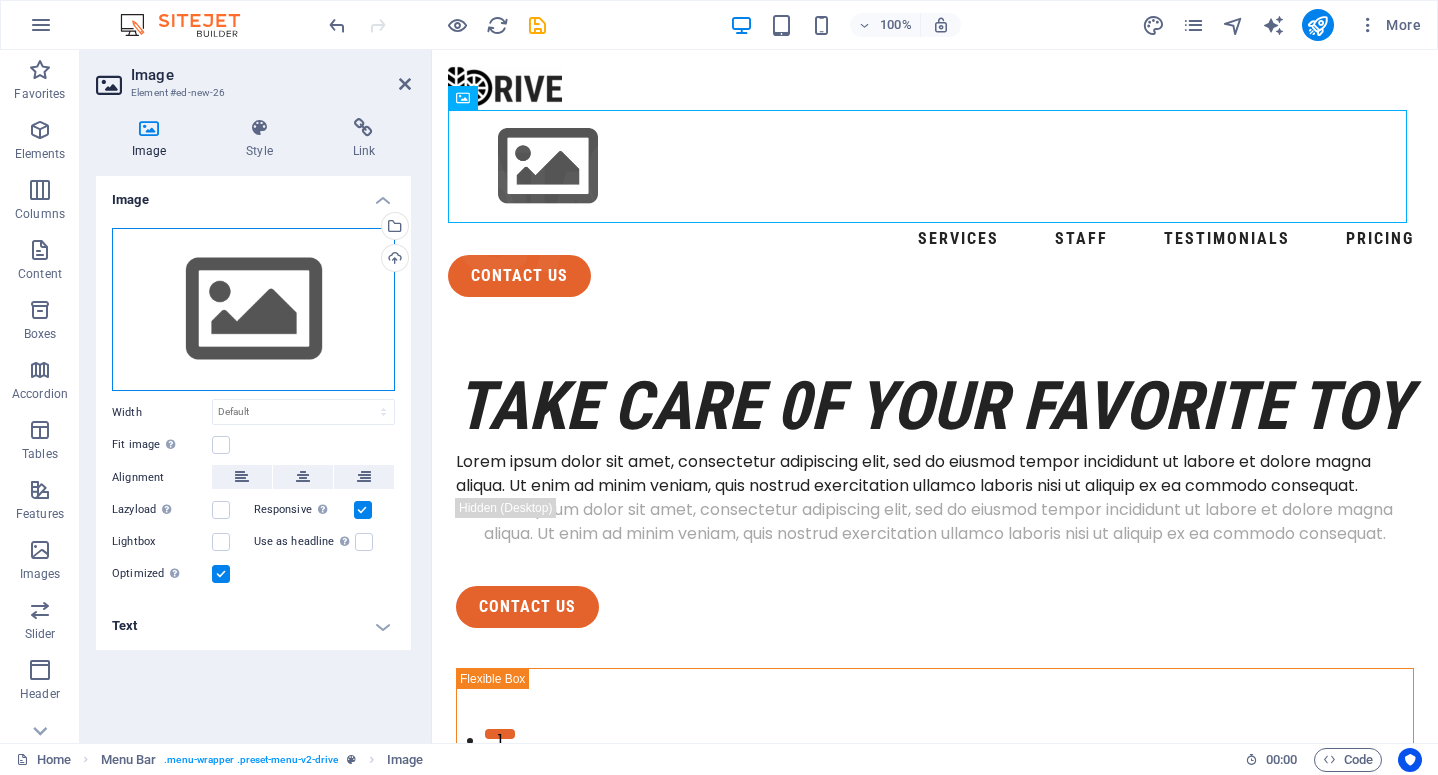 click on "Drag files here, click to choose files or select files from Files or our free stock photos & videos" at bounding box center [253, 310] 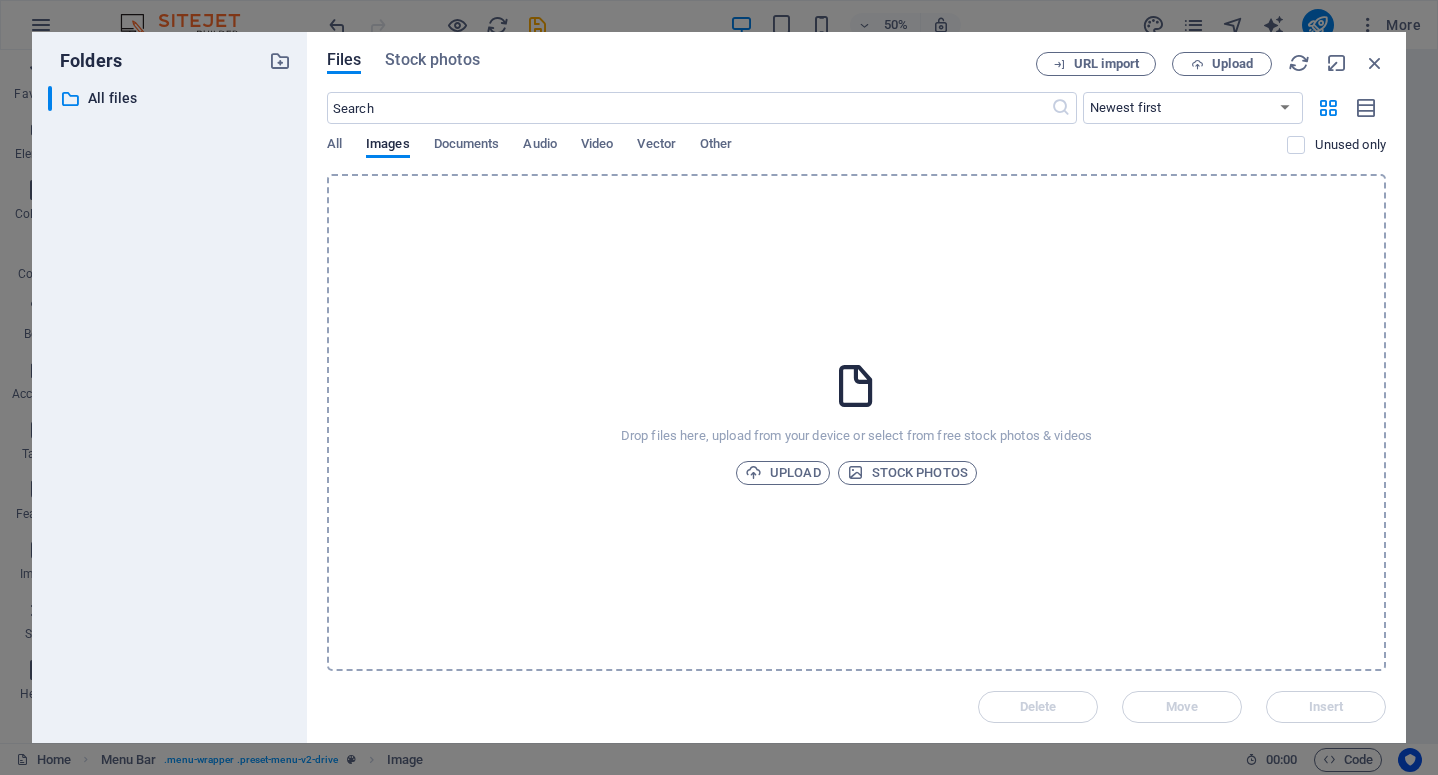click on "Drop files here, upload from your device or select from free stock photos & videos Upload Stock photos" at bounding box center (856, 422) 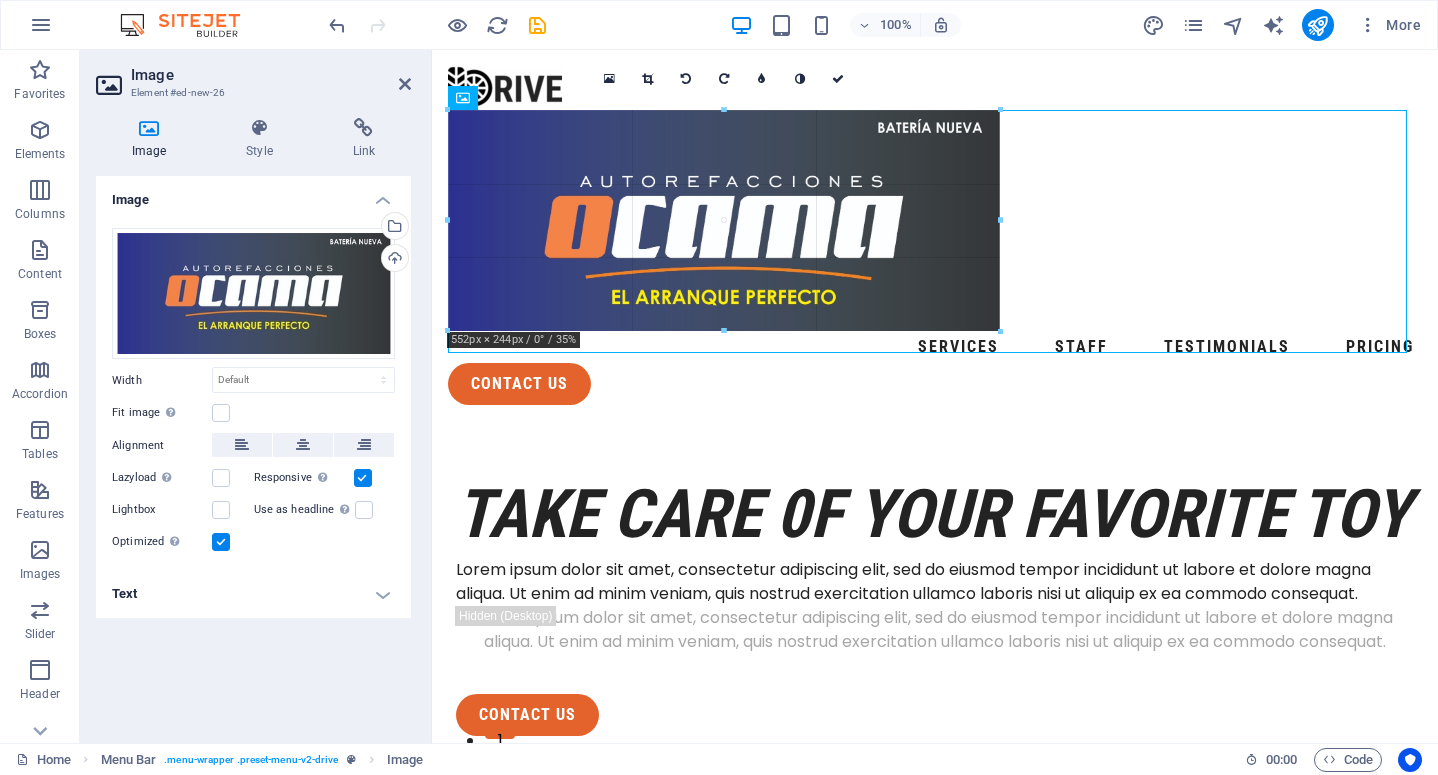 drag, startPoint x: 1408, startPoint y: 542, endPoint x: 947, endPoint y: 178, distance: 587.3815 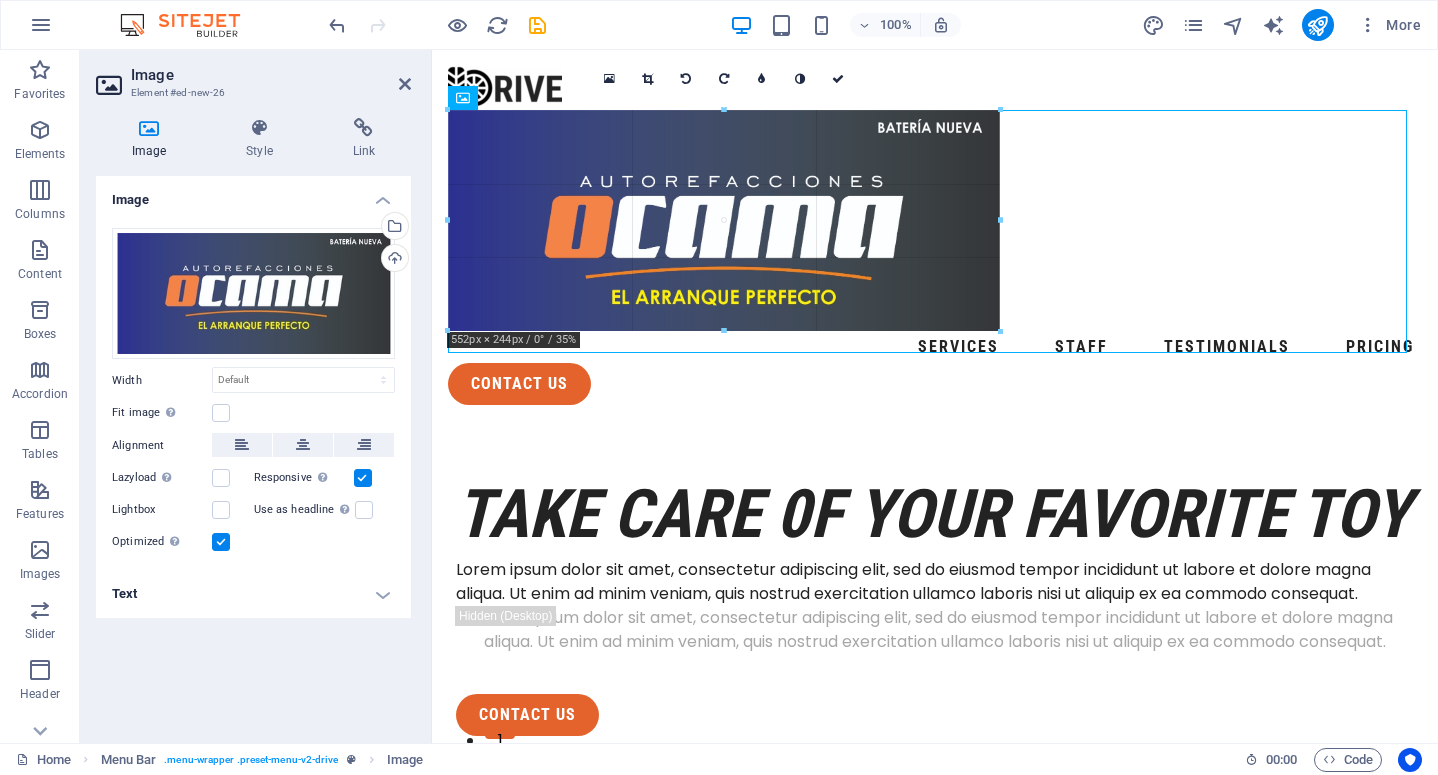 type on "503" 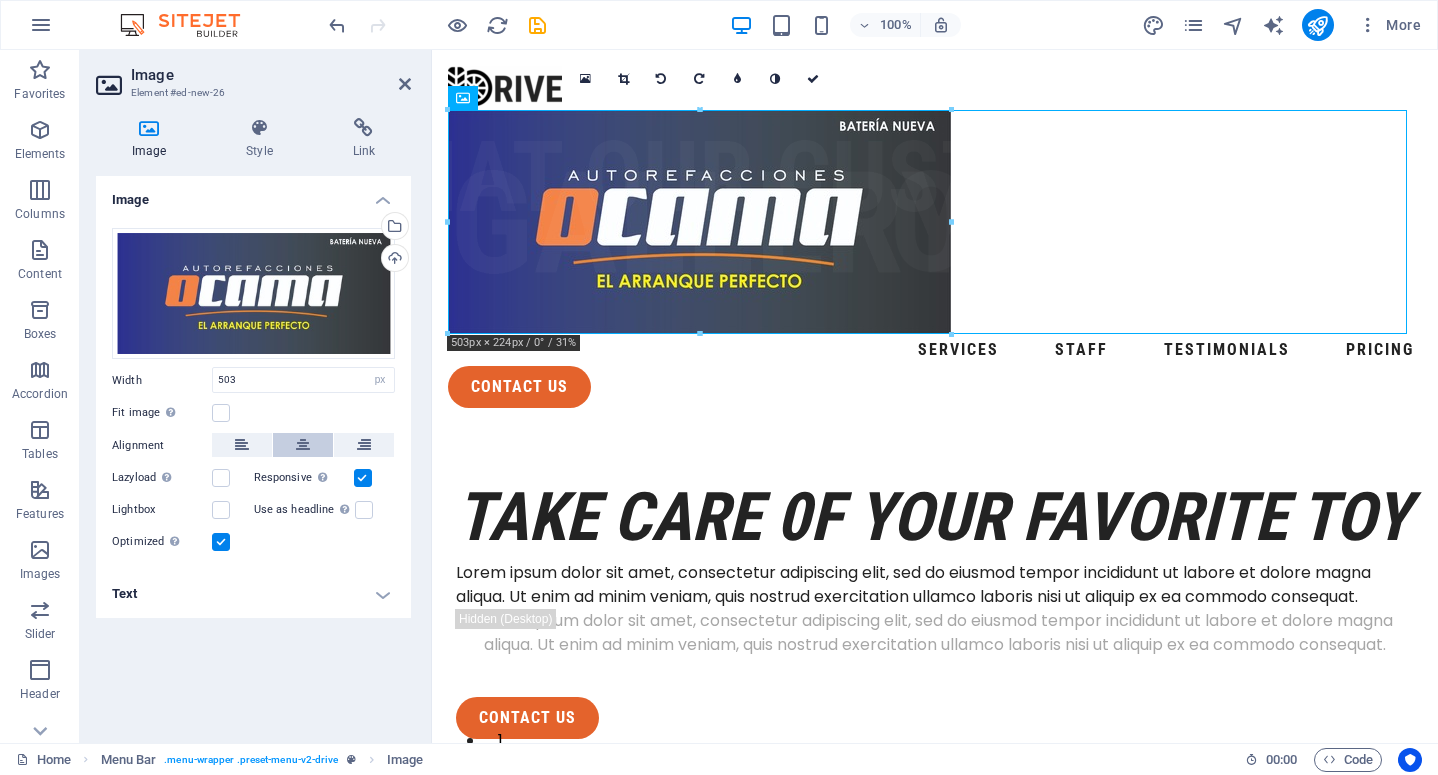click at bounding box center (303, 445) 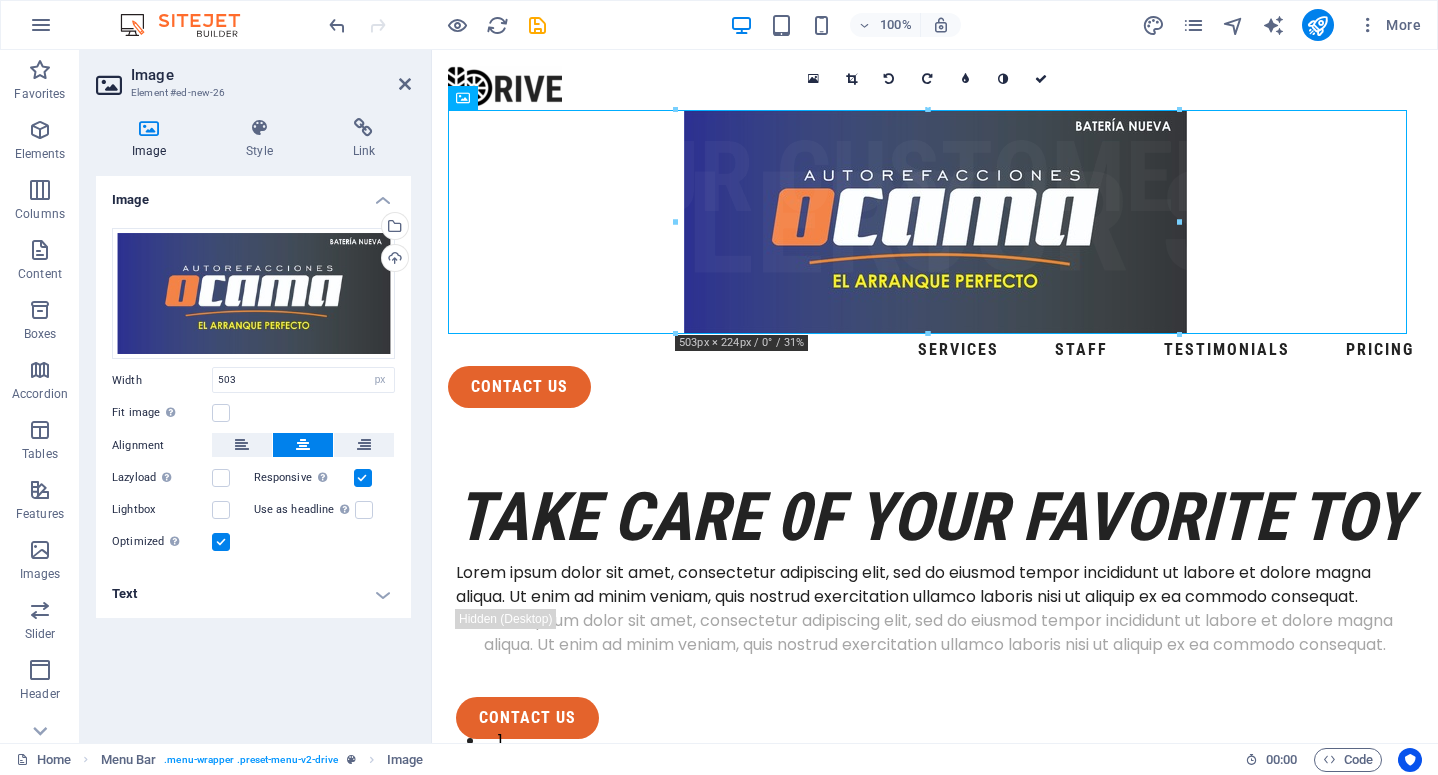click on "Text" at bounding box center (253, 594) 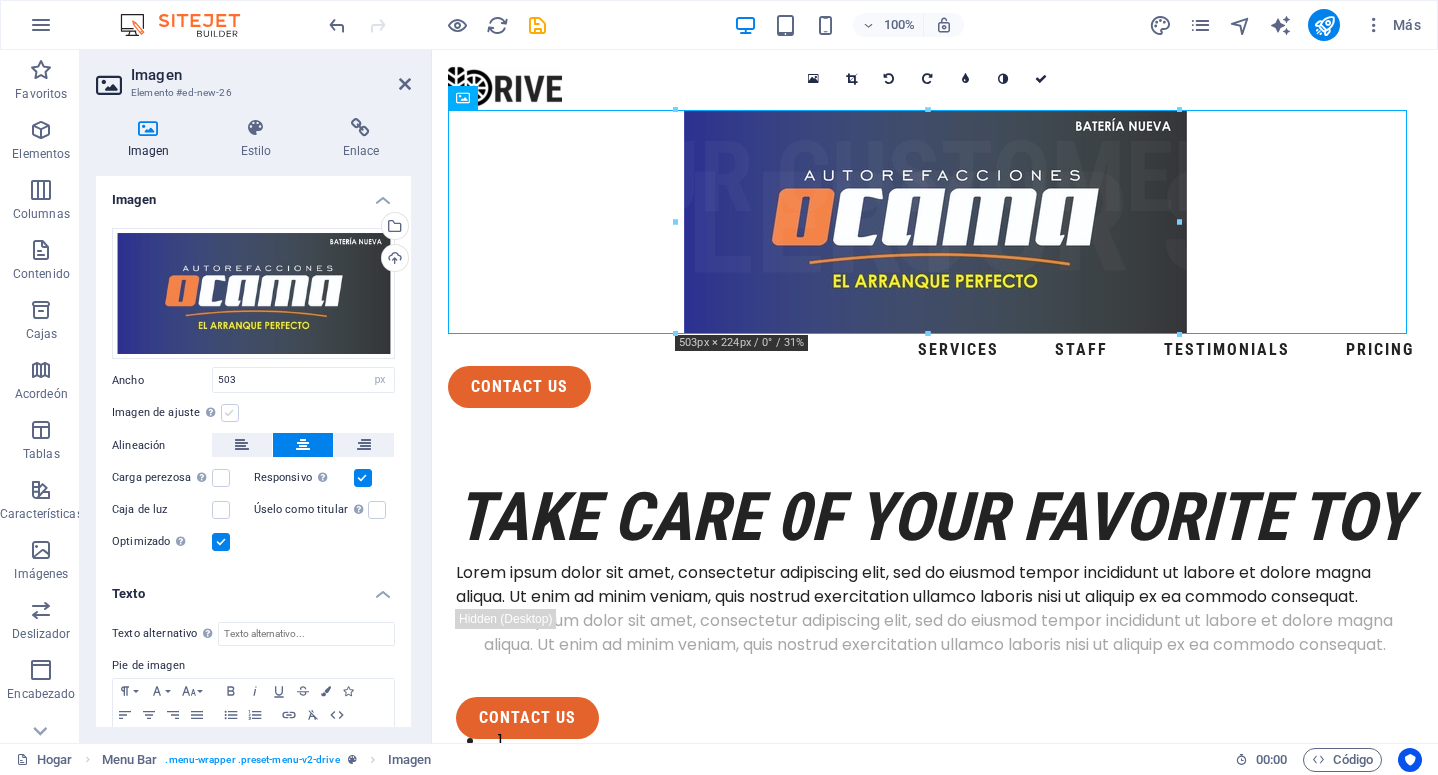 click at bounding box center (230, 413) 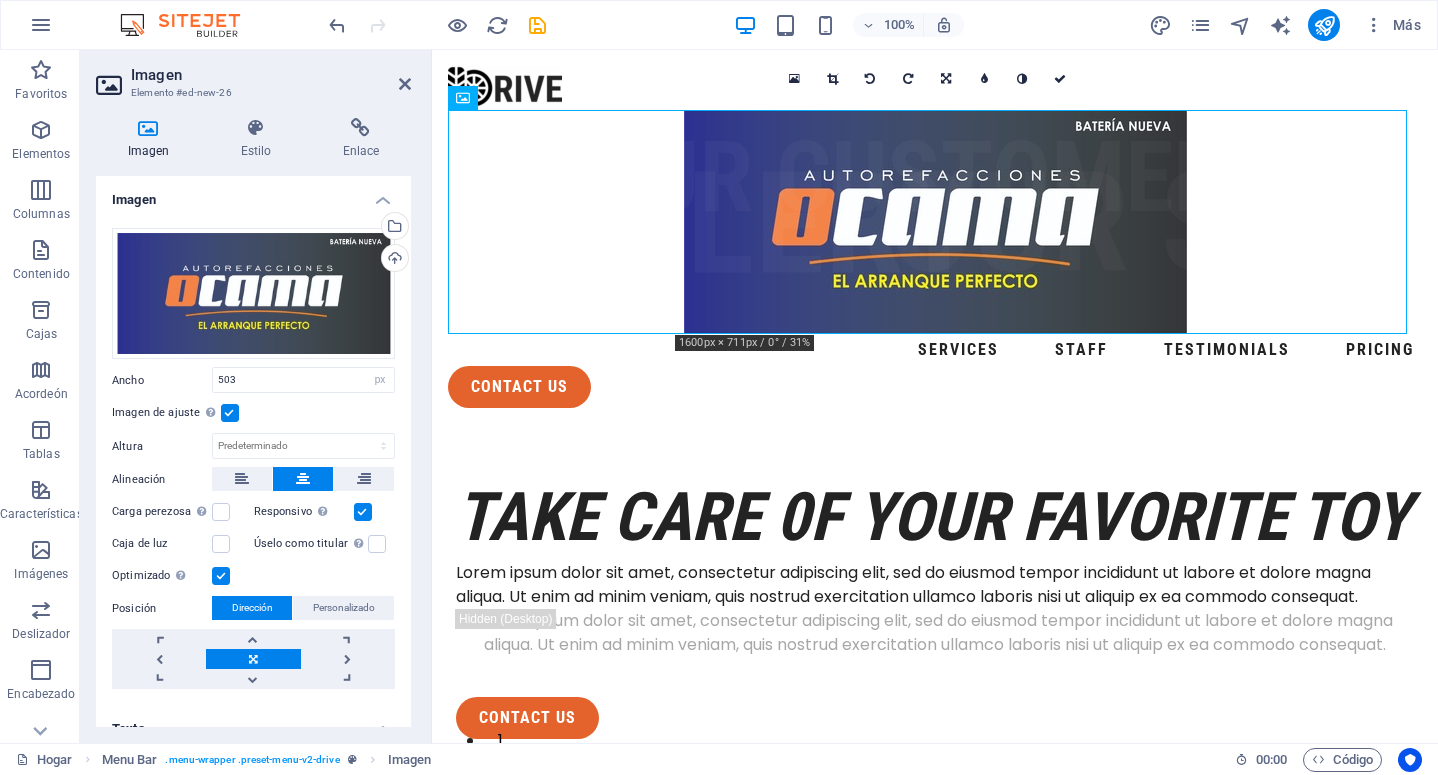 click at bounding box center [230, 413] 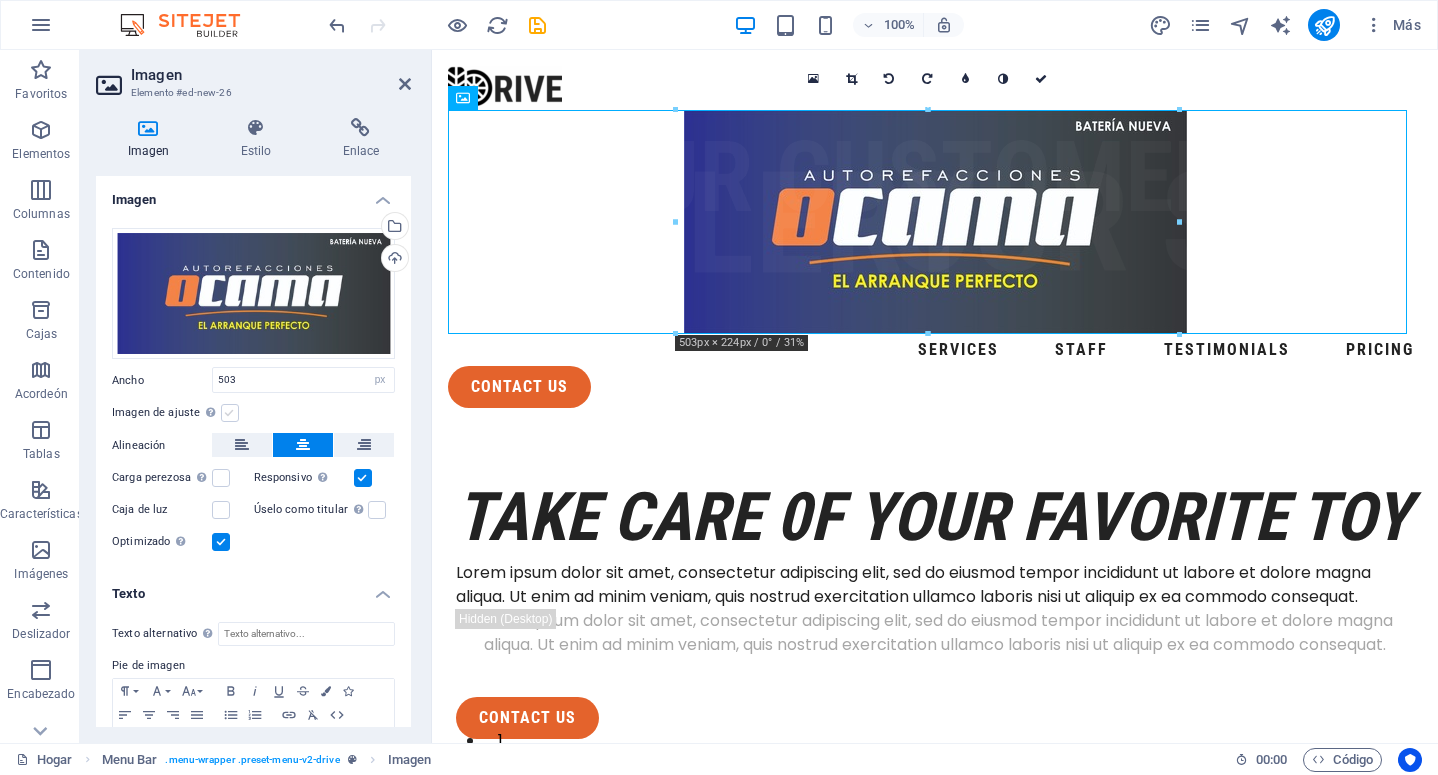 click at bounding box center (230, 413) 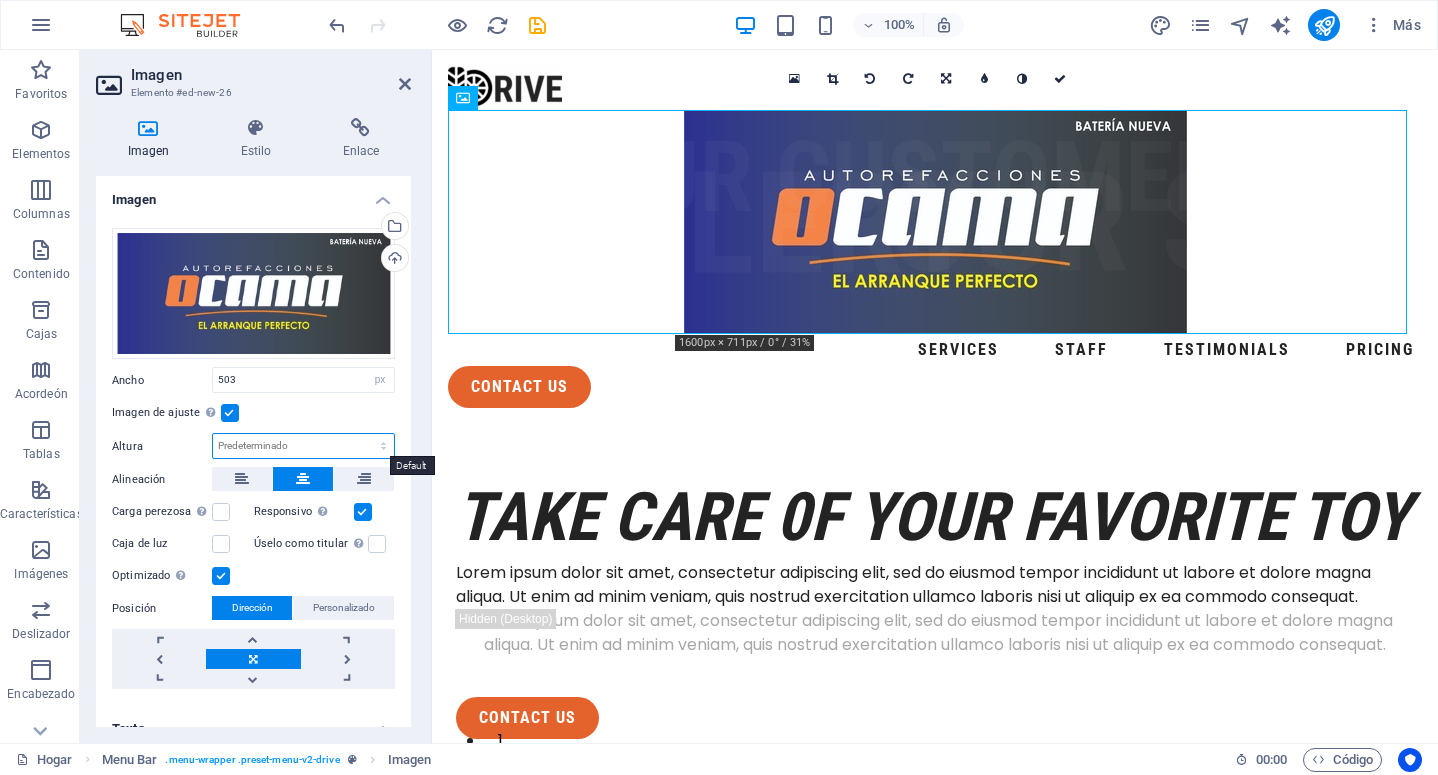 click on "Predeterminado auto px" at bounding box center (303, 446) 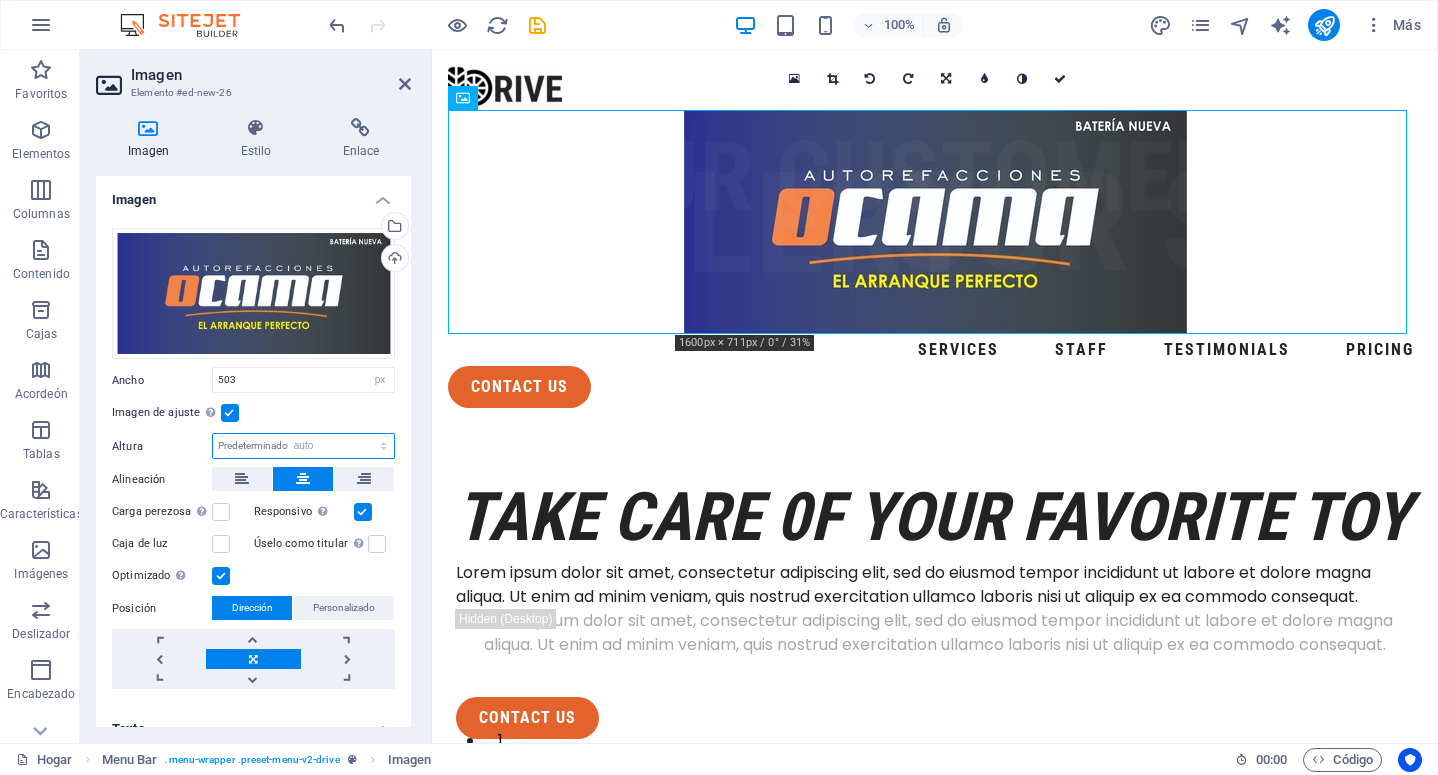 click on "Predeterminado auto px" at bounding box center [303, 446] 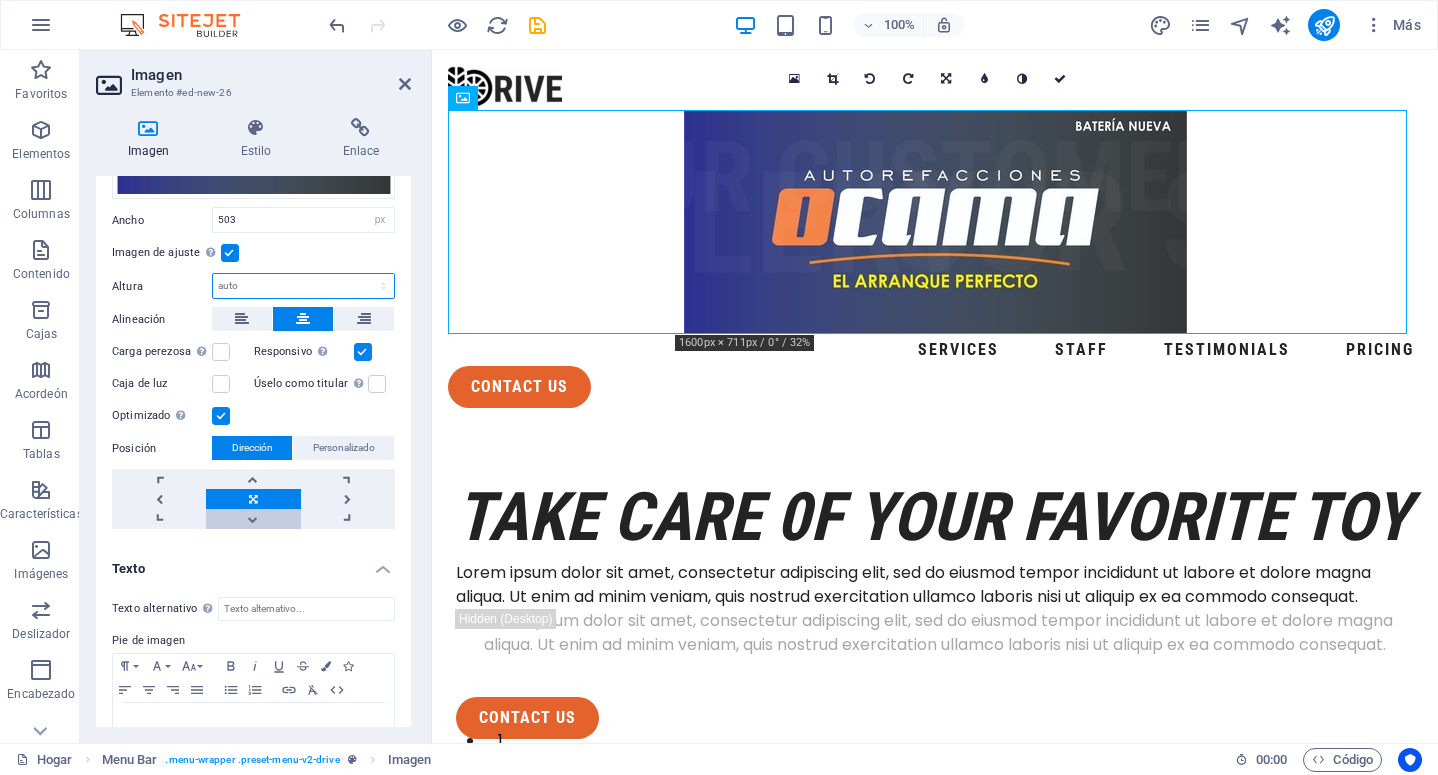 scroll, scrollTop: 212, scrollLeft: 0, axis: vertical 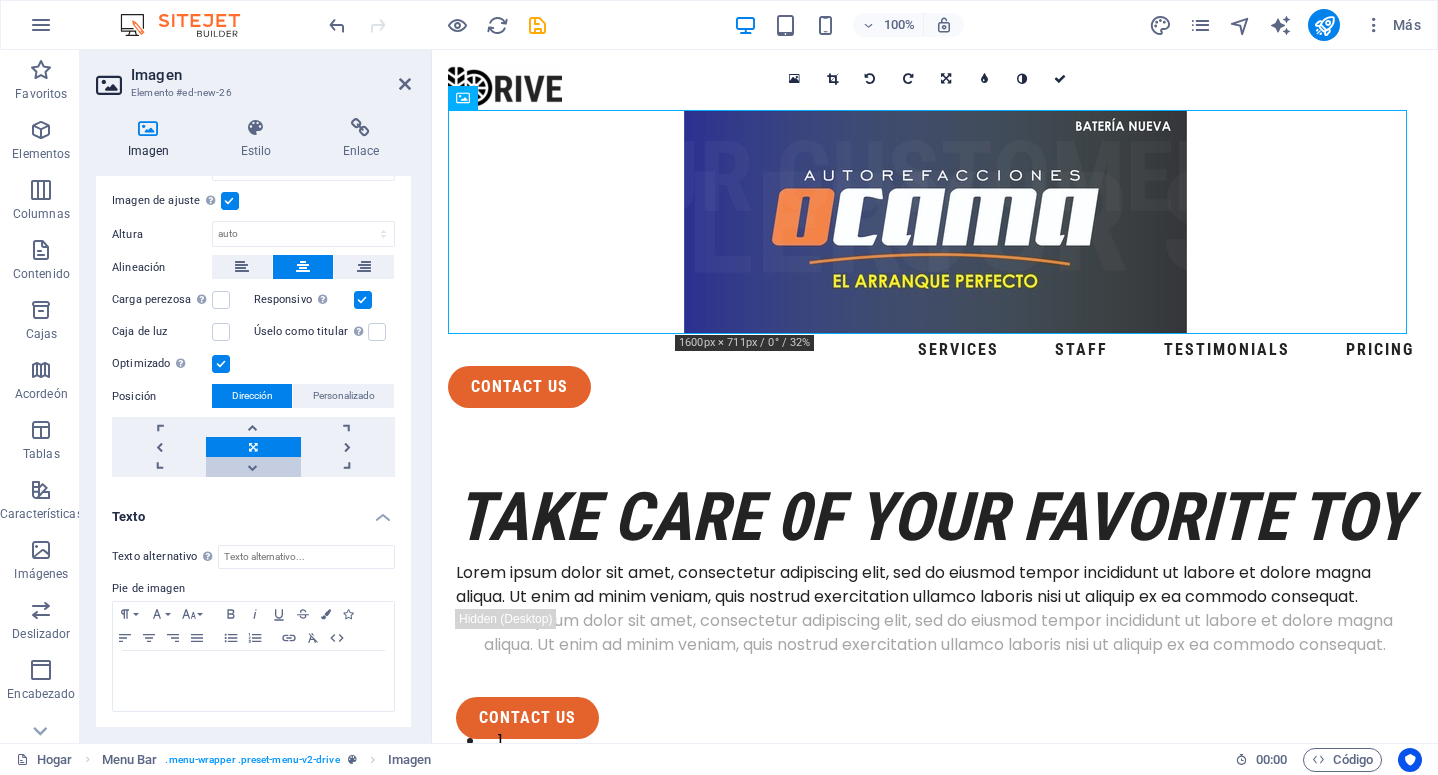 click at bounding box center [253, 467] 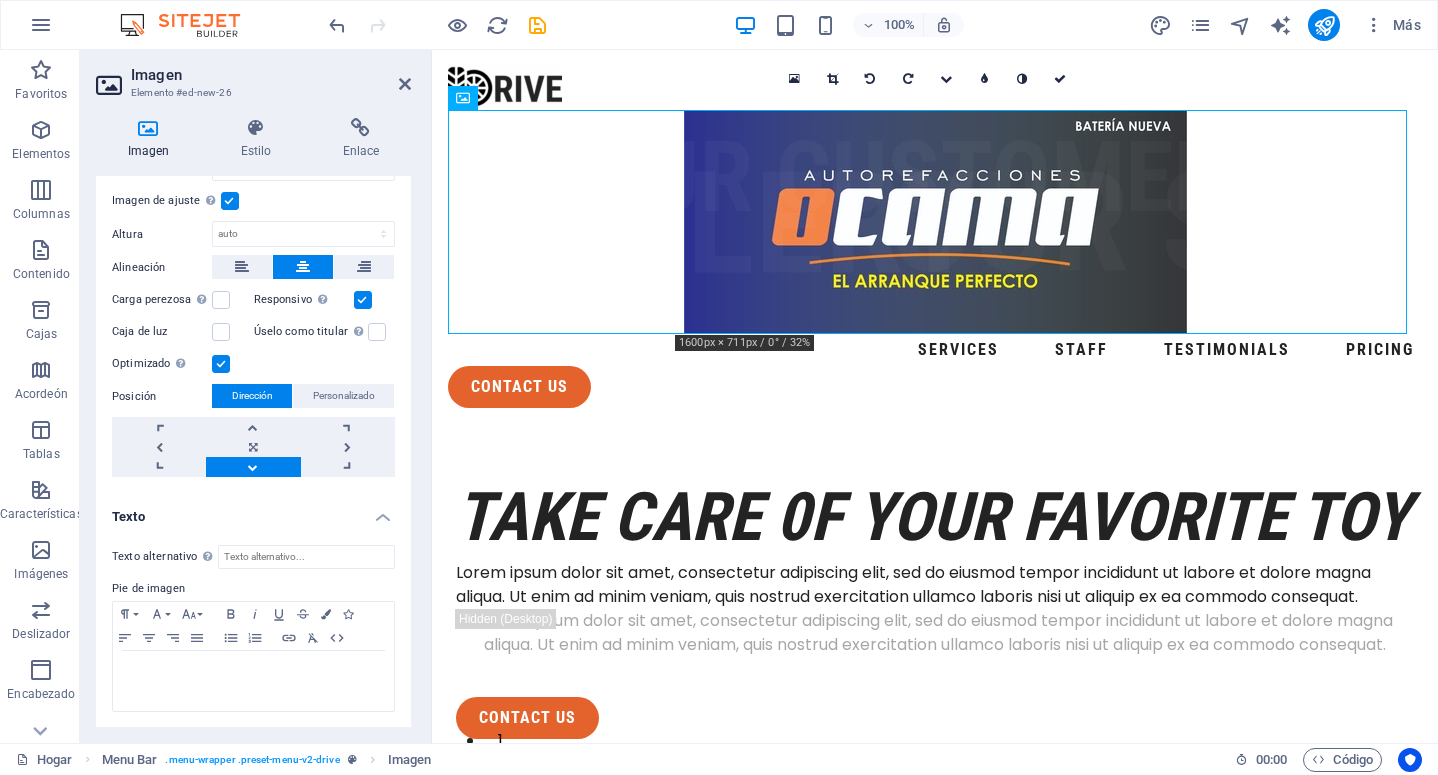 click at bounding box center [253, 467] 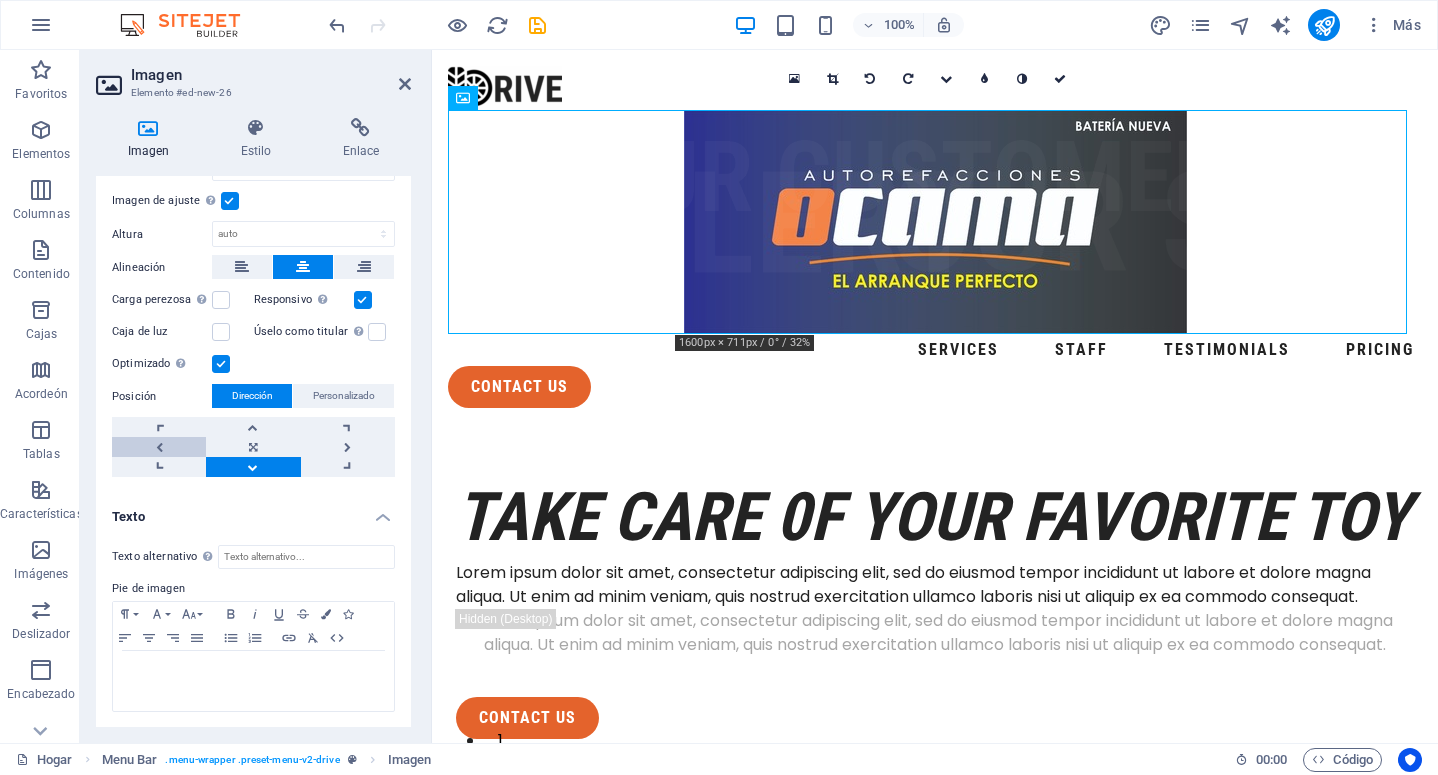 click at bounding box center [159, 447] 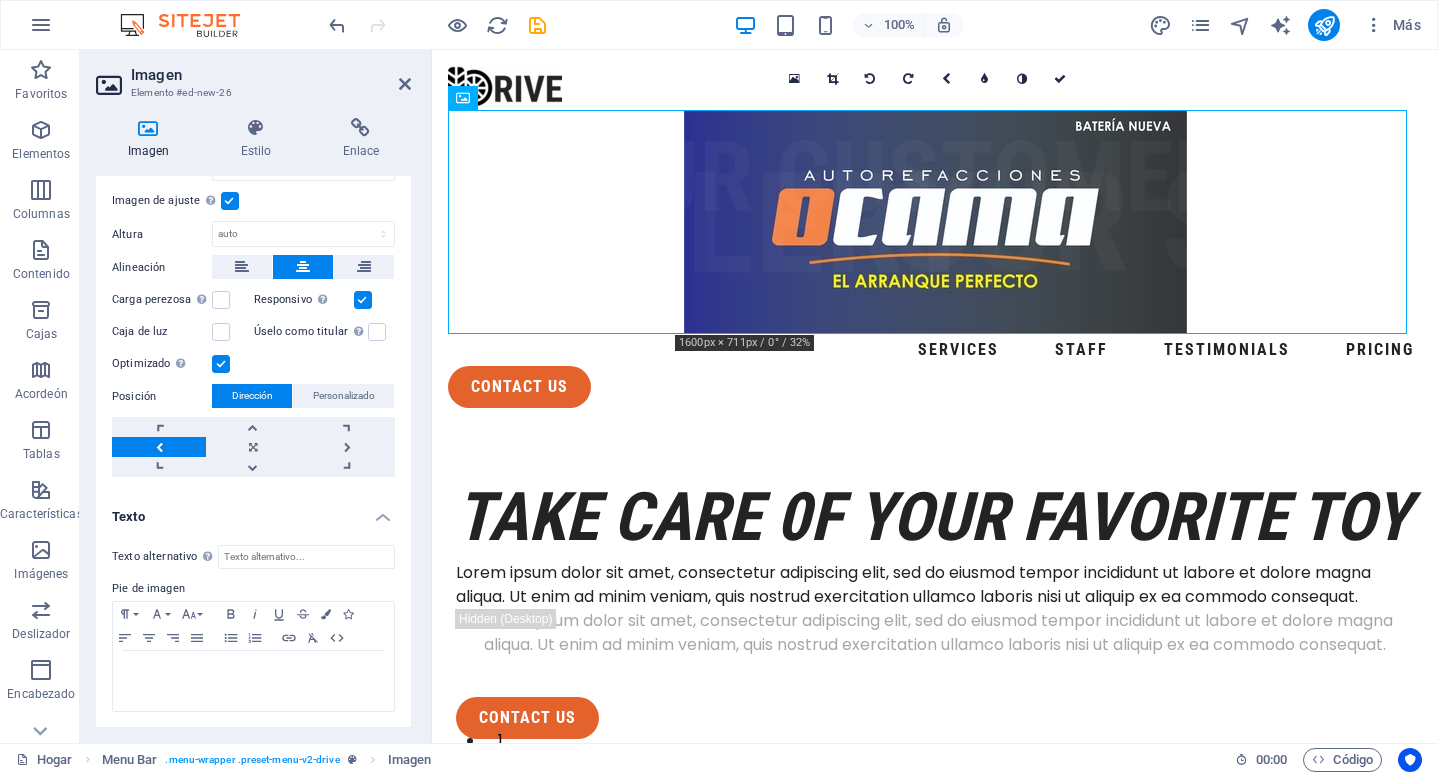 click at bounding box center (159, 447) 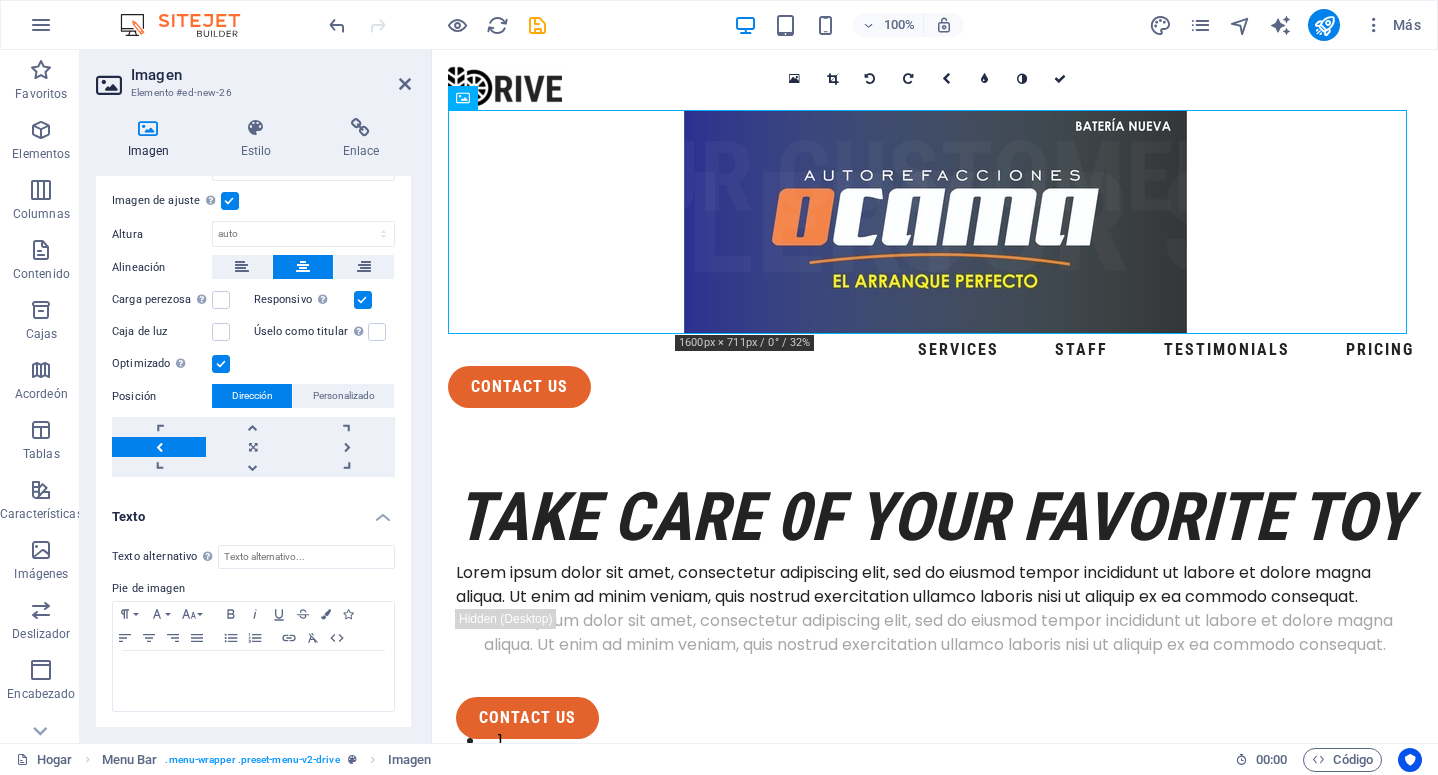 click at bounding box center (159, 447) 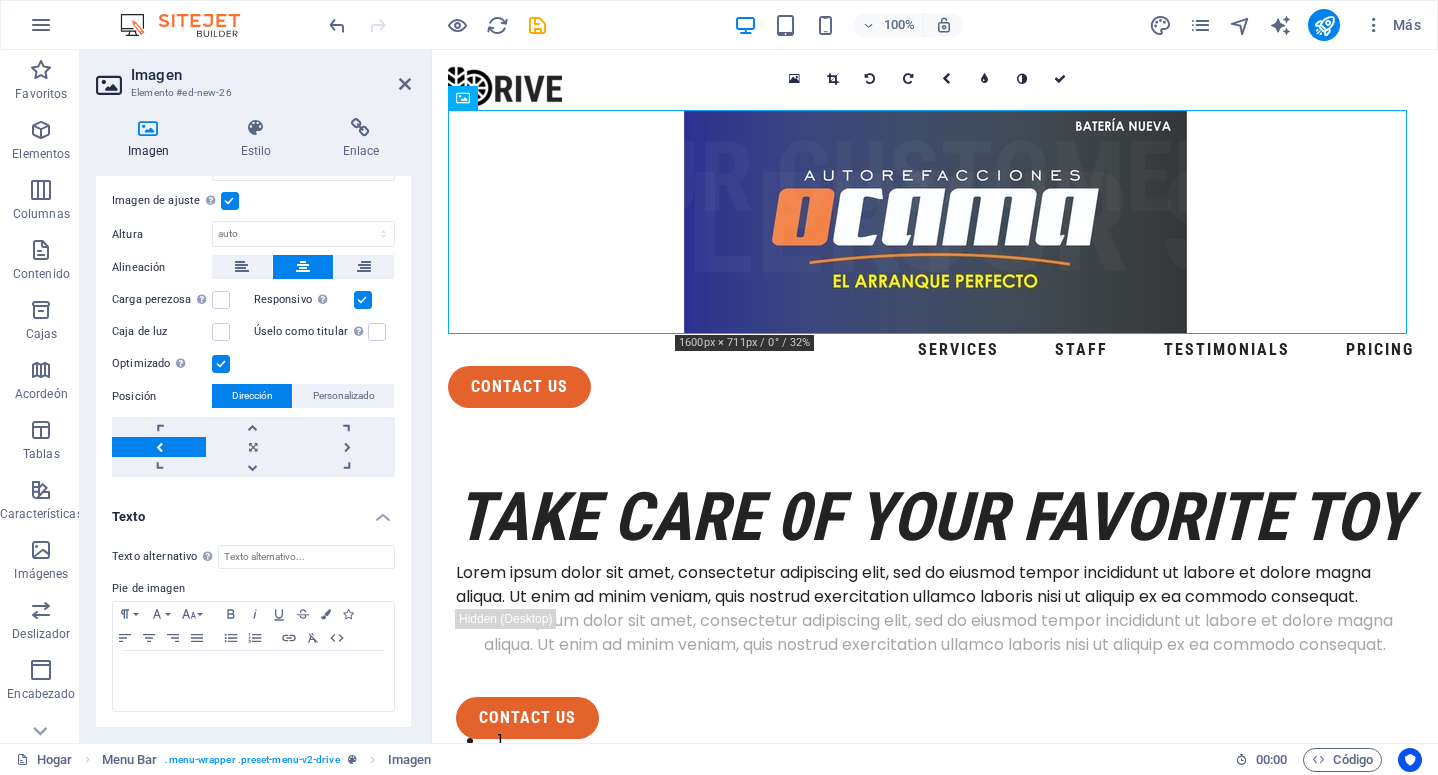click at bounding box center (159, 447) 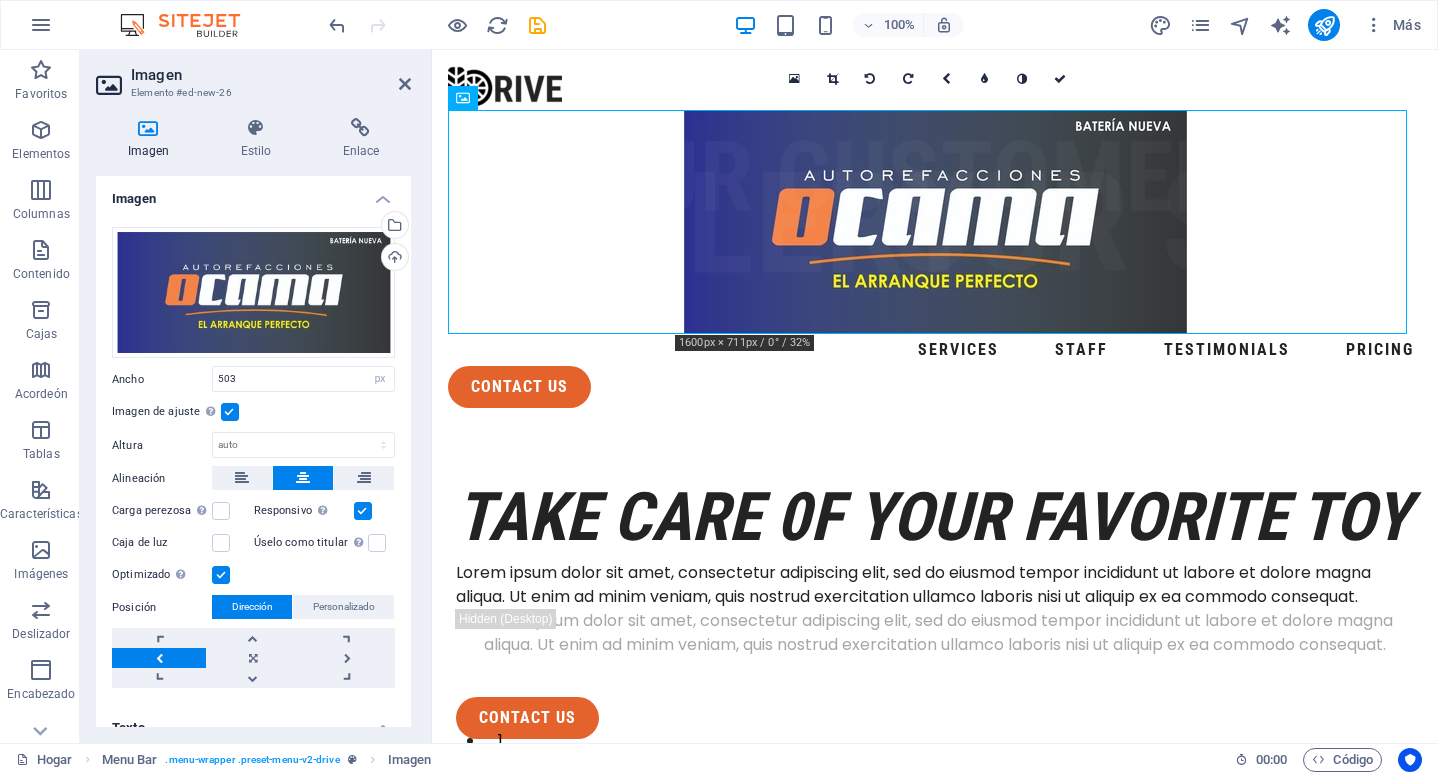 scroll, scrollTop: 0, scrollLeft: 0, axis: both 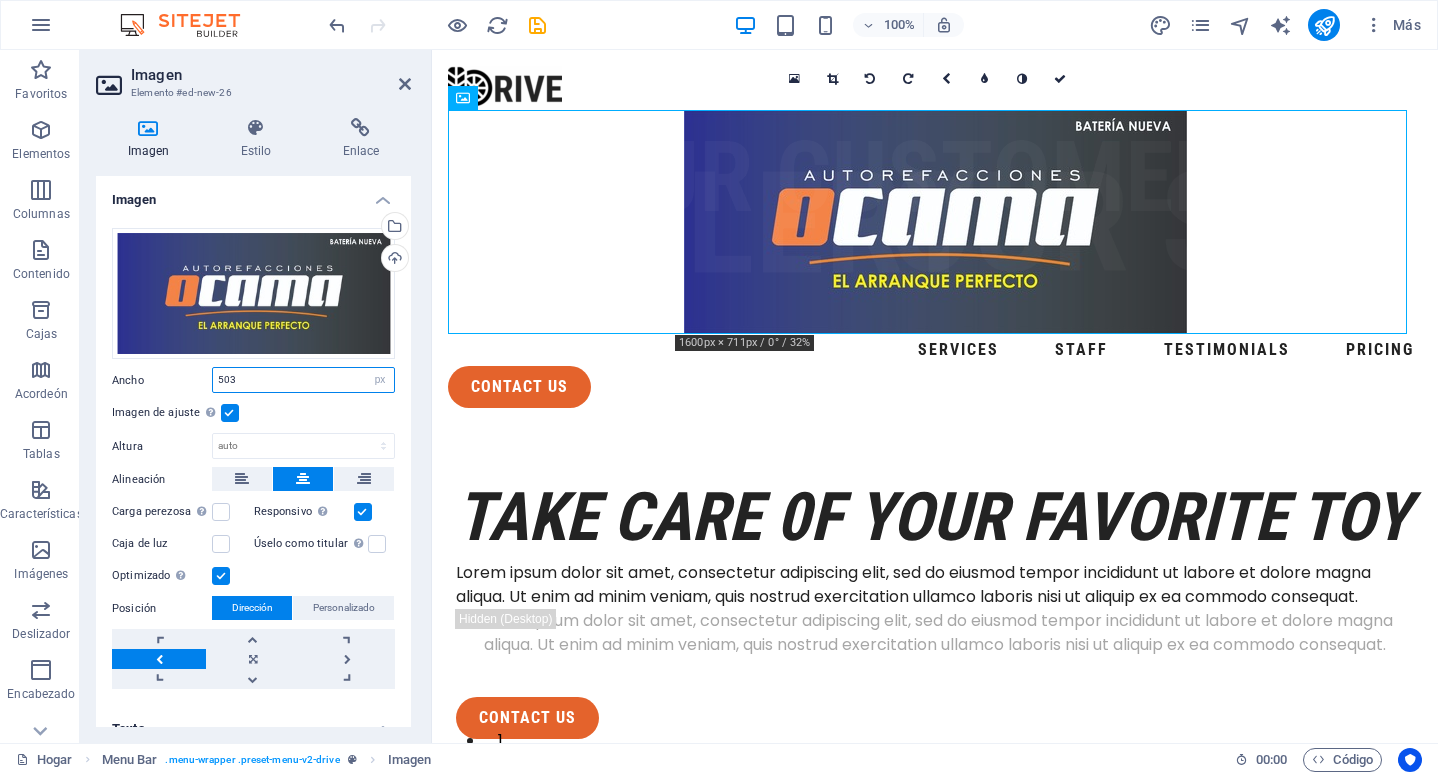 click on "503" at bounding box center (303, 380) 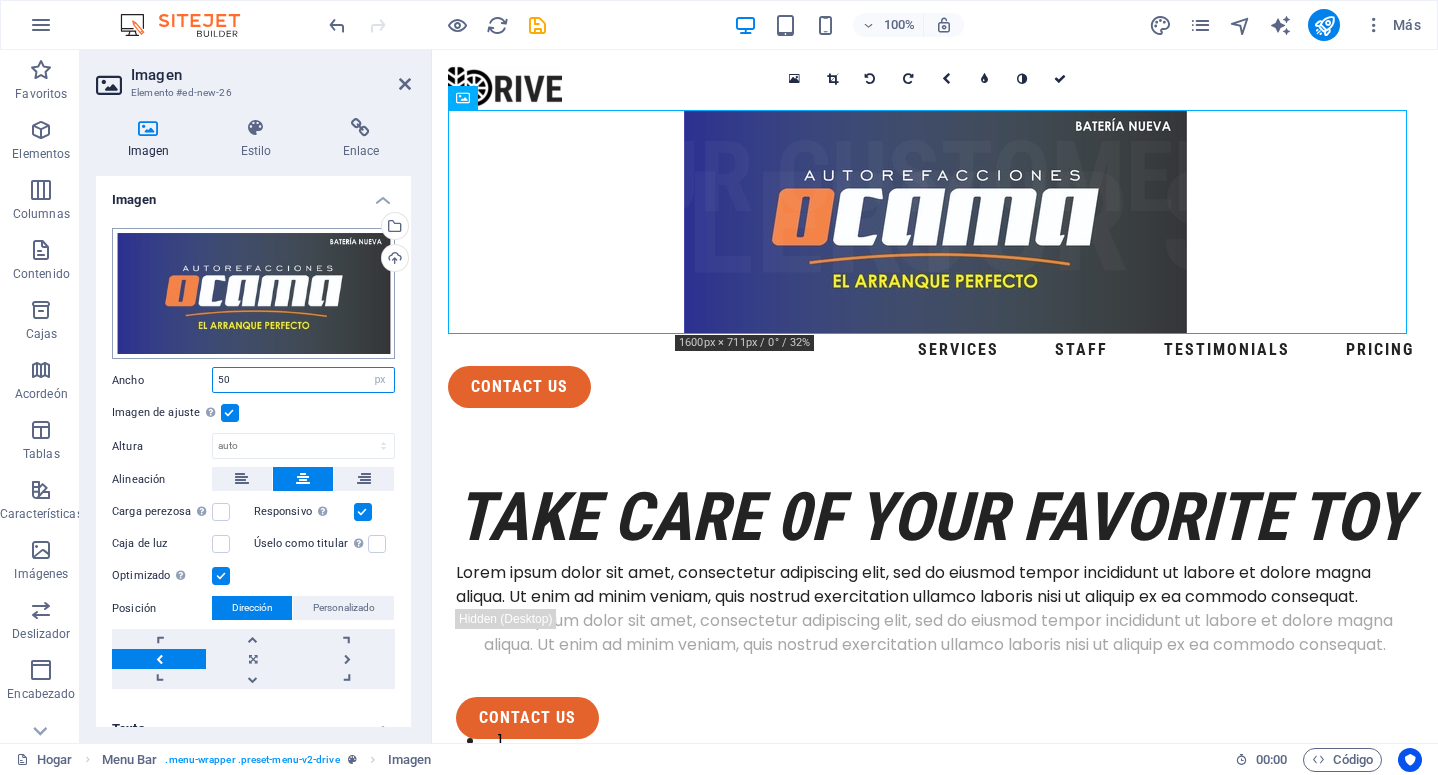 type on "5" 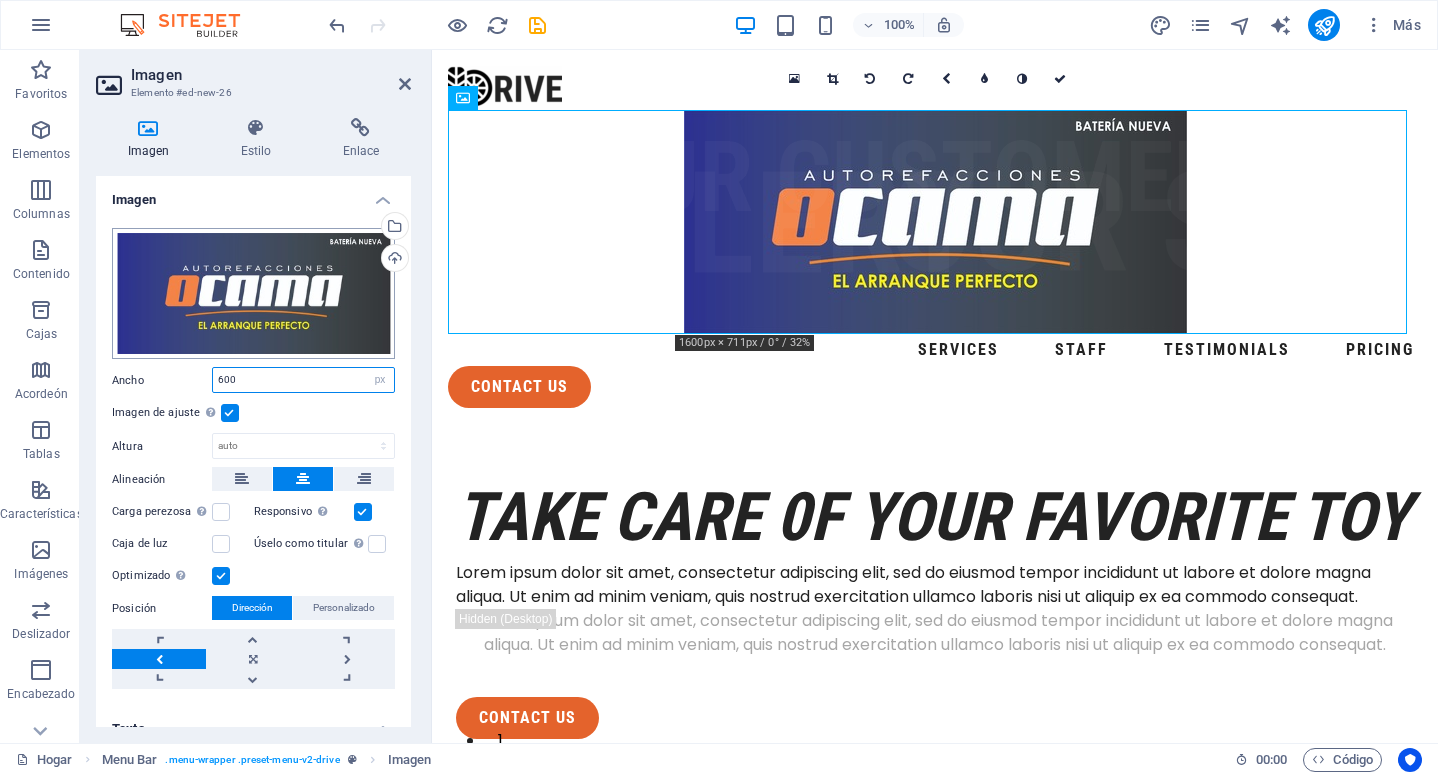 type on "600" 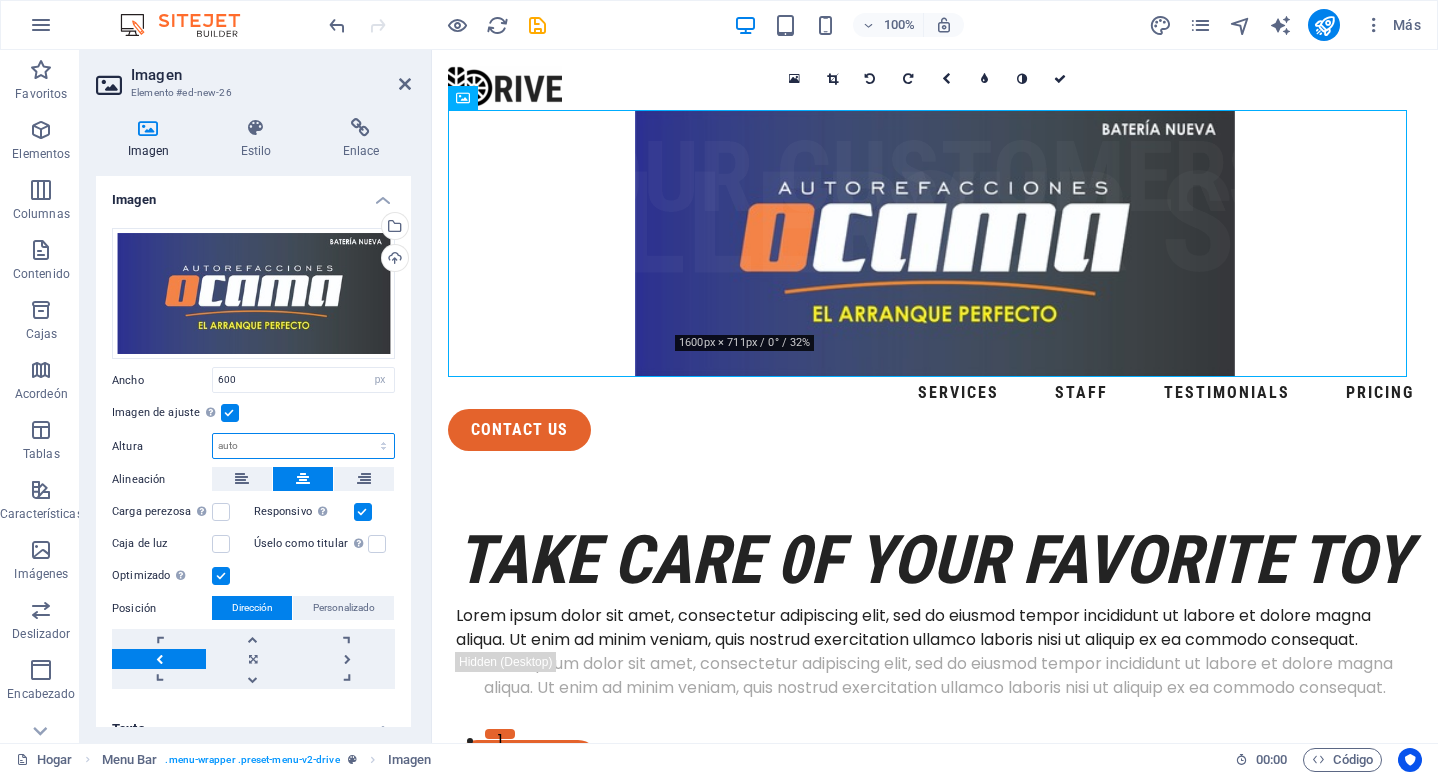 click on "Predeterminado auto px" at bounding box center [303, 446] 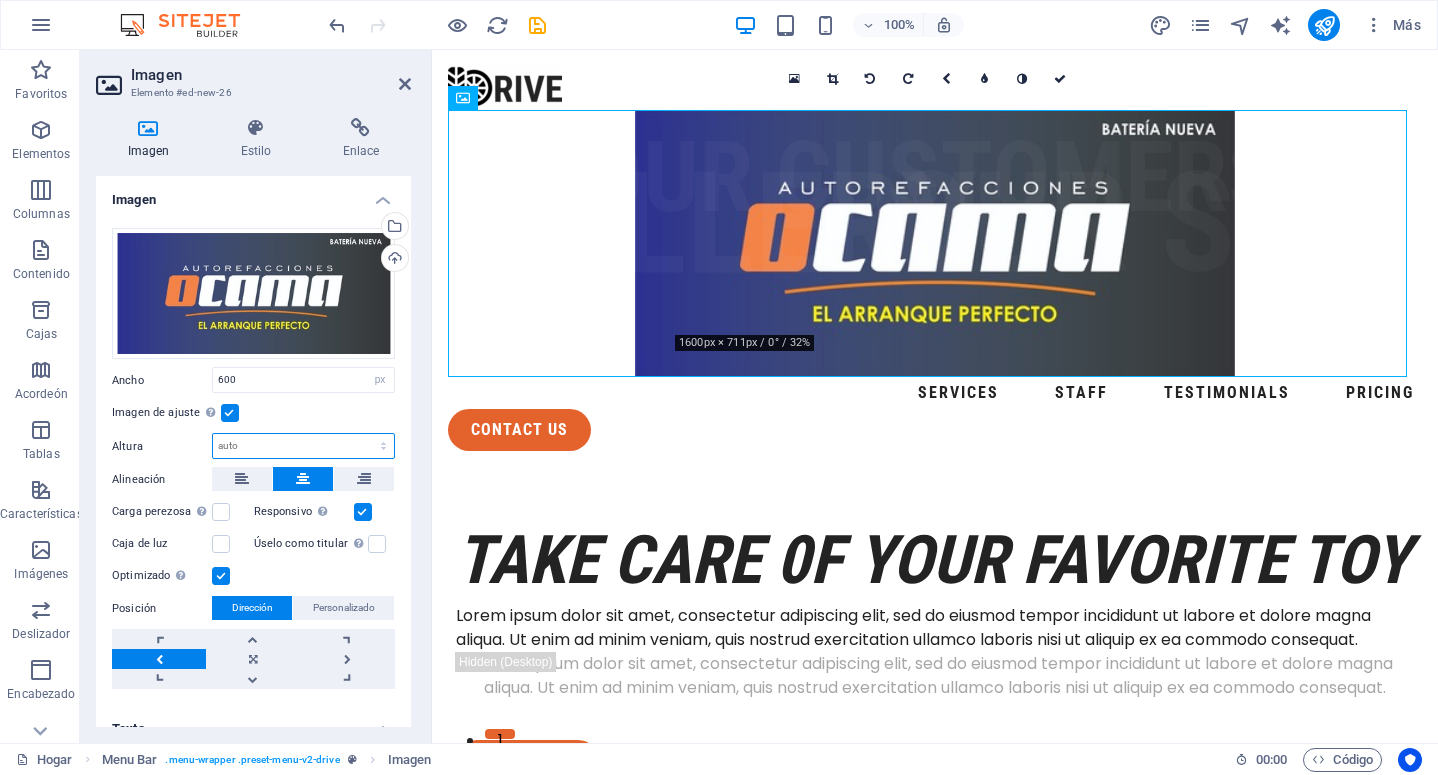 select on "px" 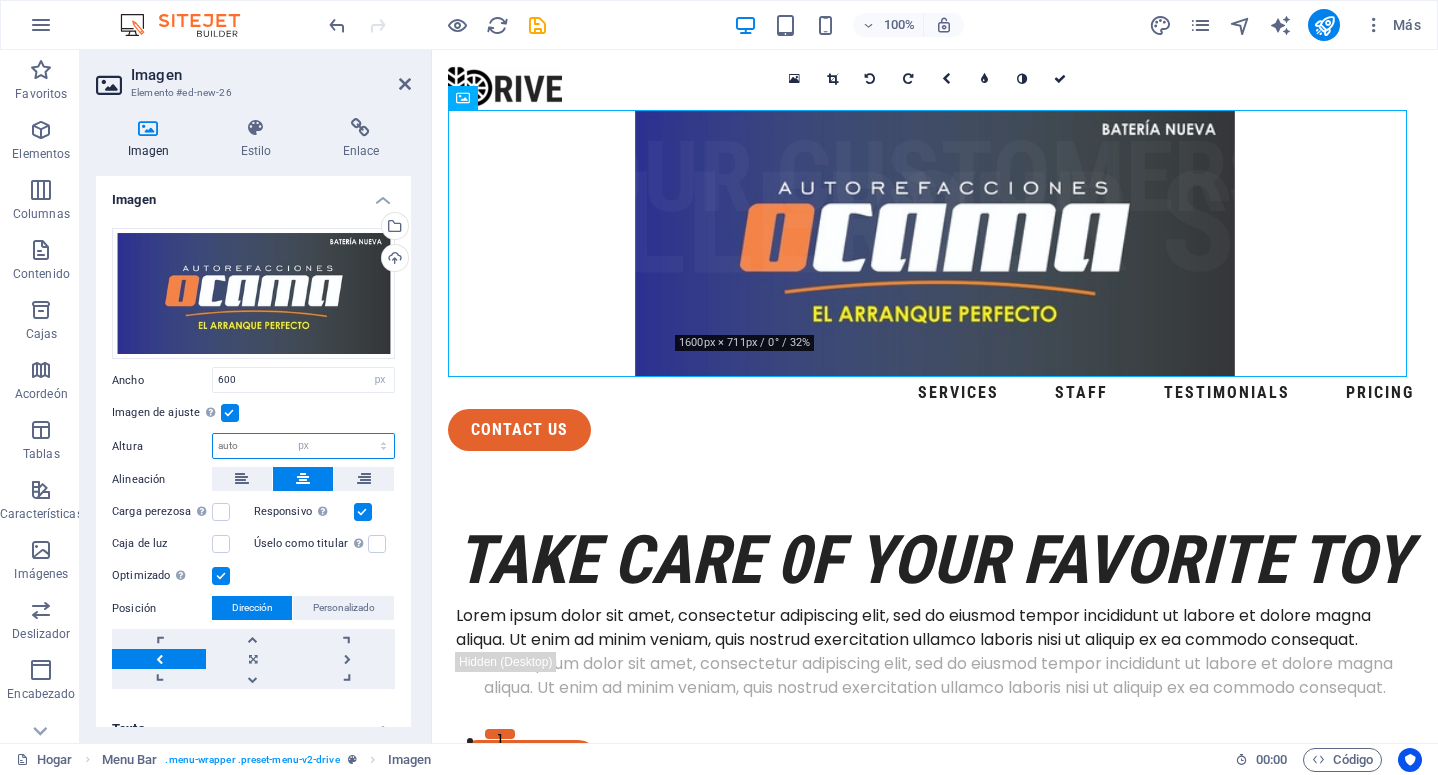 click on "Predeterminado auto px" at bounding box center (303, 446) 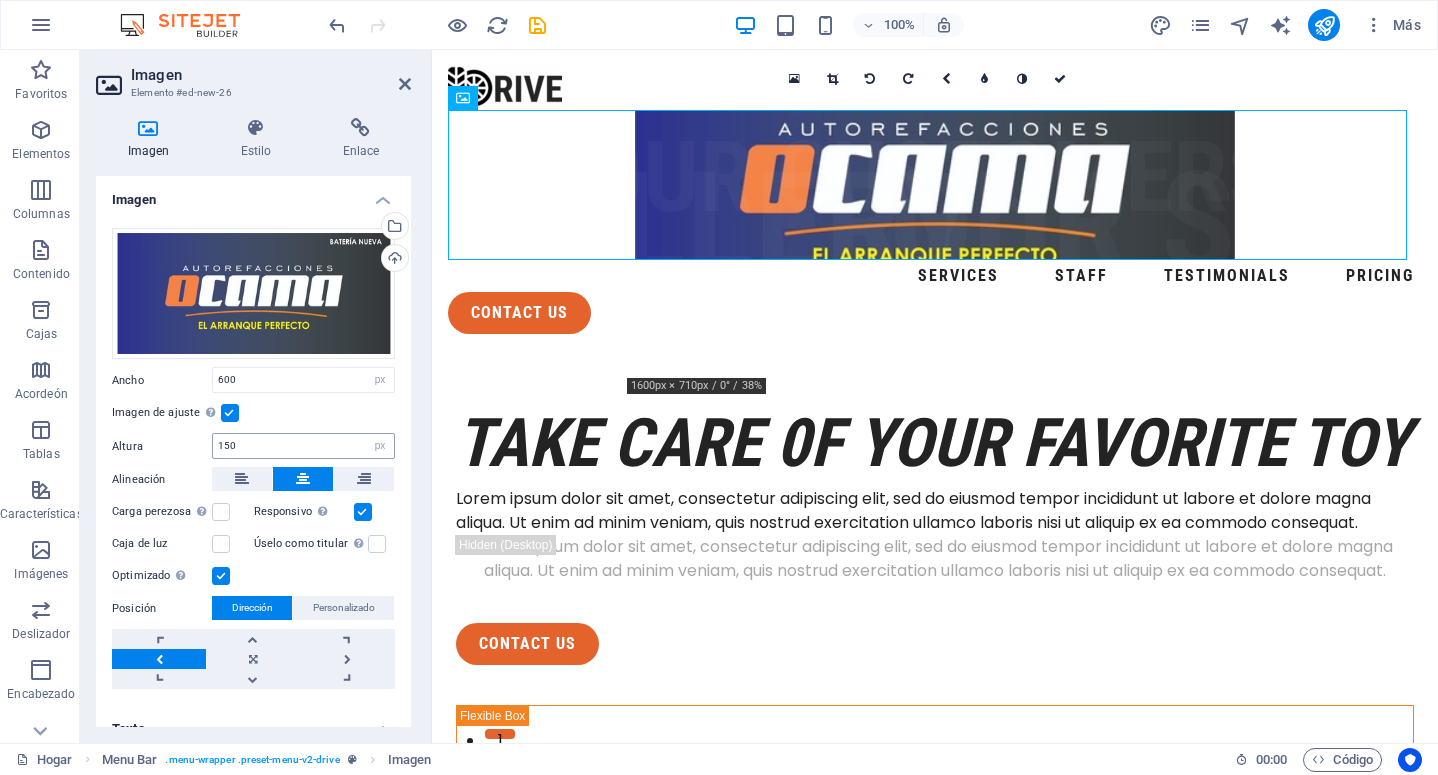type on "267" 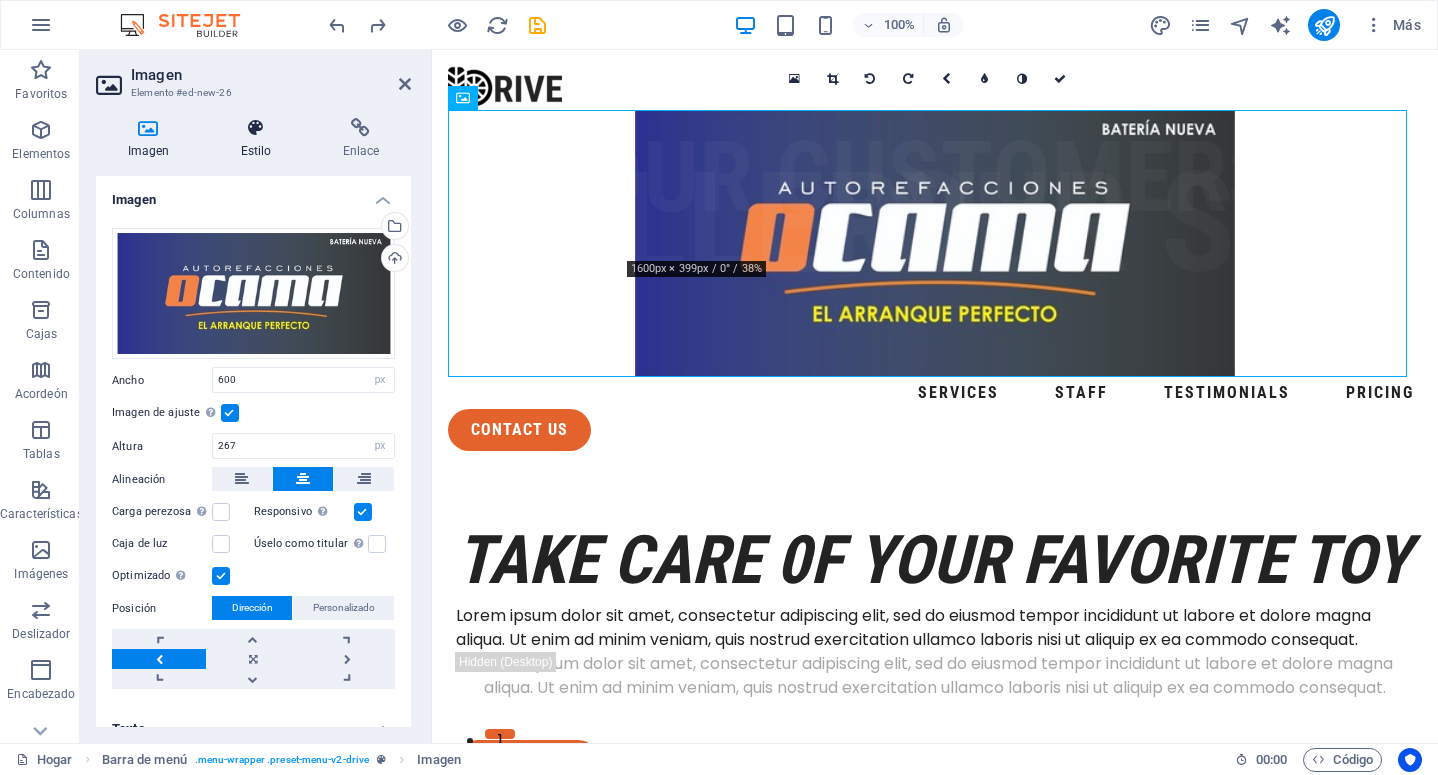 click at bounding box center [256, 128] 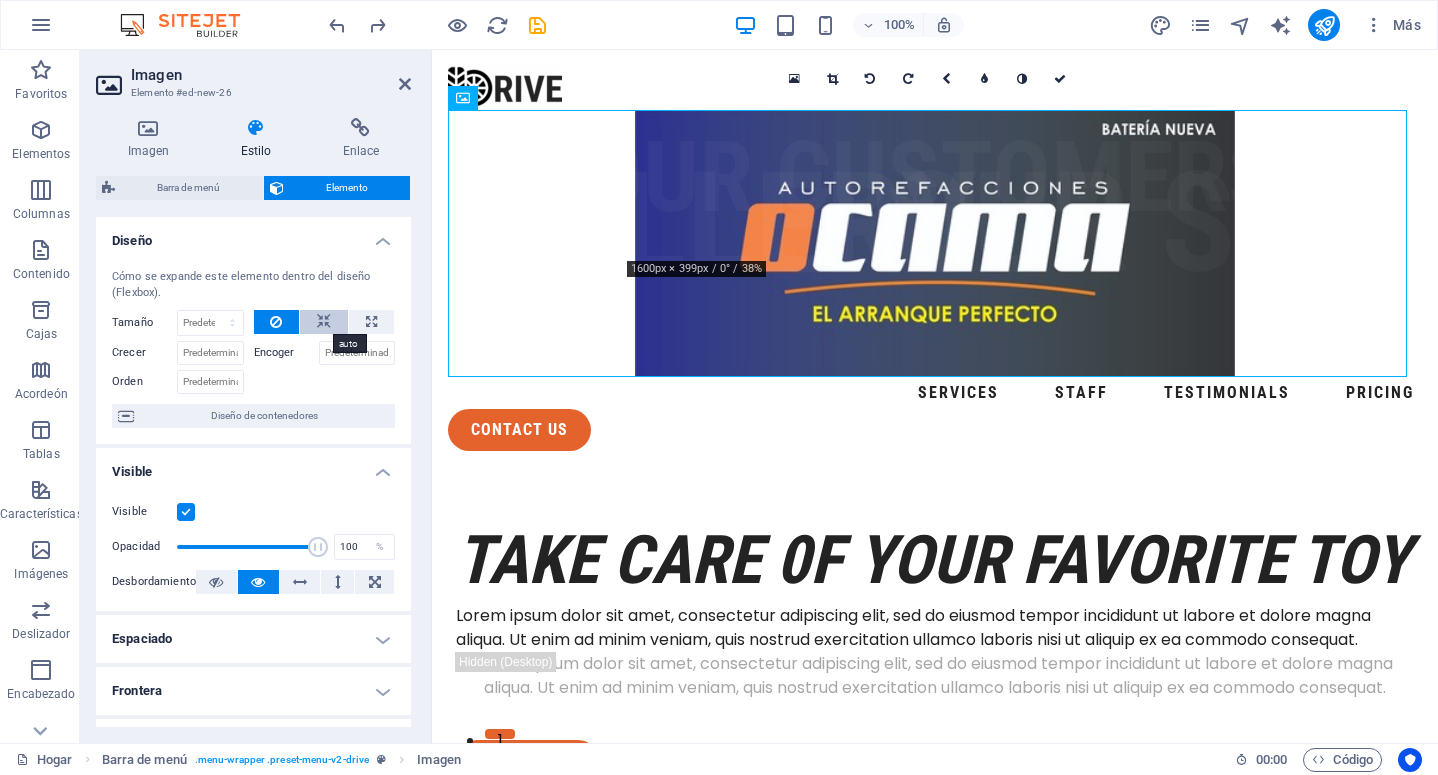 click at bounding box center (324, 322) 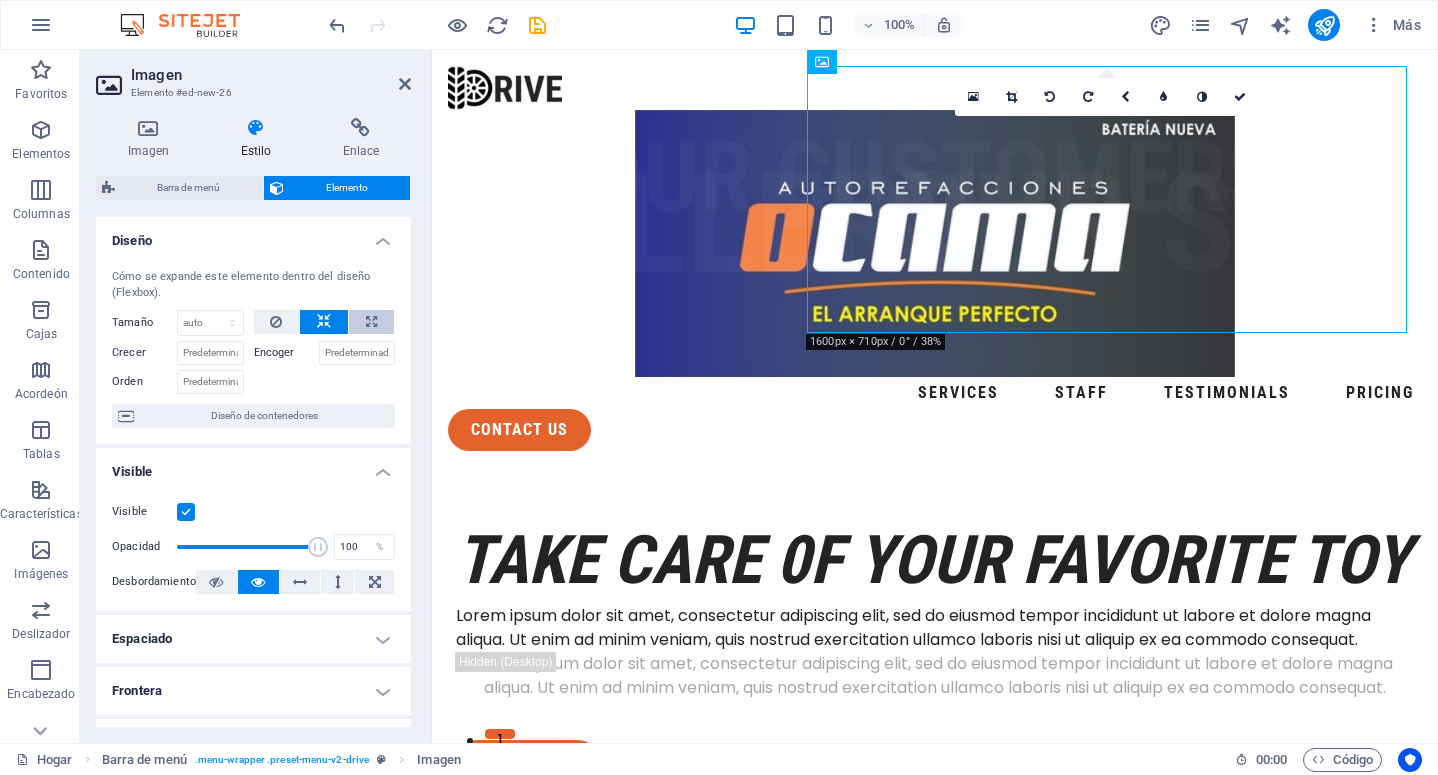 click at bounding box center (371, 322) 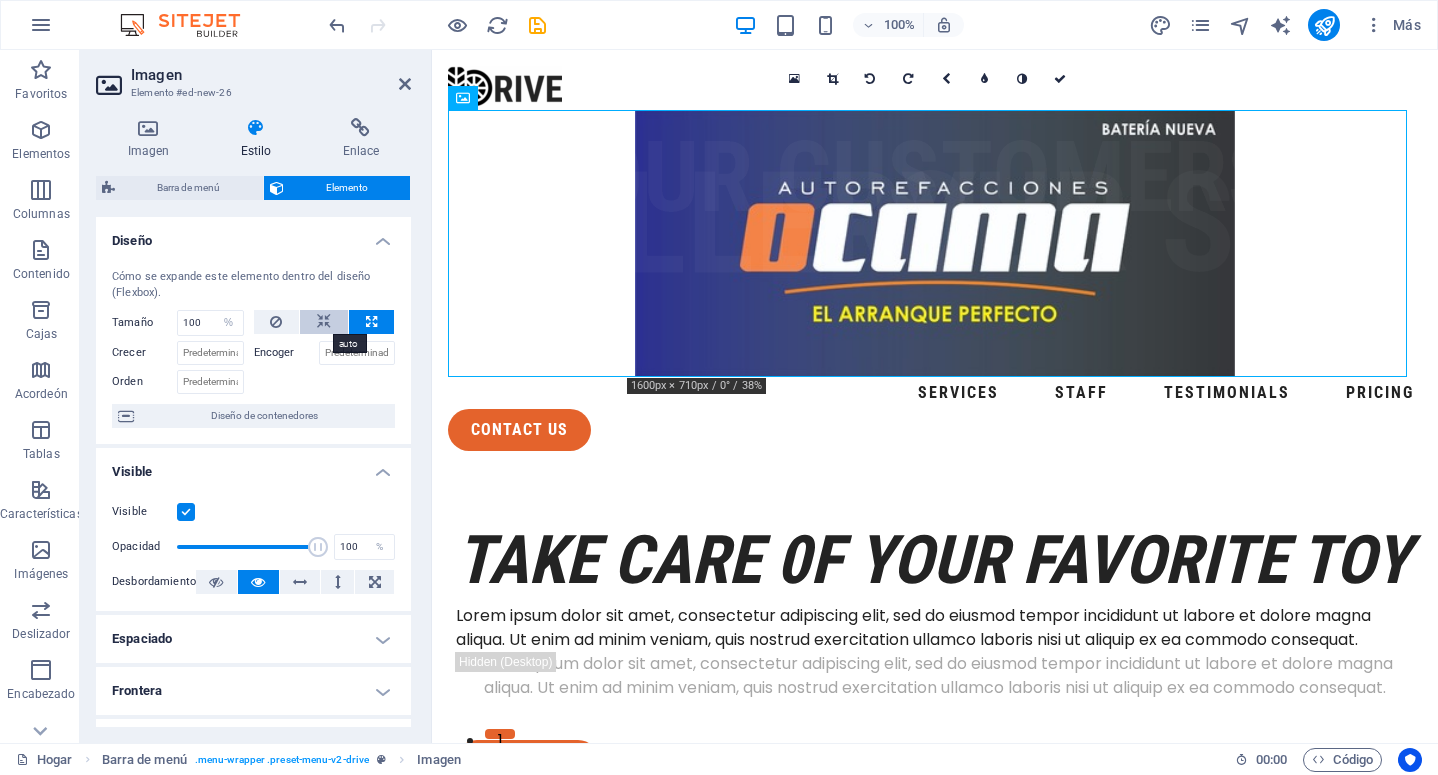 click at bounding box center (324, 322) 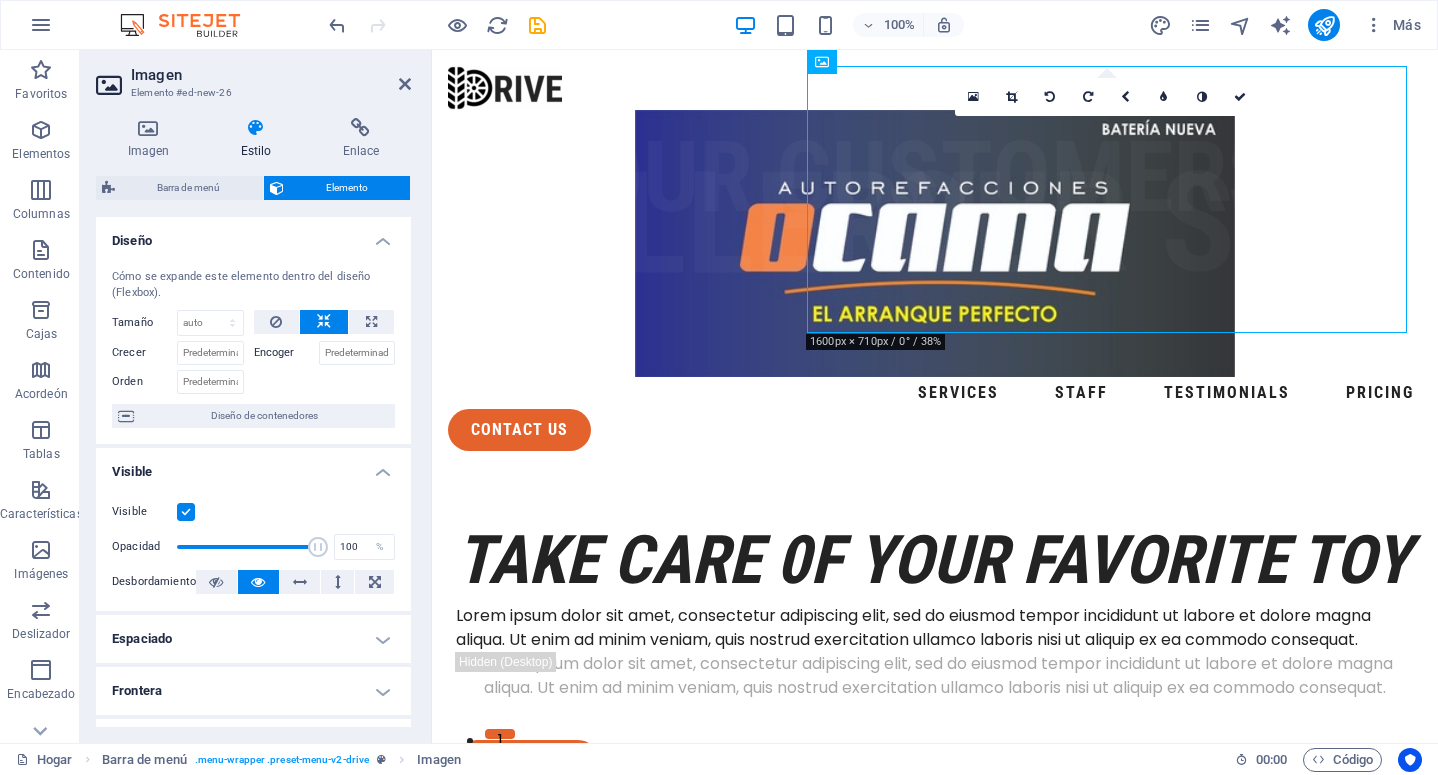 click at bounding box center [324, 322] 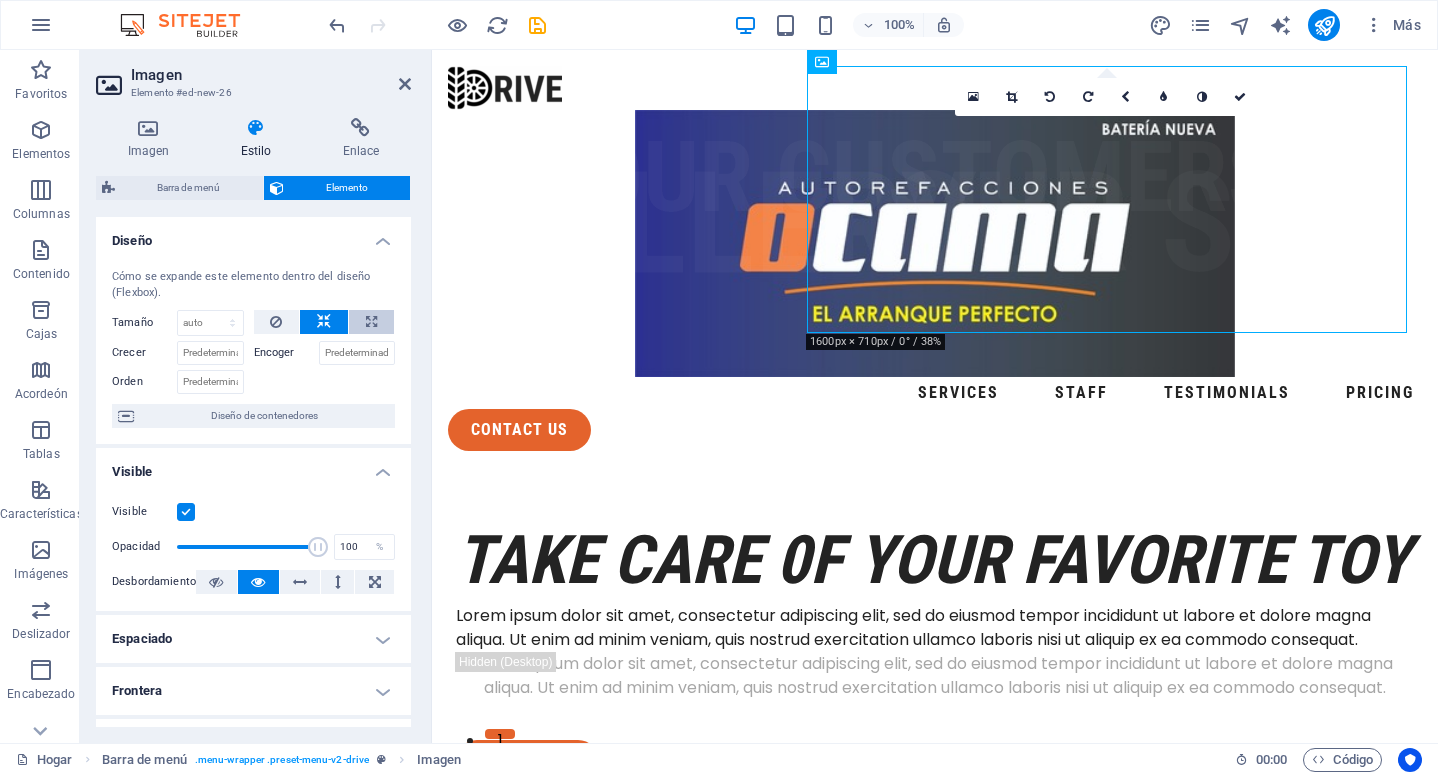 click at bounding box center (371, 322) 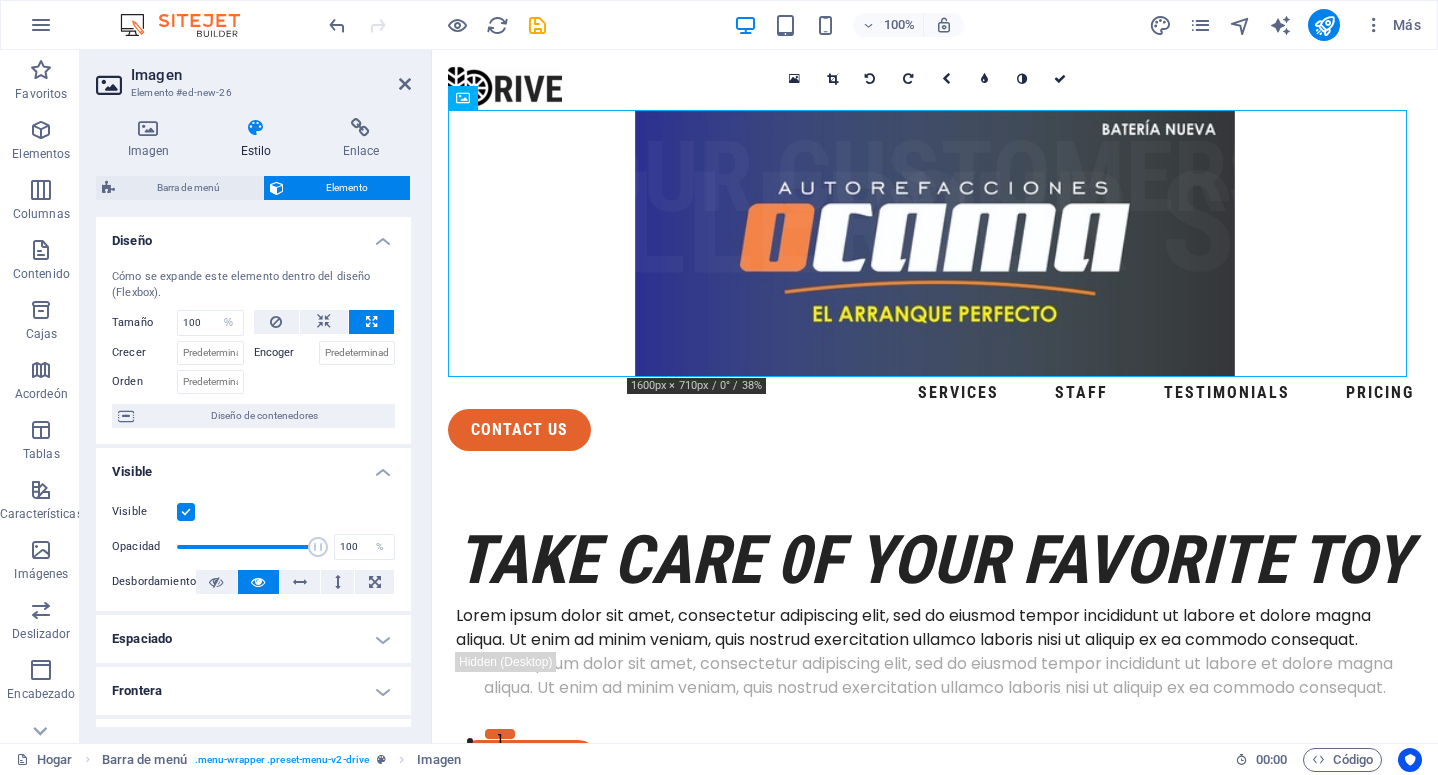 click on "Encoger" at bounding box center (286, 353) 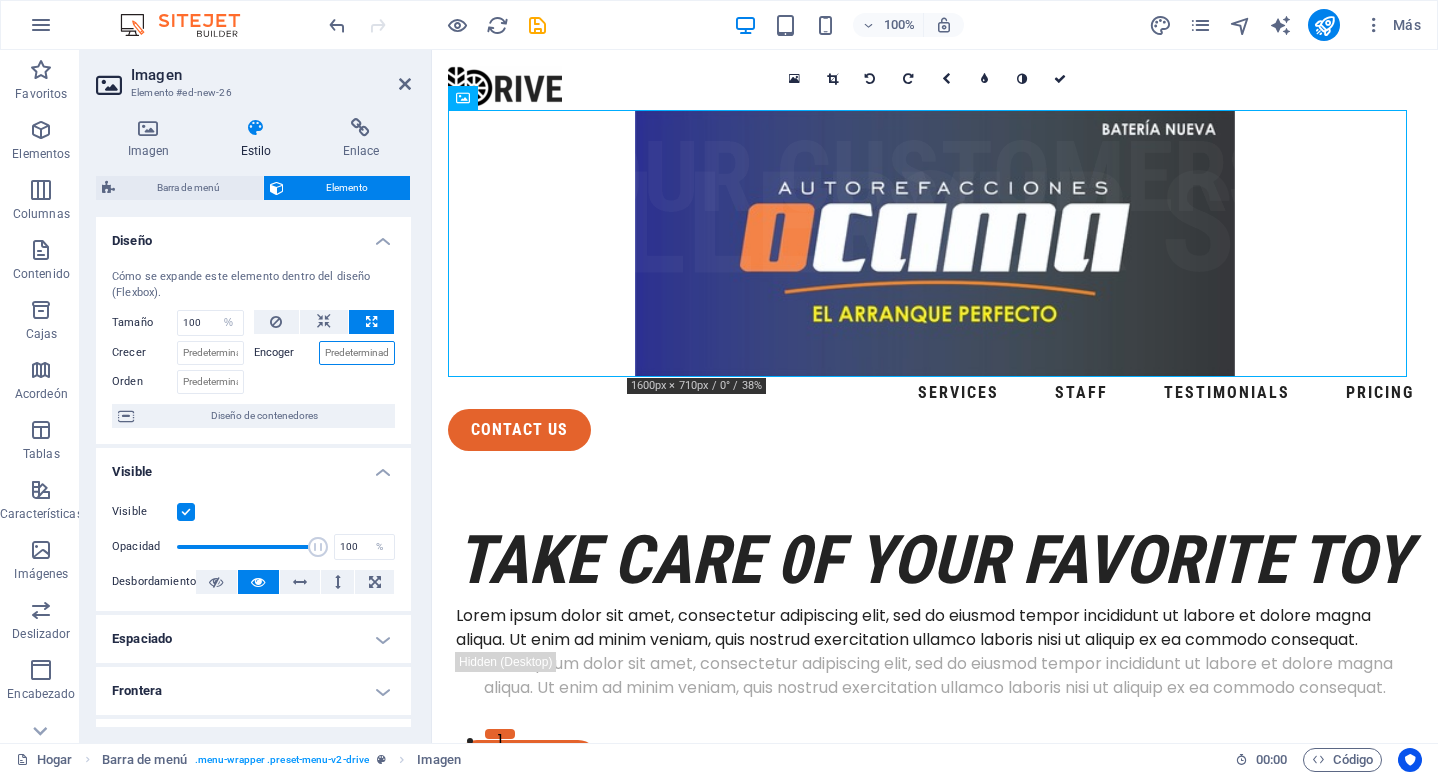 click on "Encoger" at bounding box center (357, 353) 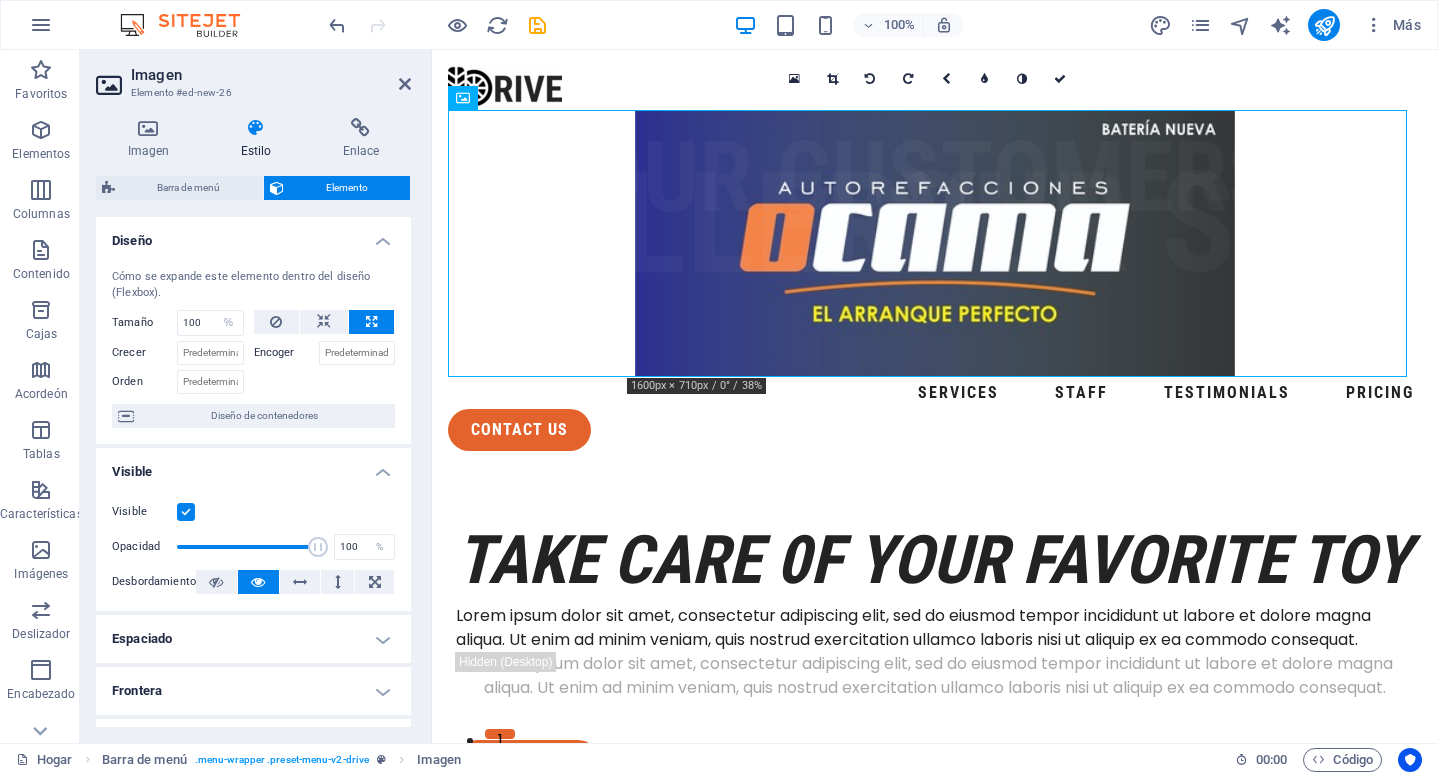 drag, startPoint x: 264, startPoint y: 350, endPoint x: 297, endPoint y: 349, distance: 33.01515 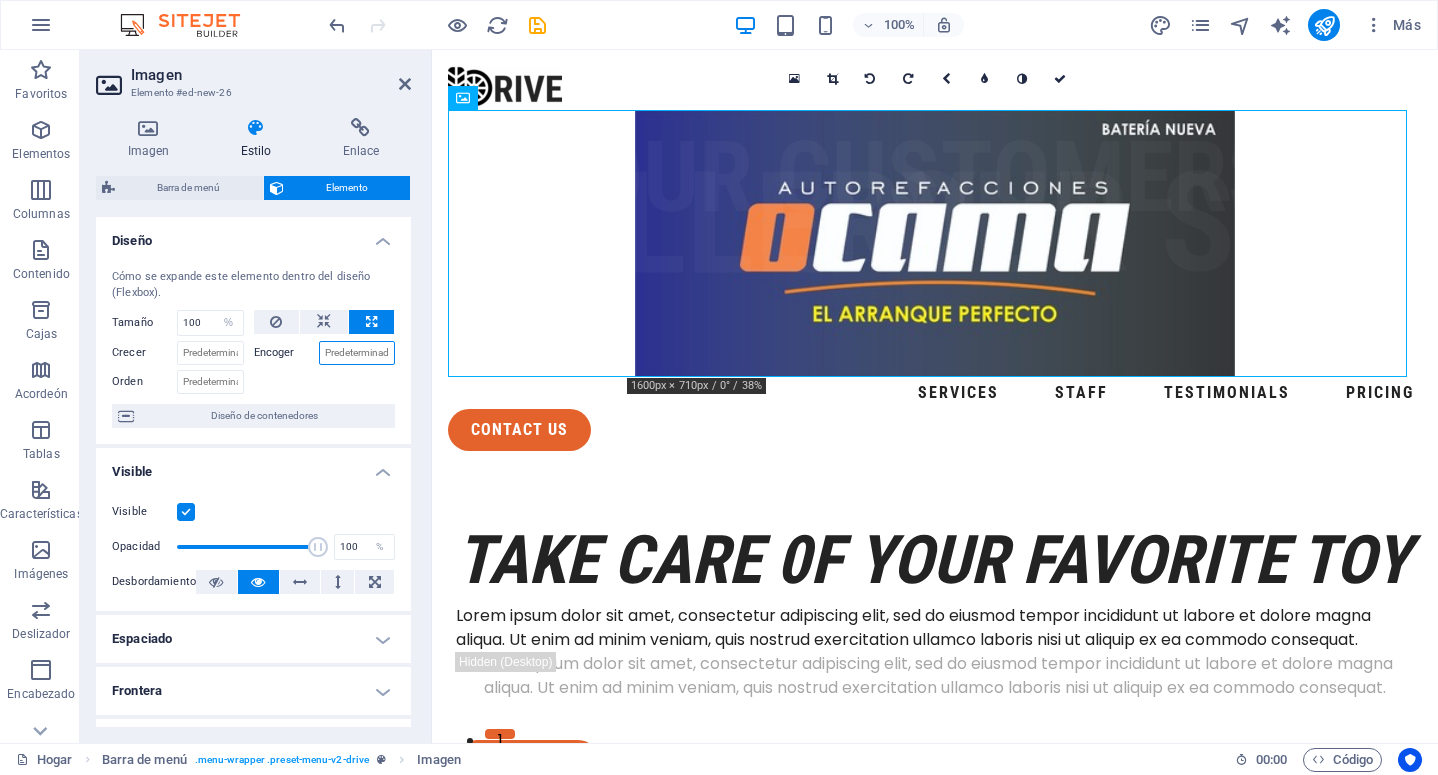 click on "Encoger" at bounding box center [357, 353] 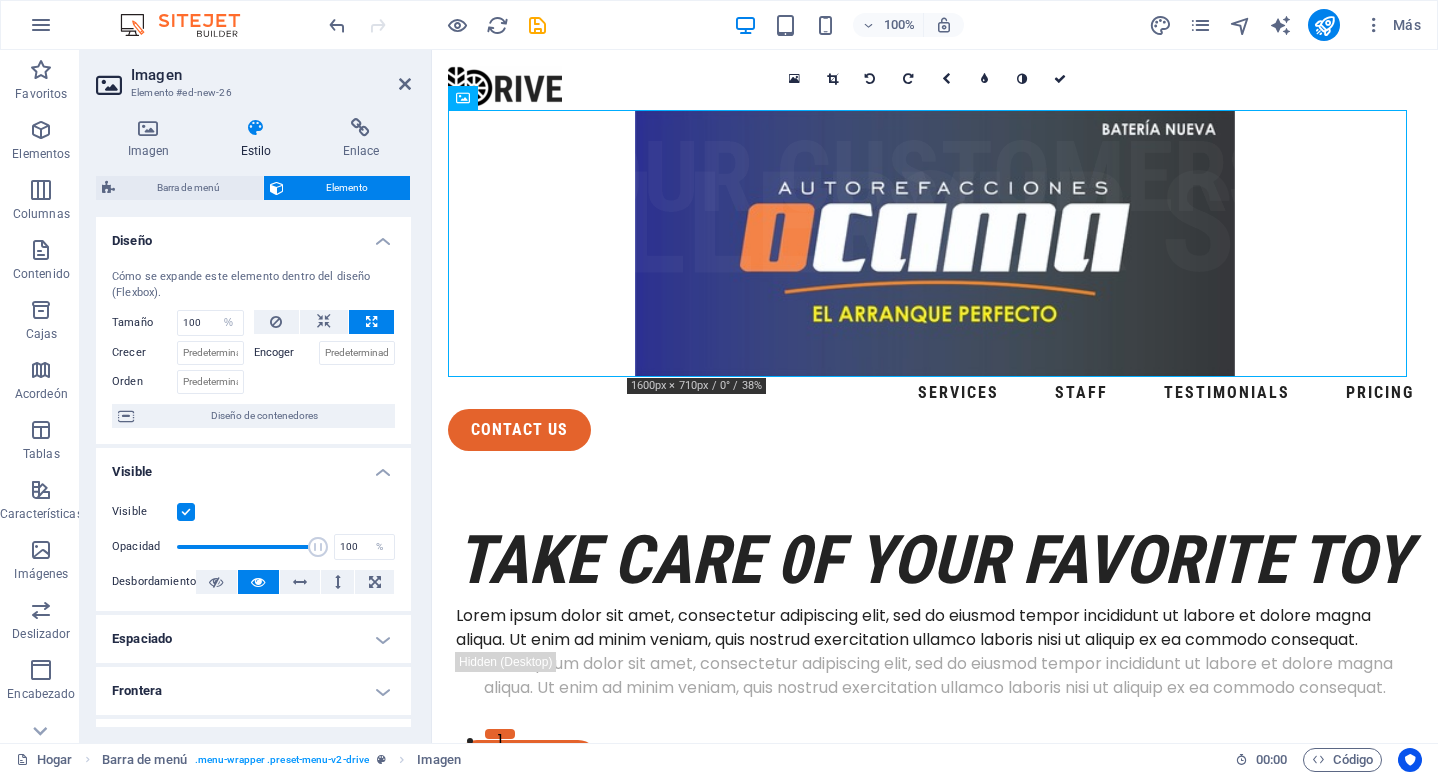 click at bounding box center [325, 379] 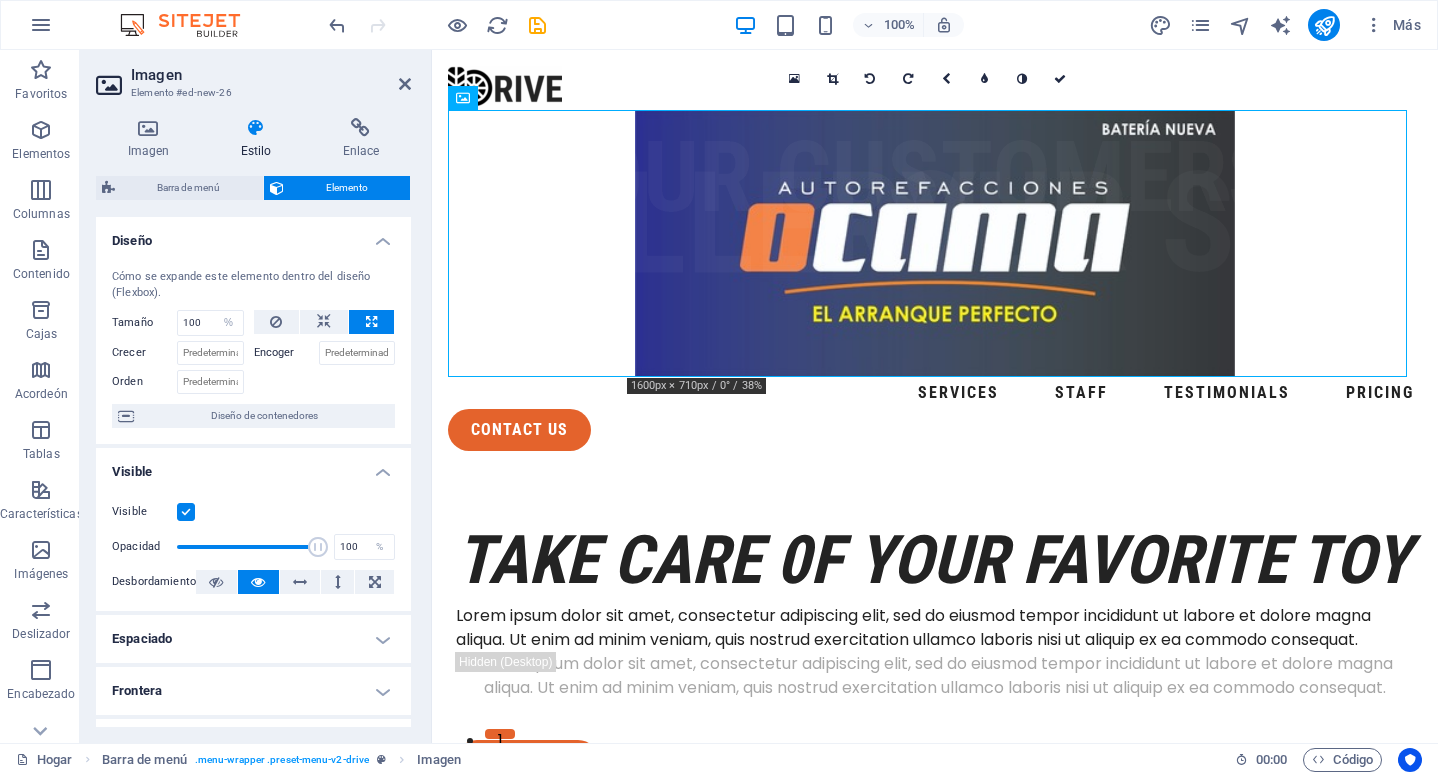 click at bounding box center [186, 512] 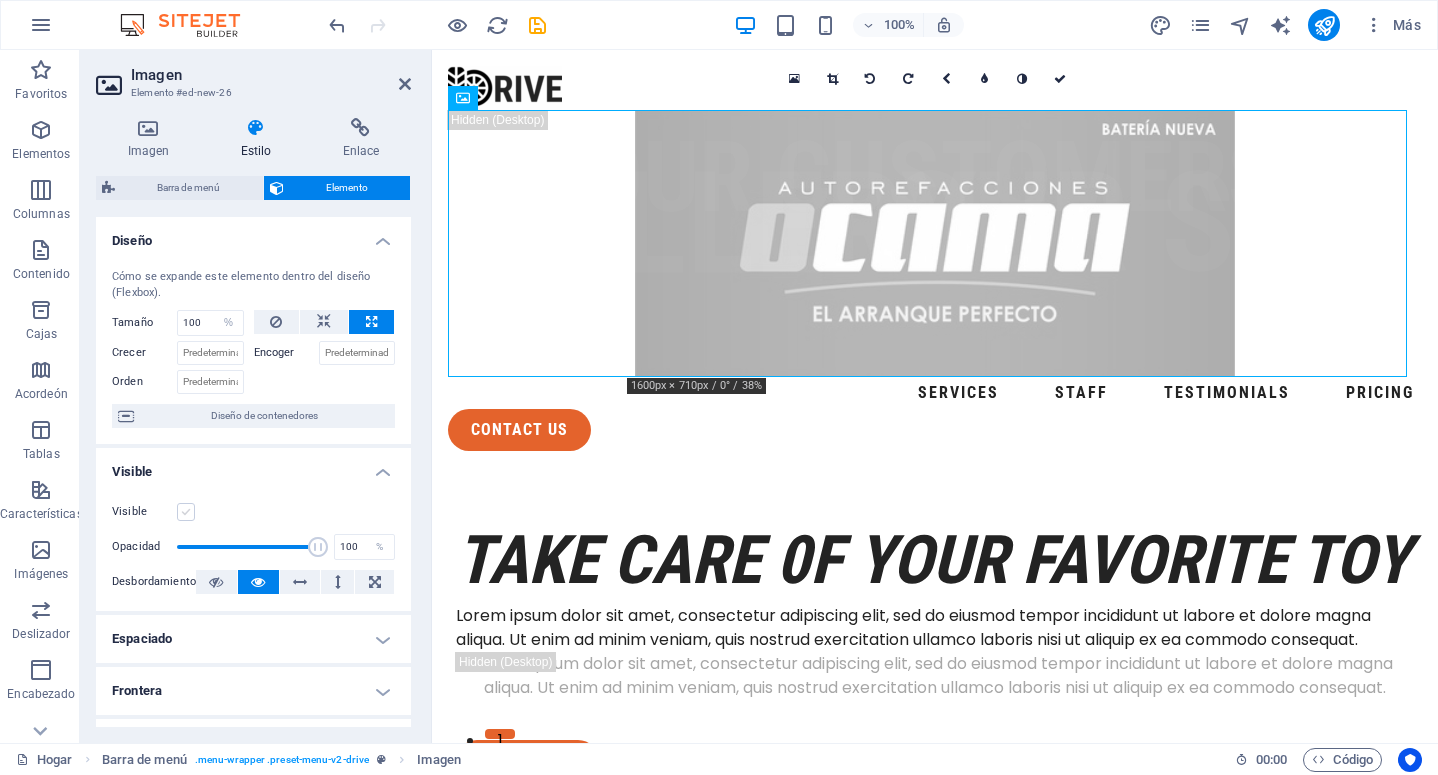 click at bounding box center (186, 512) 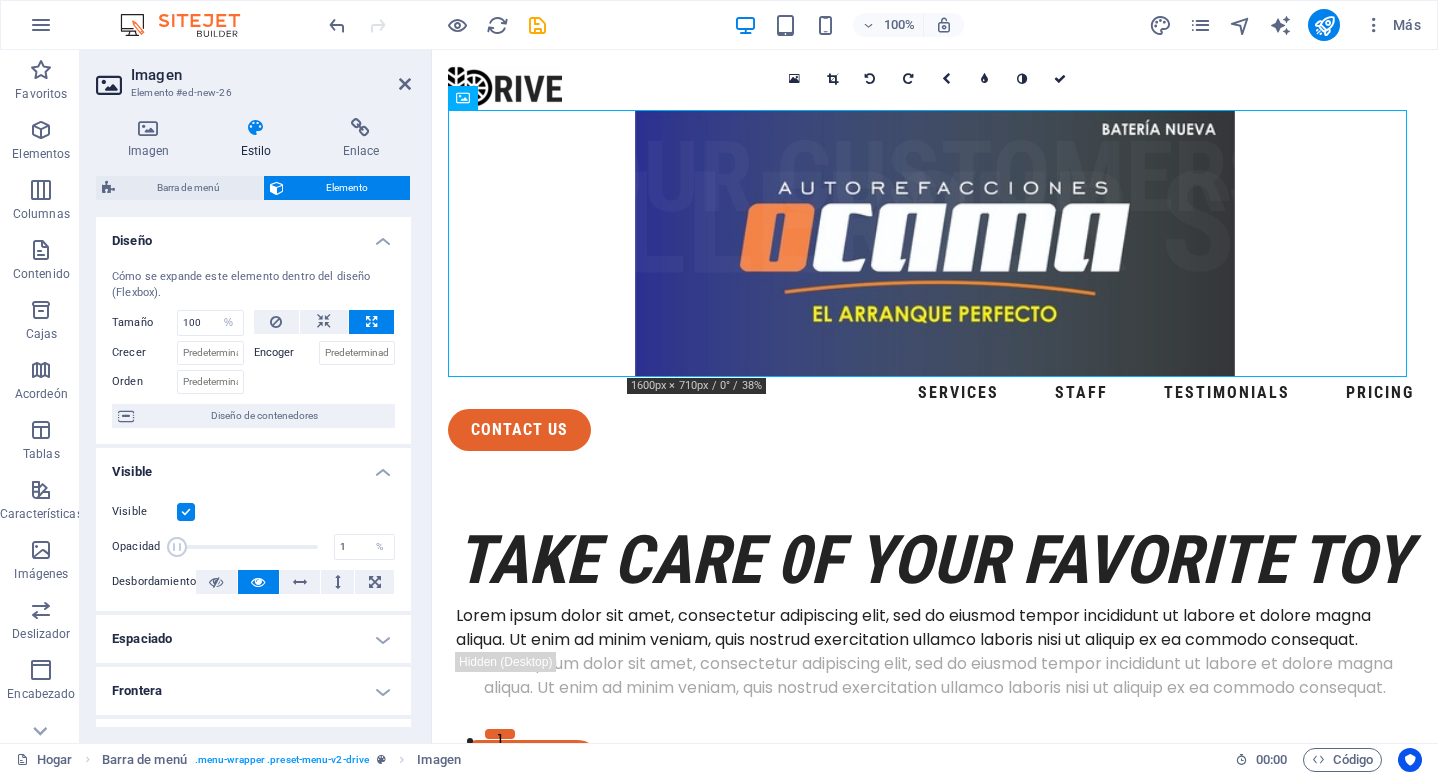 drag, startPoint x: 308, startPoint y: 546, endPoint x: 161, endPoint y: 542, distance: 147.05441 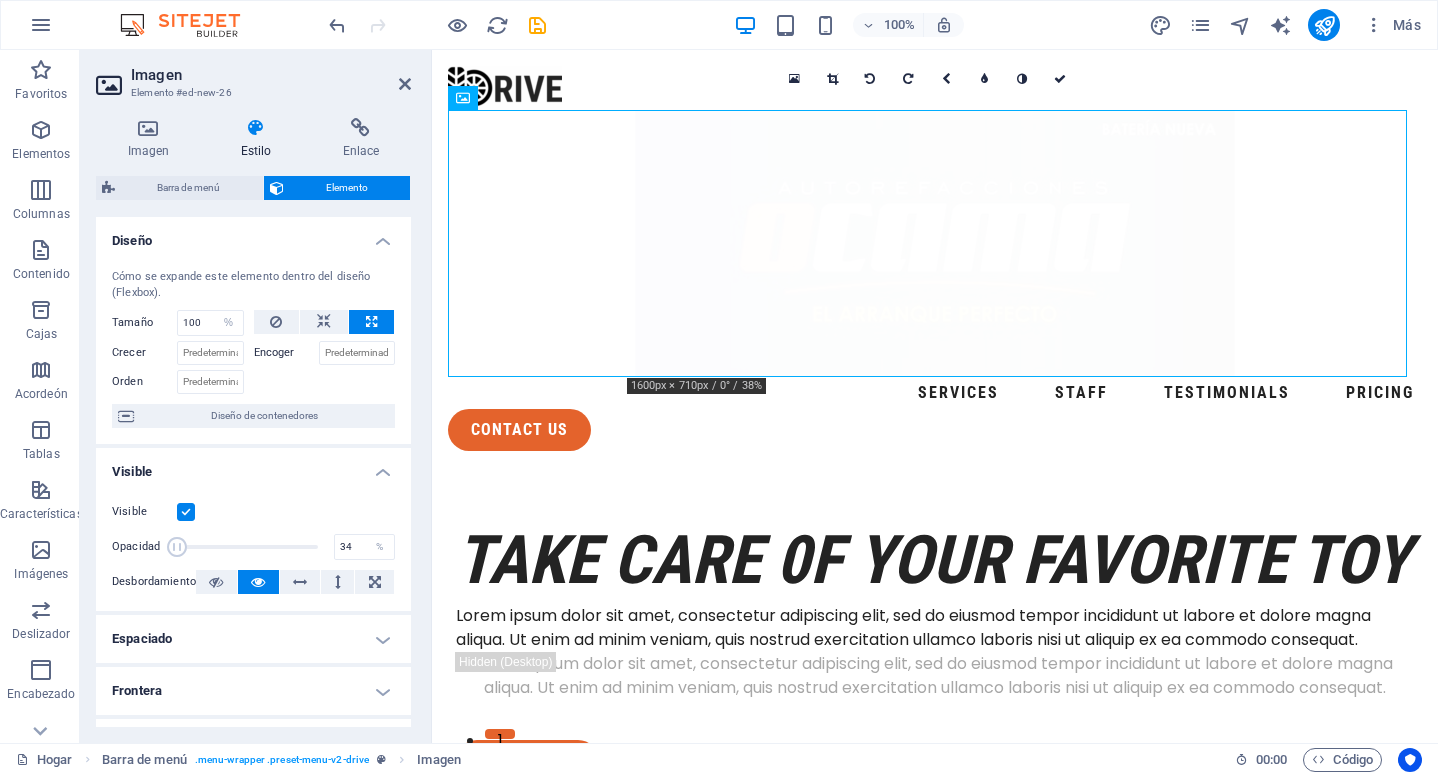 drag, startPoint x: 219, startPoint y: 541, endPoint x: 235, endPoint y: 544, distance: 16.27882 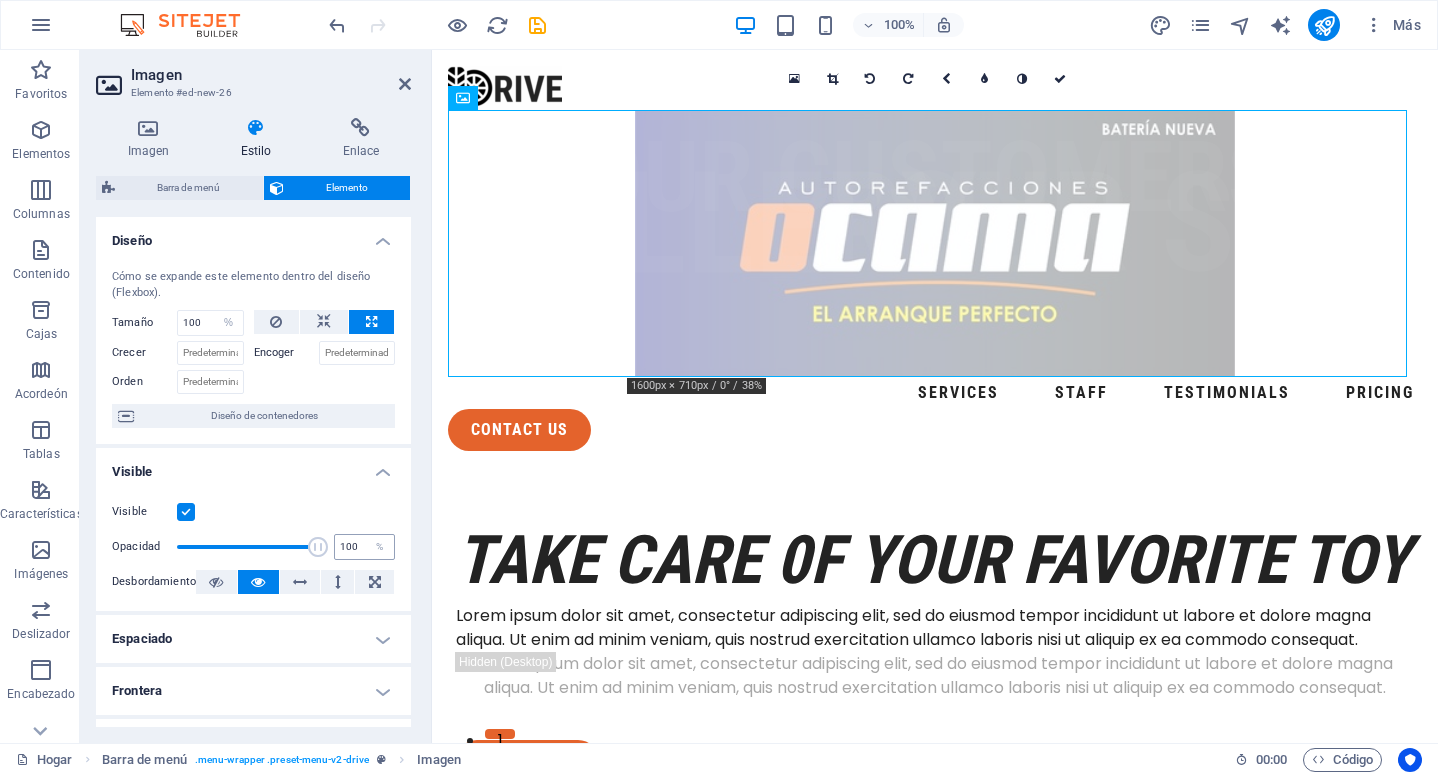 drag, startPoint x: 248, startPoint y: 540, endPoint x: 343, endPoint y: 534, distance: 95.189285 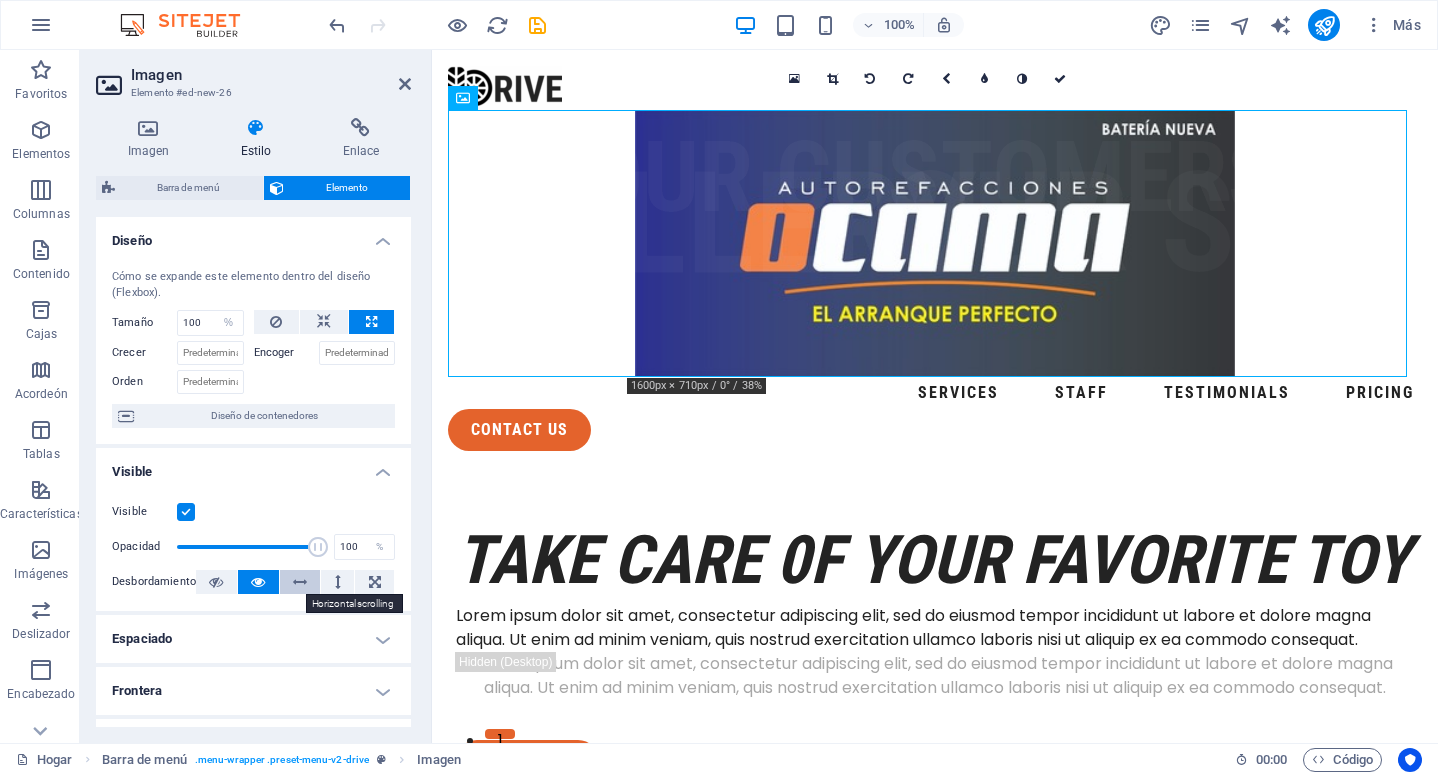 click at bounding box center [300, 582] 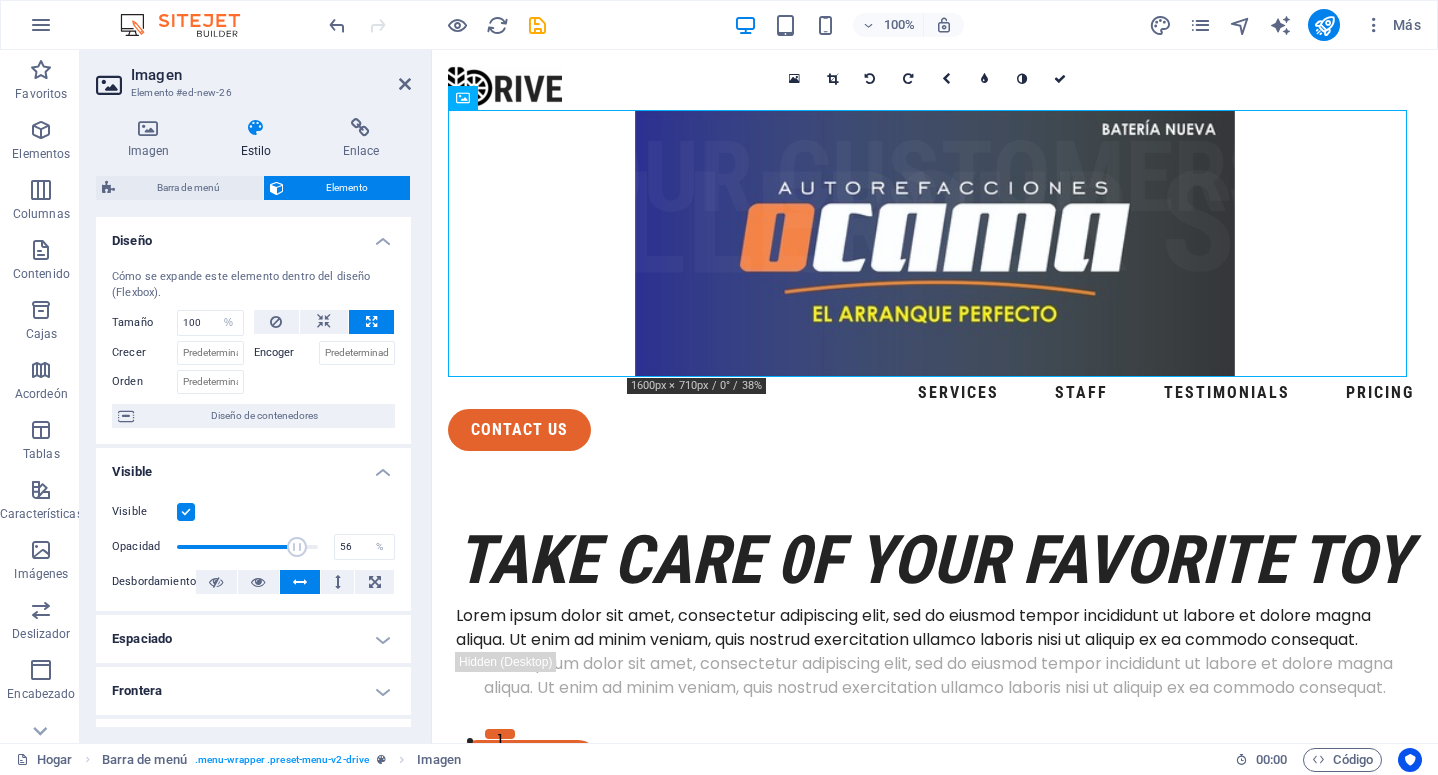 drag, startPoint x: 317, startPoint y: 545, endPoint x: 253, endPoint y: 547, distance: 64.03124 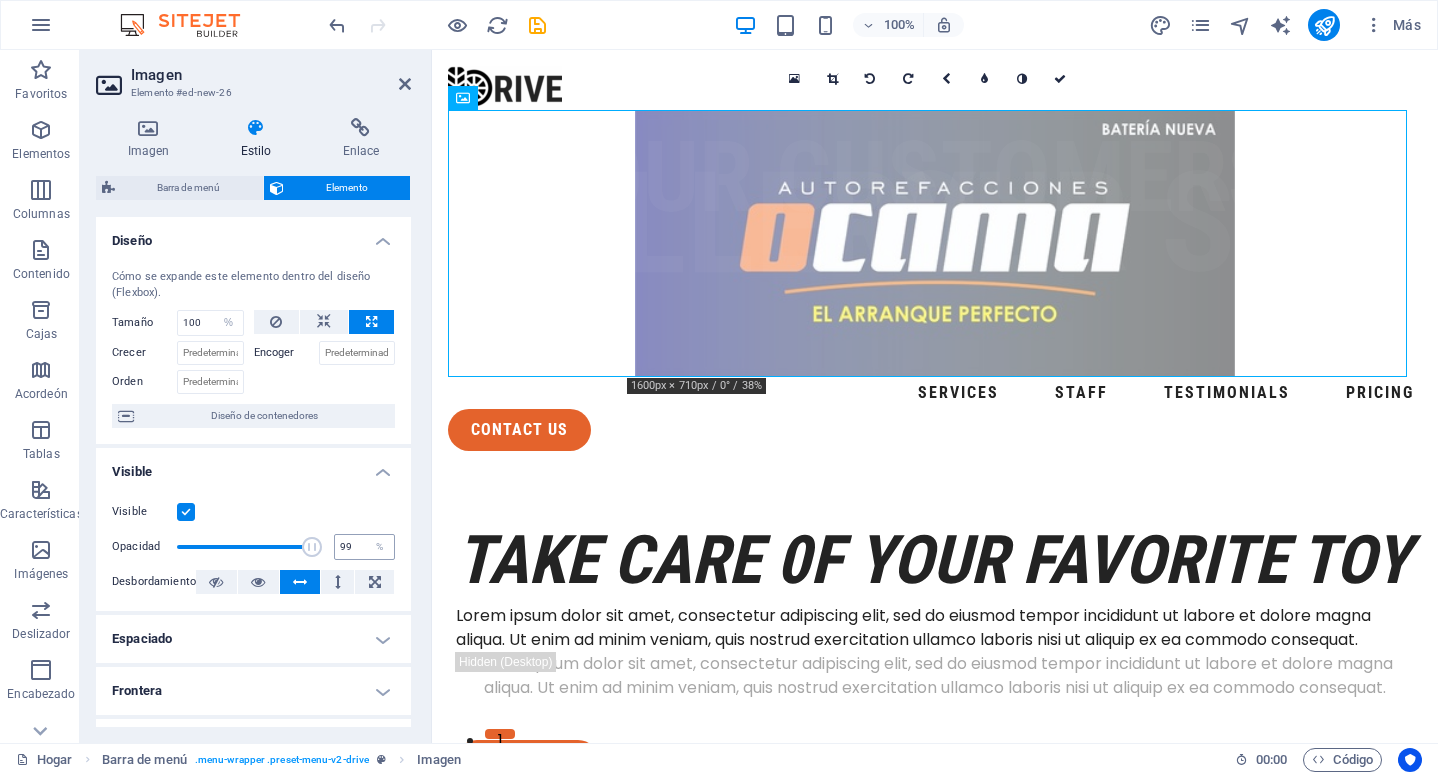 type on "100" 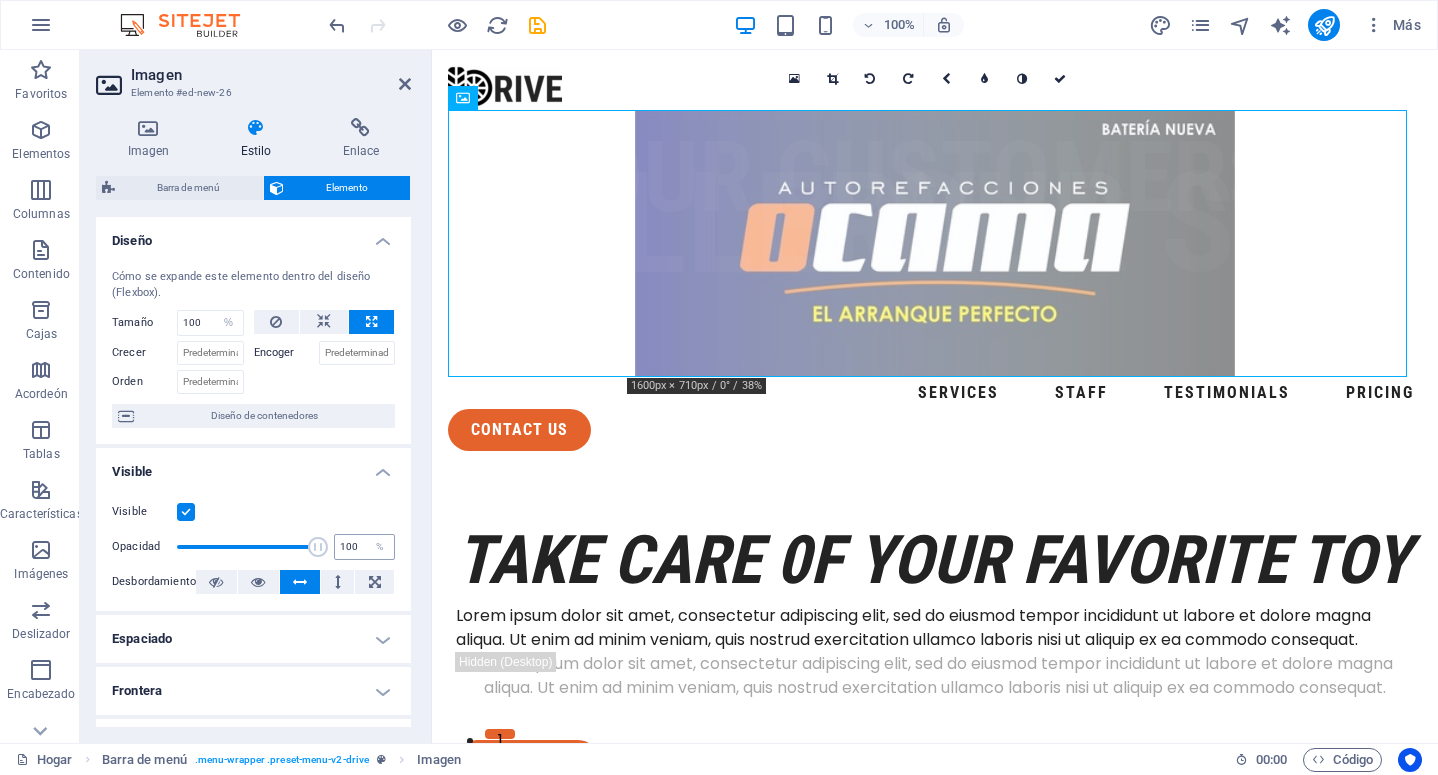 drag, startPoint x: 265, startPoint y: 539, endPoint x: 355, endPoint y: 554, distance: 91.24144 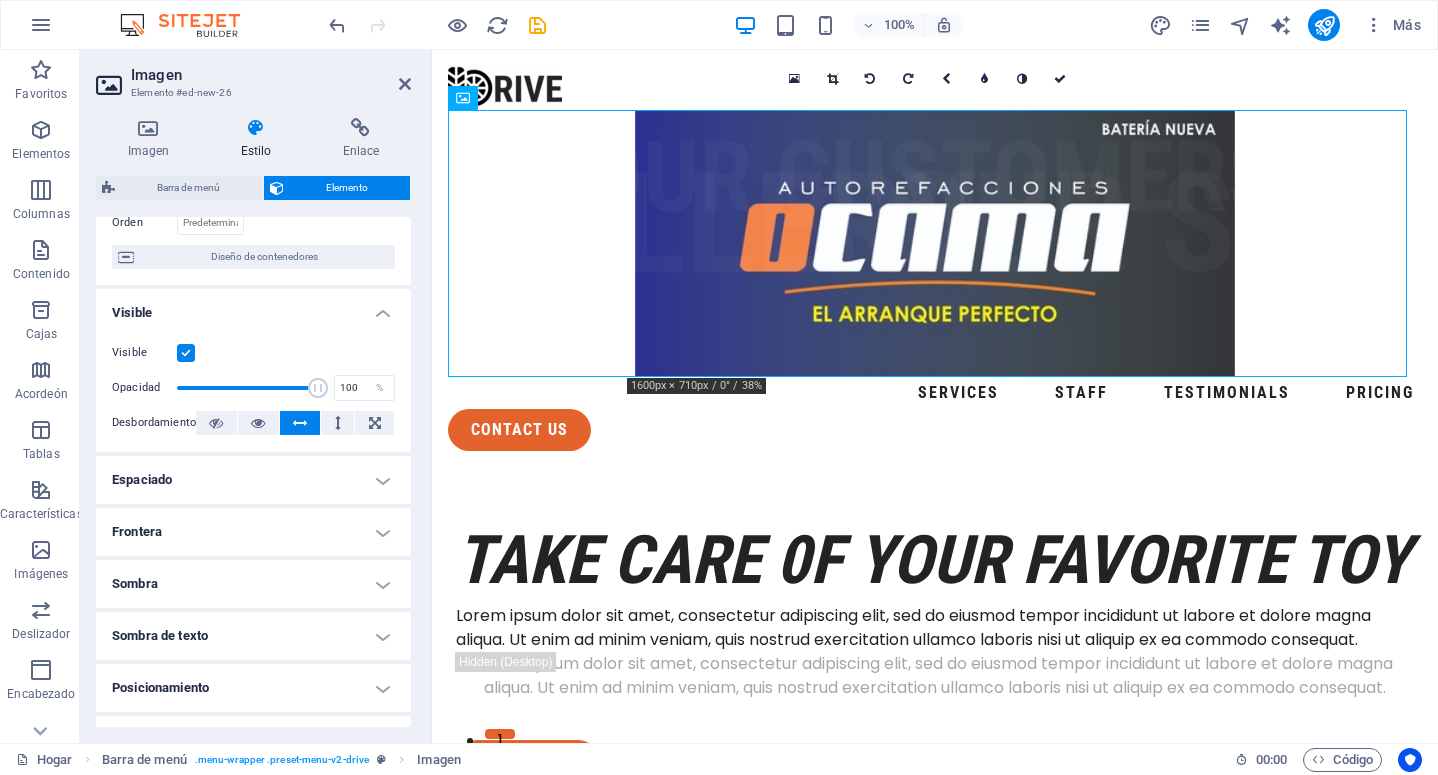 scroll, scrollTop: 200, scrollLeft: 0, axis: vertical 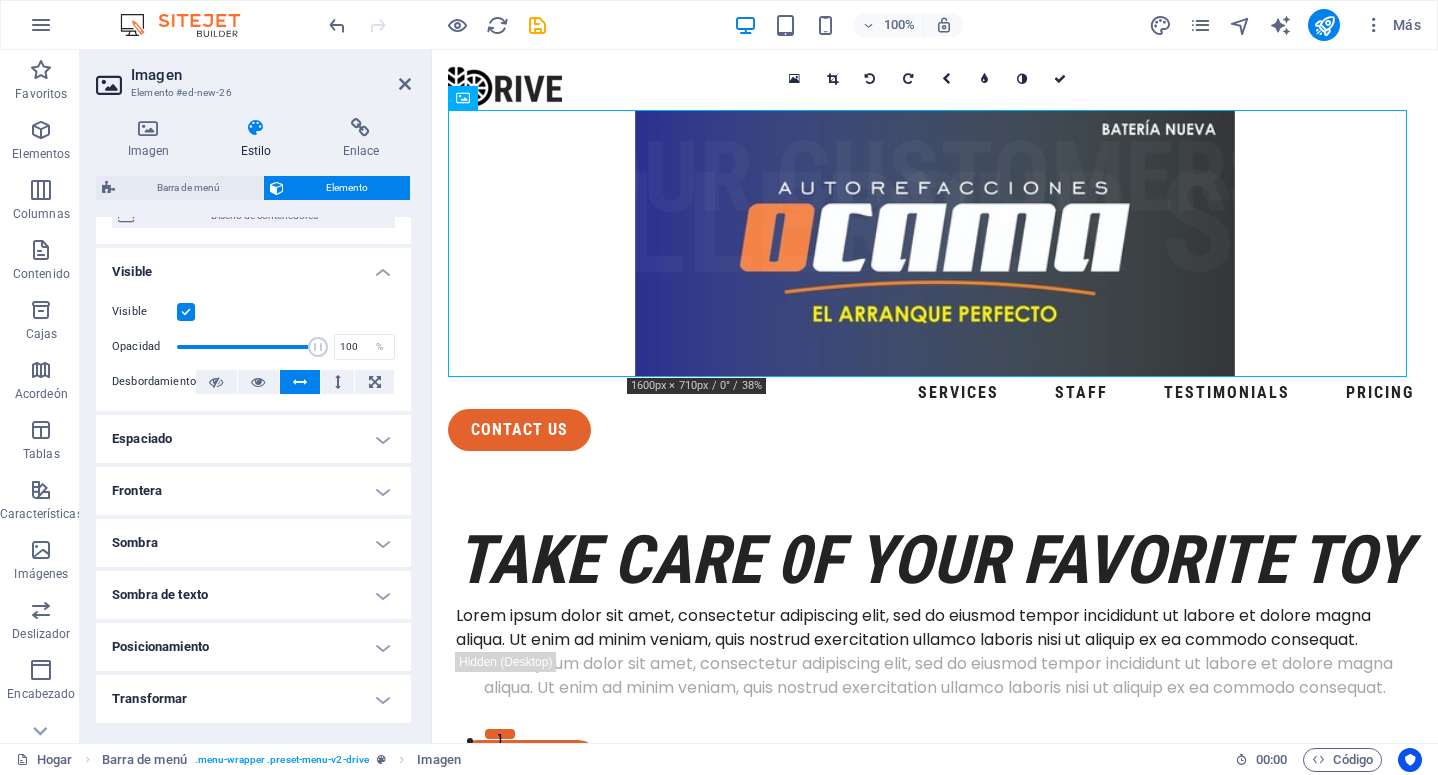 click on "Espaciado" at bounding box center [253, 439] 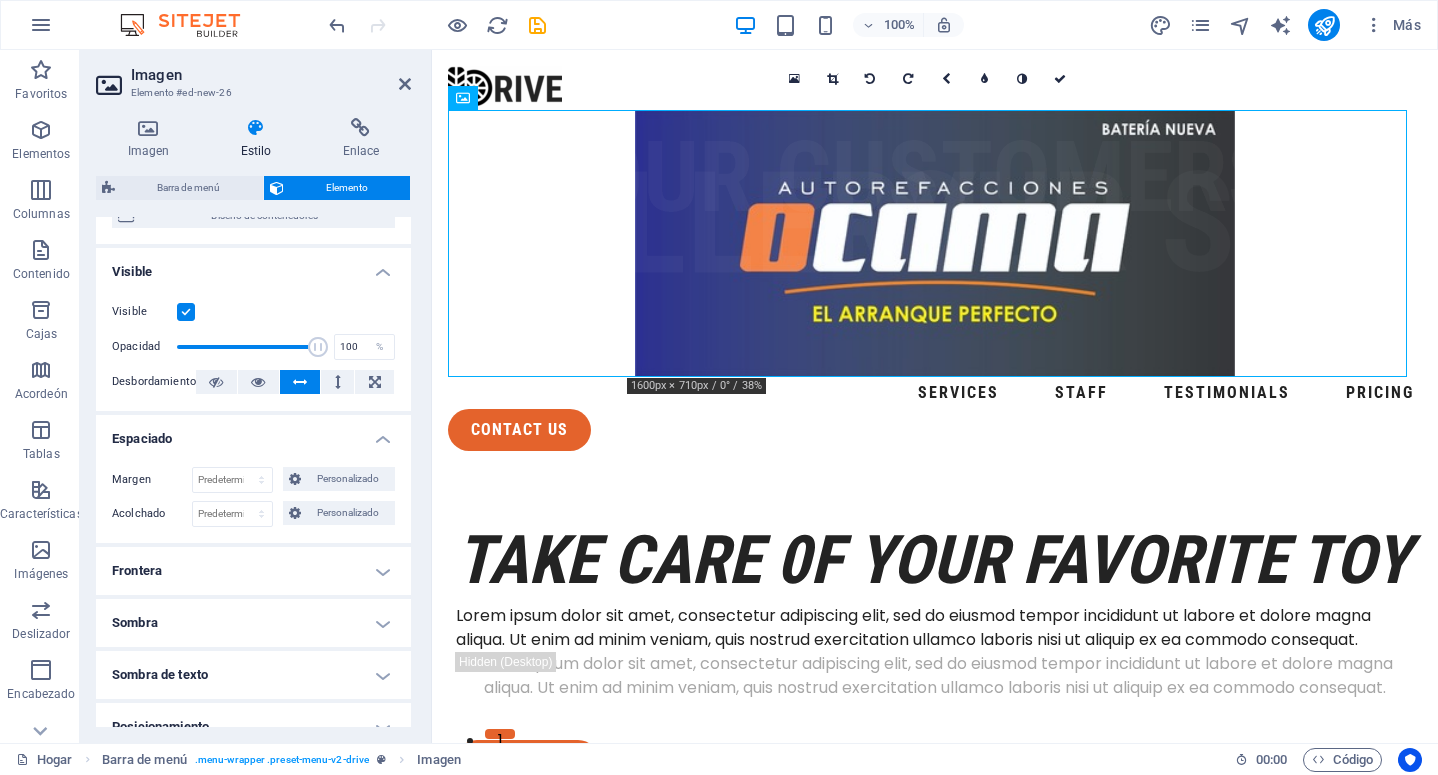 click on "Espaciado" at bounding box center [253, 433] 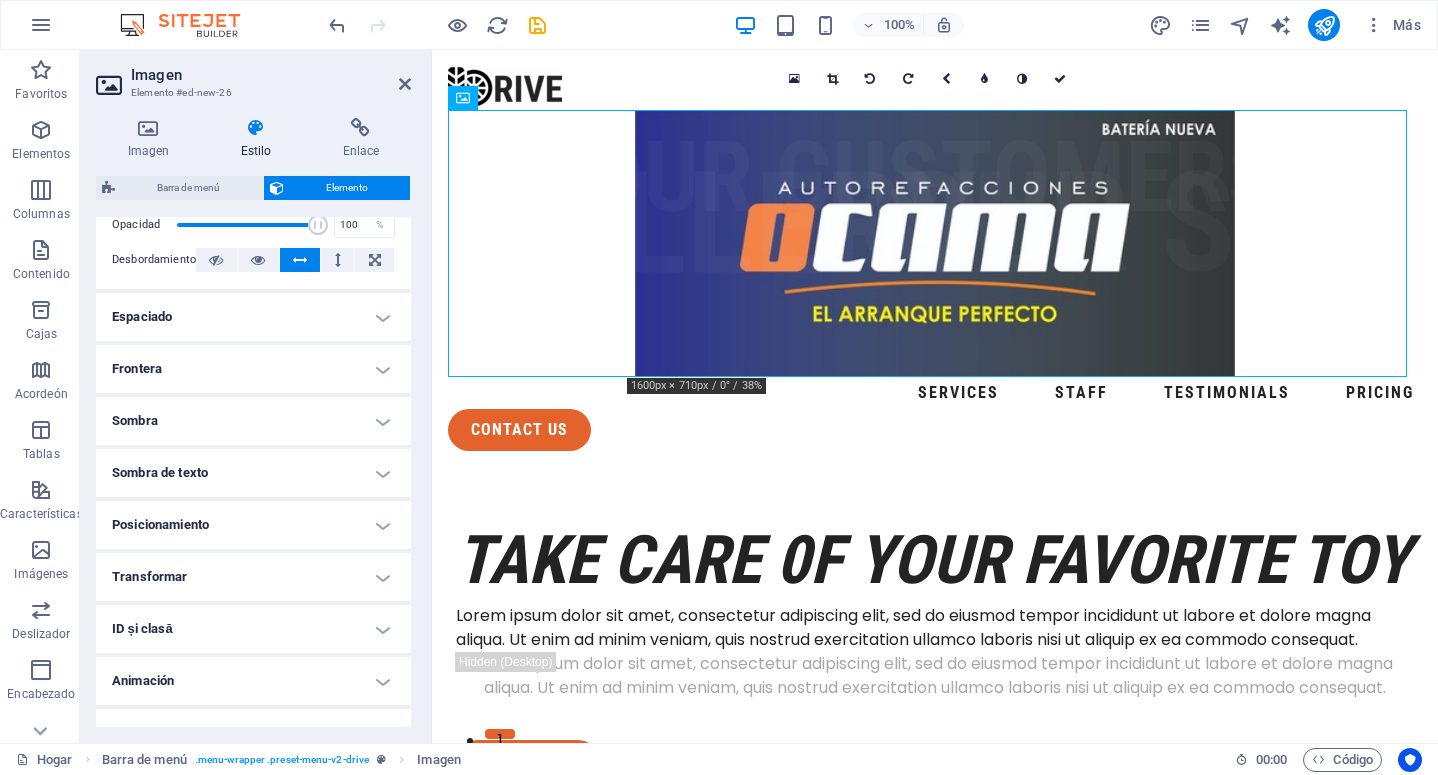 scroll, scrollTop: 352, scrollLeft: 0, axis: vertical 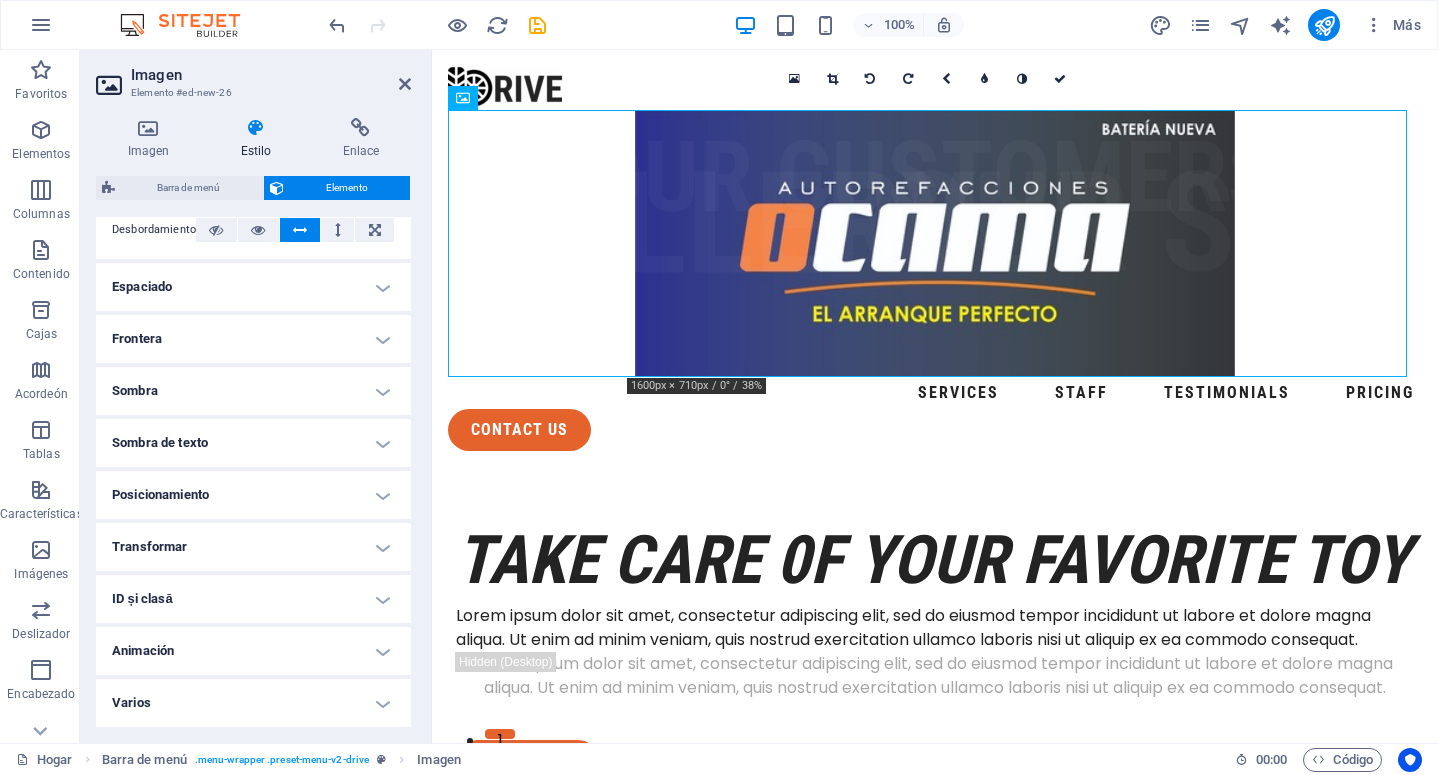 click on "Animación" at bounding box center (253, 651) 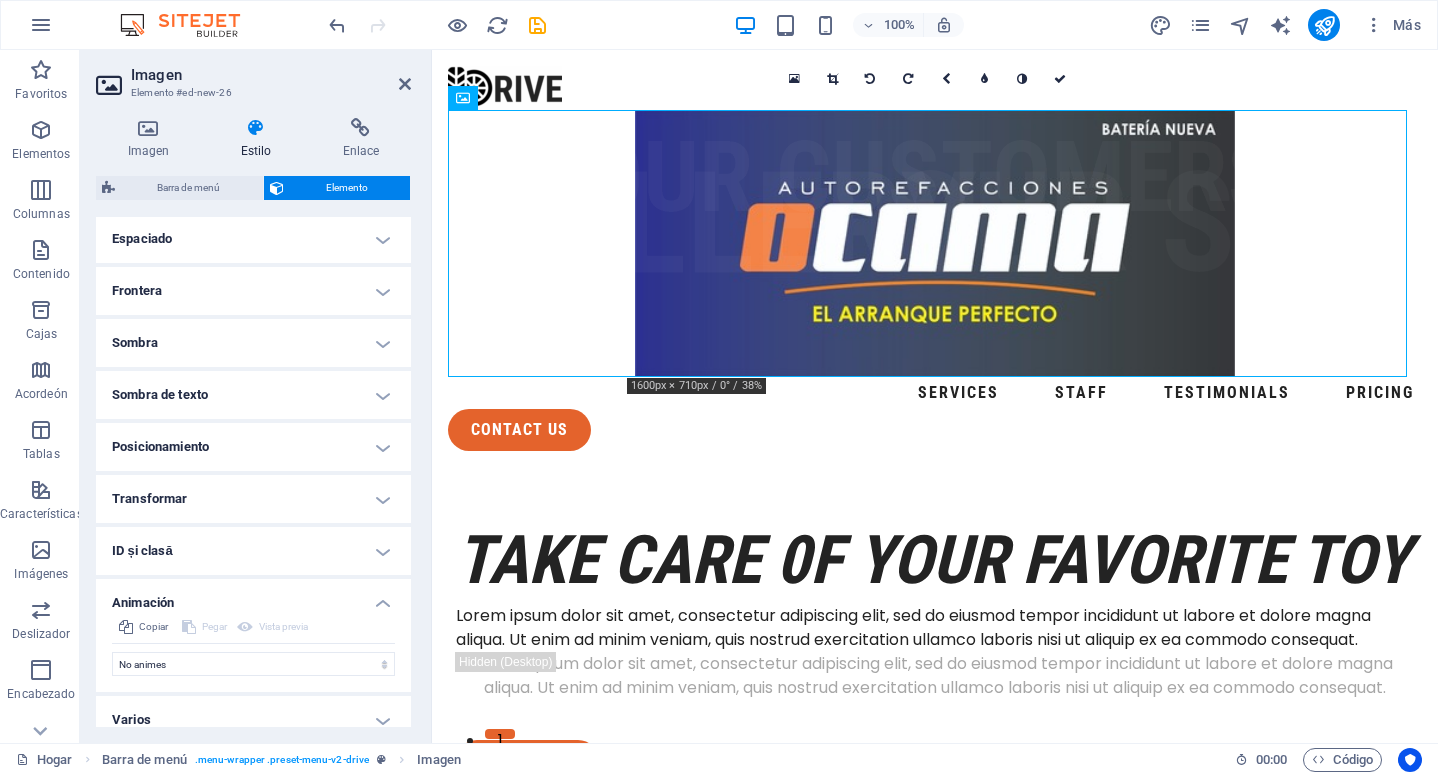 scroll, scrollTop: 417, scrollLeft: 0, axis: vertical 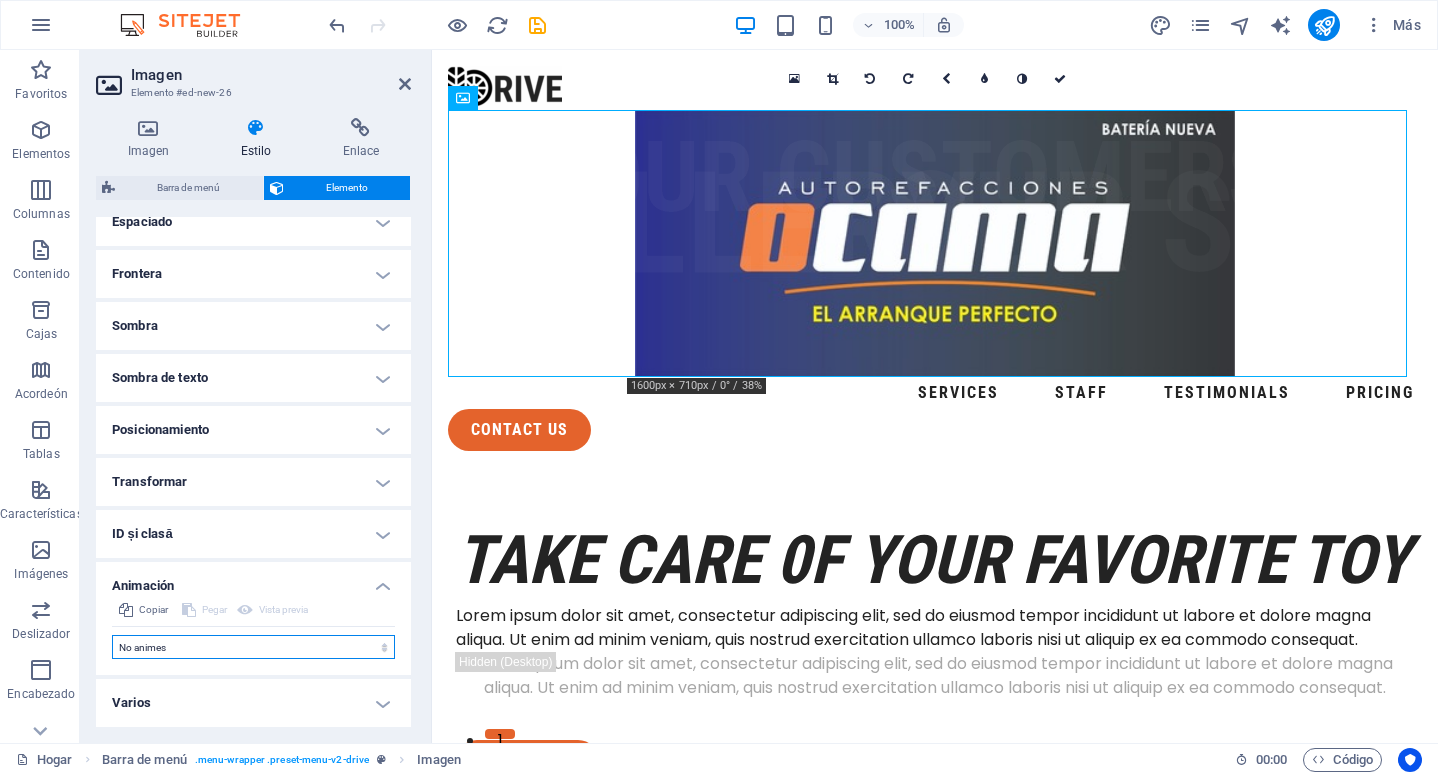 click on "No animes Mostrar/Ocultar Desliza hacia arriba/abajo Acercar/alejar Deslízate de izquierda a derecha Deslízate de derecha a izquierda Deslícese de arriba hacia abajo Desliza de abajo hacia arriba Pulso Parpadeo Abrir como superposición" at bounding box center [253, 647] 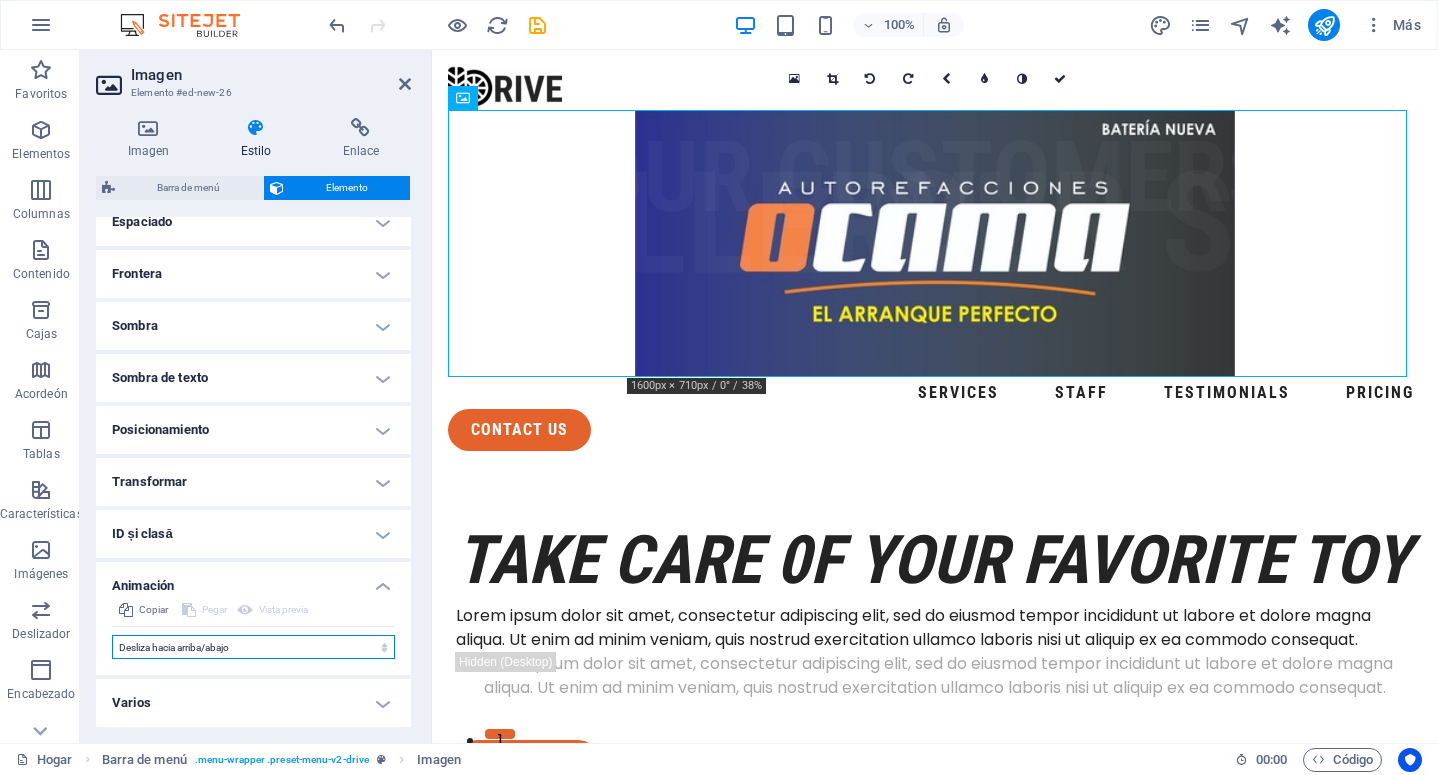 click on "No animes Mostrar/Ocultar Desliza hacia arriba/abajo Acercar/alejar Deslízate de izquierda a derecha Deslízate de derecha a izquierda Deslícese de arriba hacia abajo Desliza de abajo hacia arriba Pulso Parpadeo Abrir como superposición" at bounding box center (253, 647) 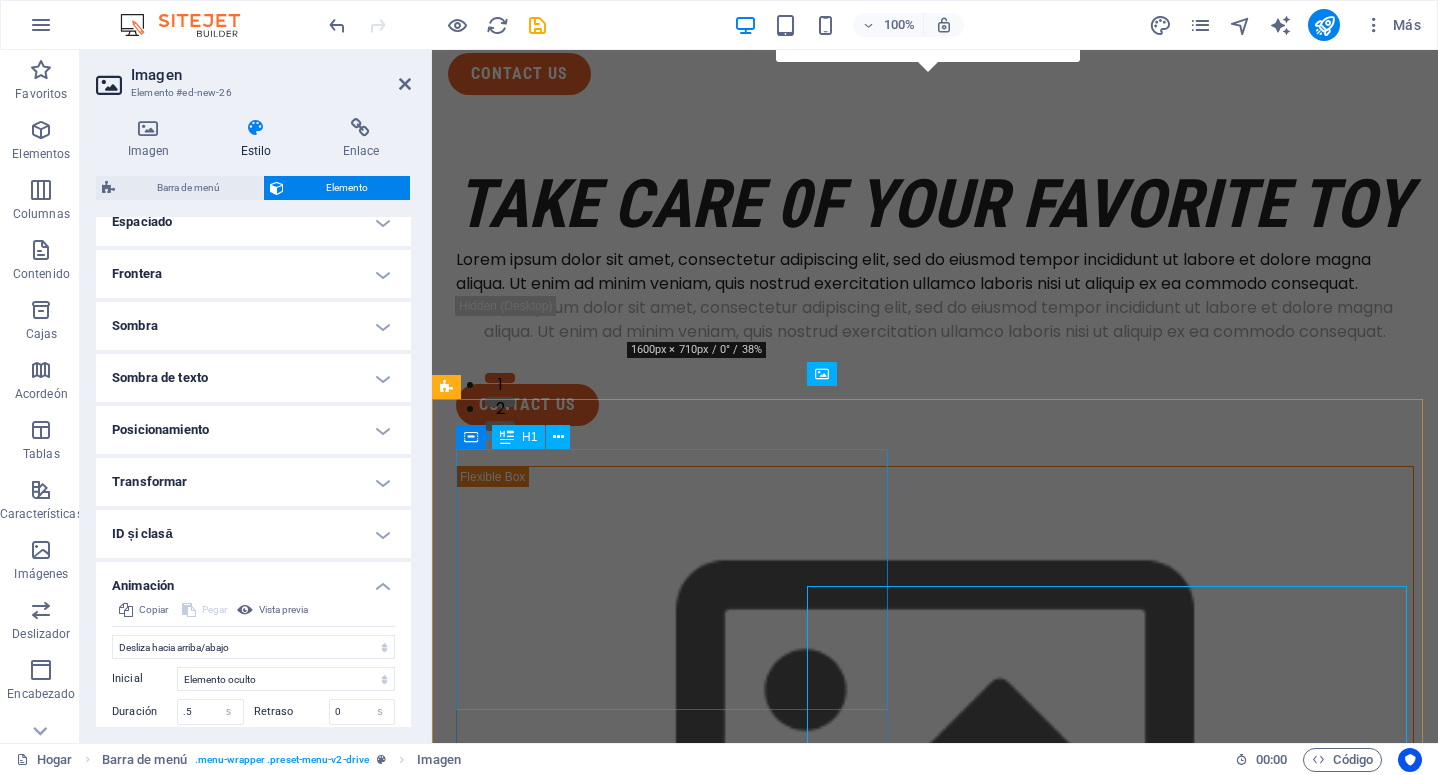 scroll, scrollTop: 0, scrollLeft: 0, axis: both 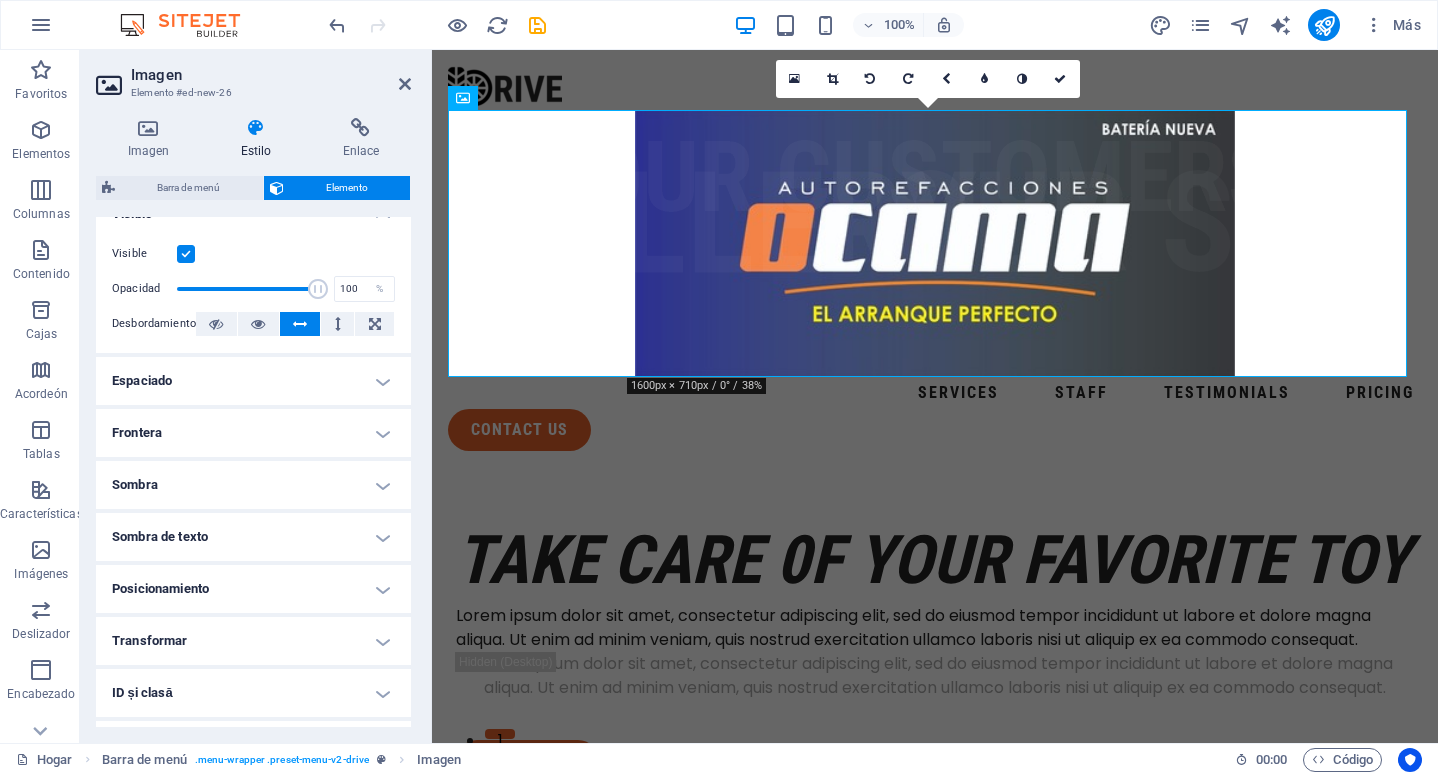 click on "Posicionamiento" at bounding box center [253, 589] 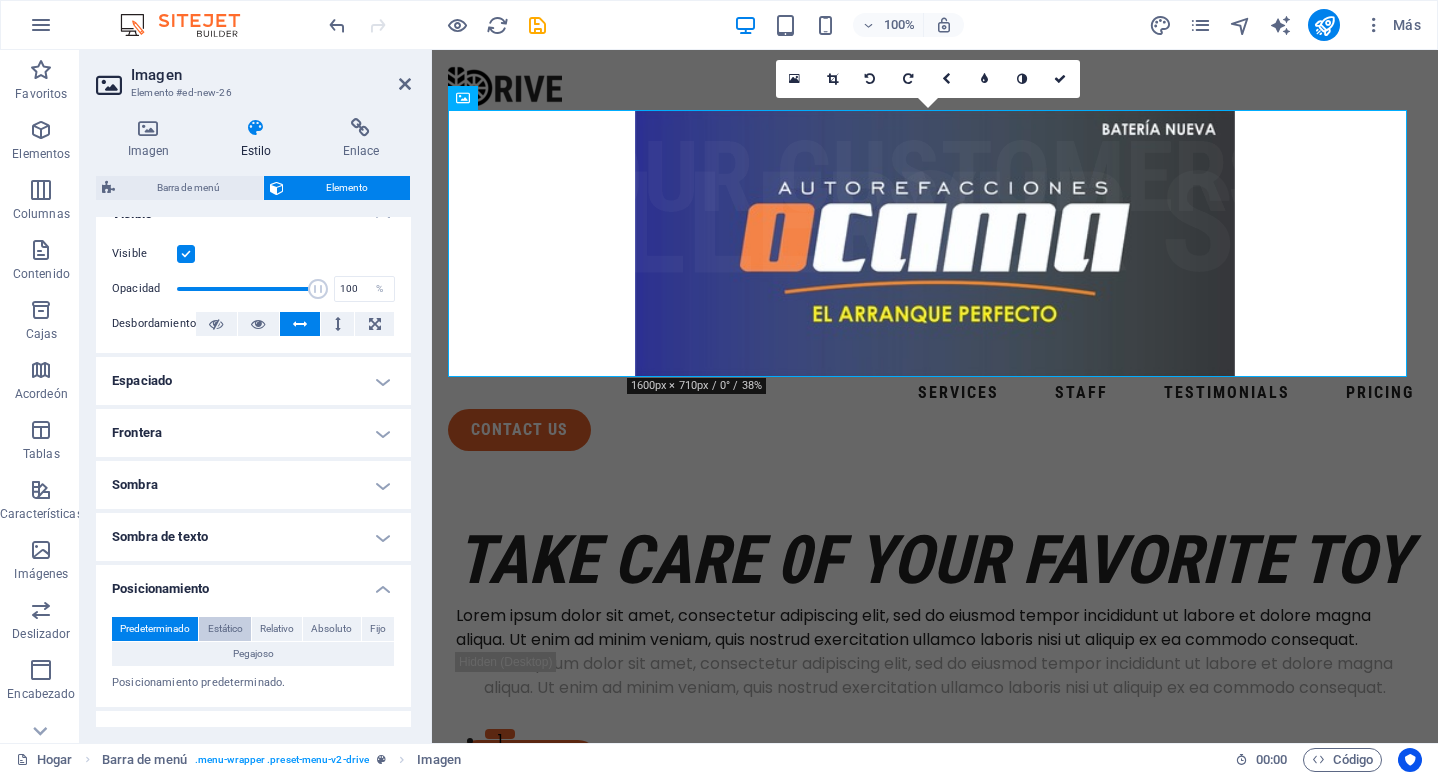 click on "Estático" at bounding box center [225, 629] 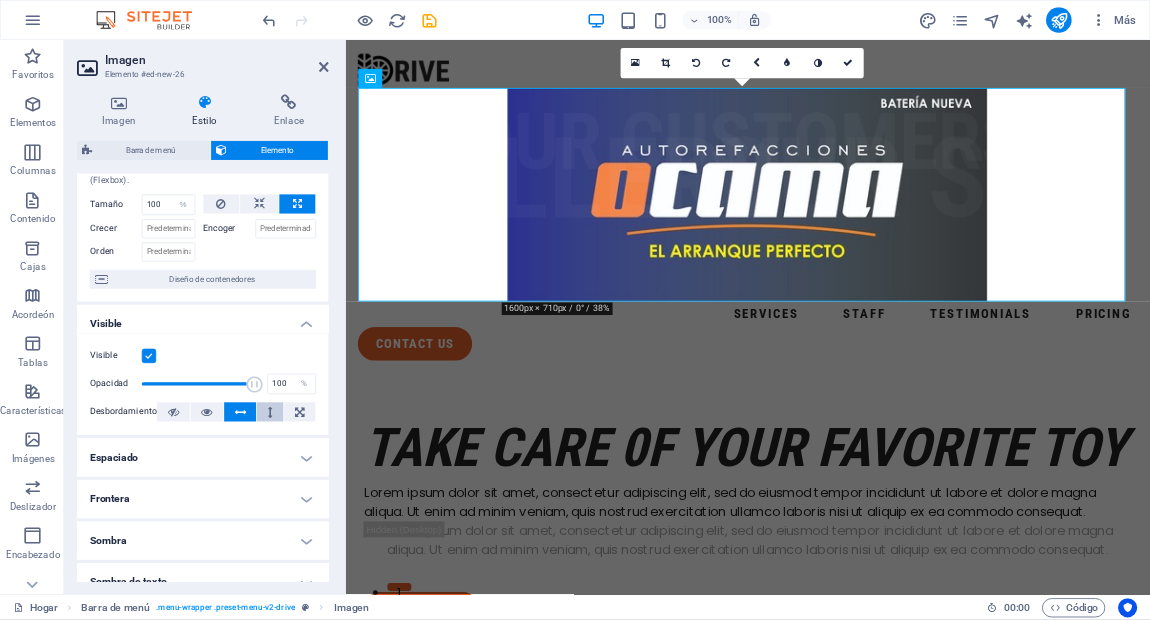 scroll, scrollTop: 0, scrollLeft: 0, axis: both 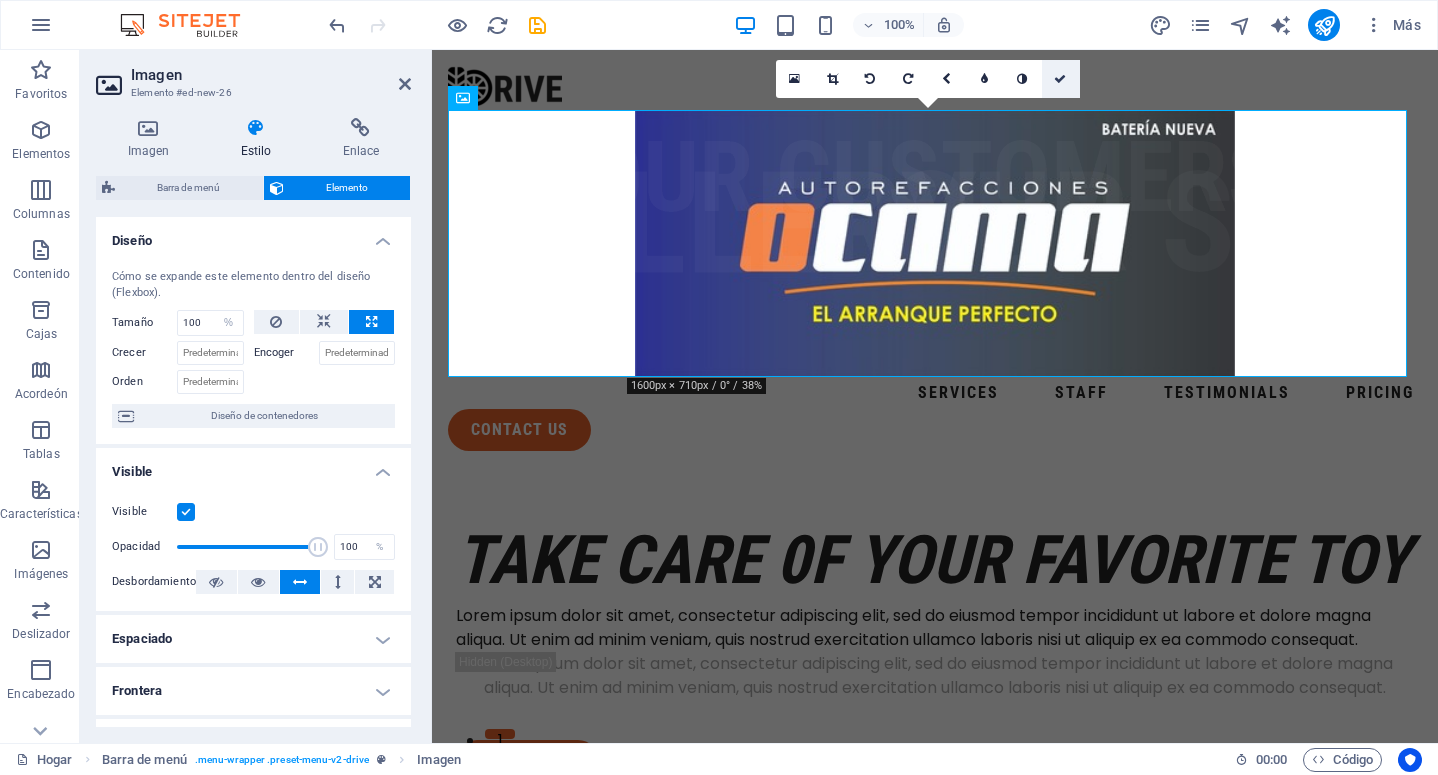 click at bounding box center [1061, 79] 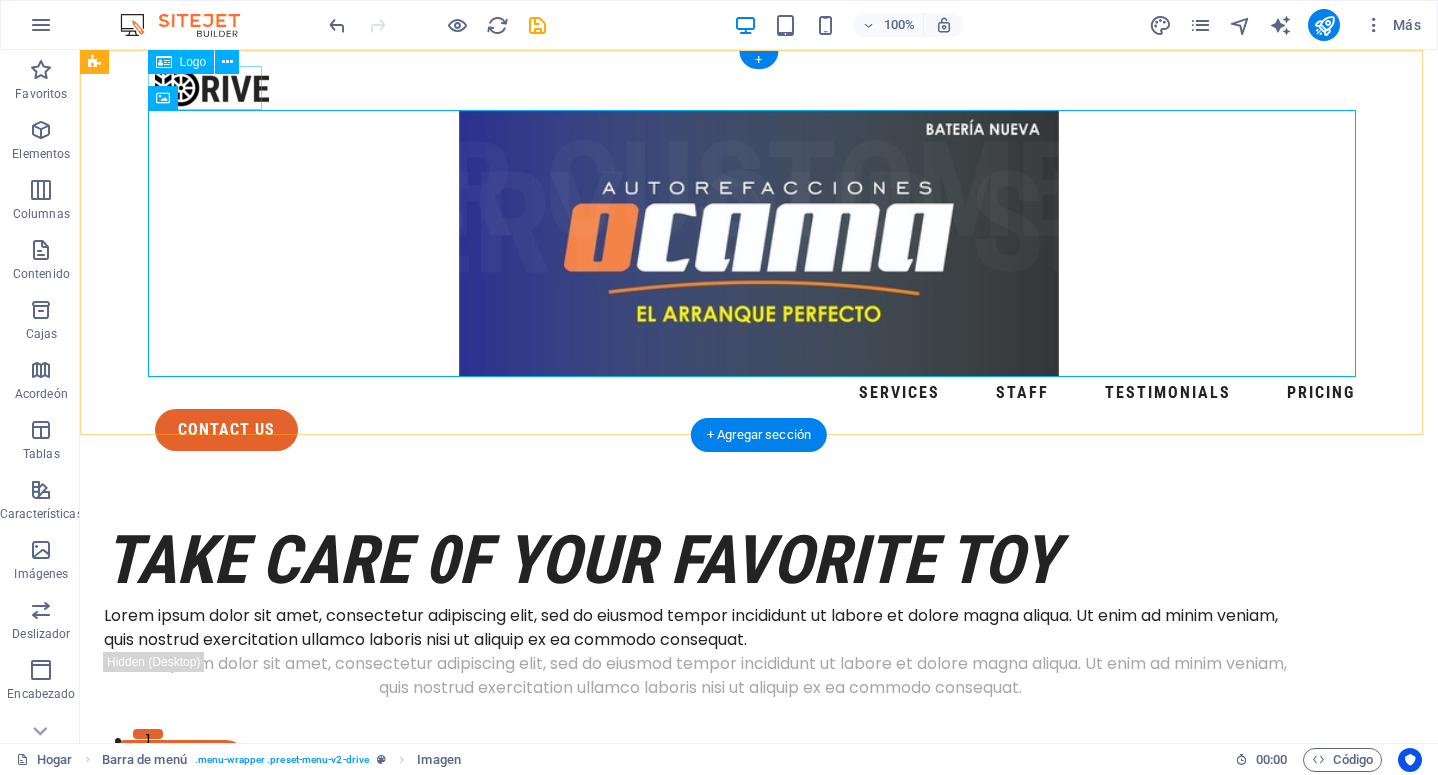click at bounding box center (759, 88) 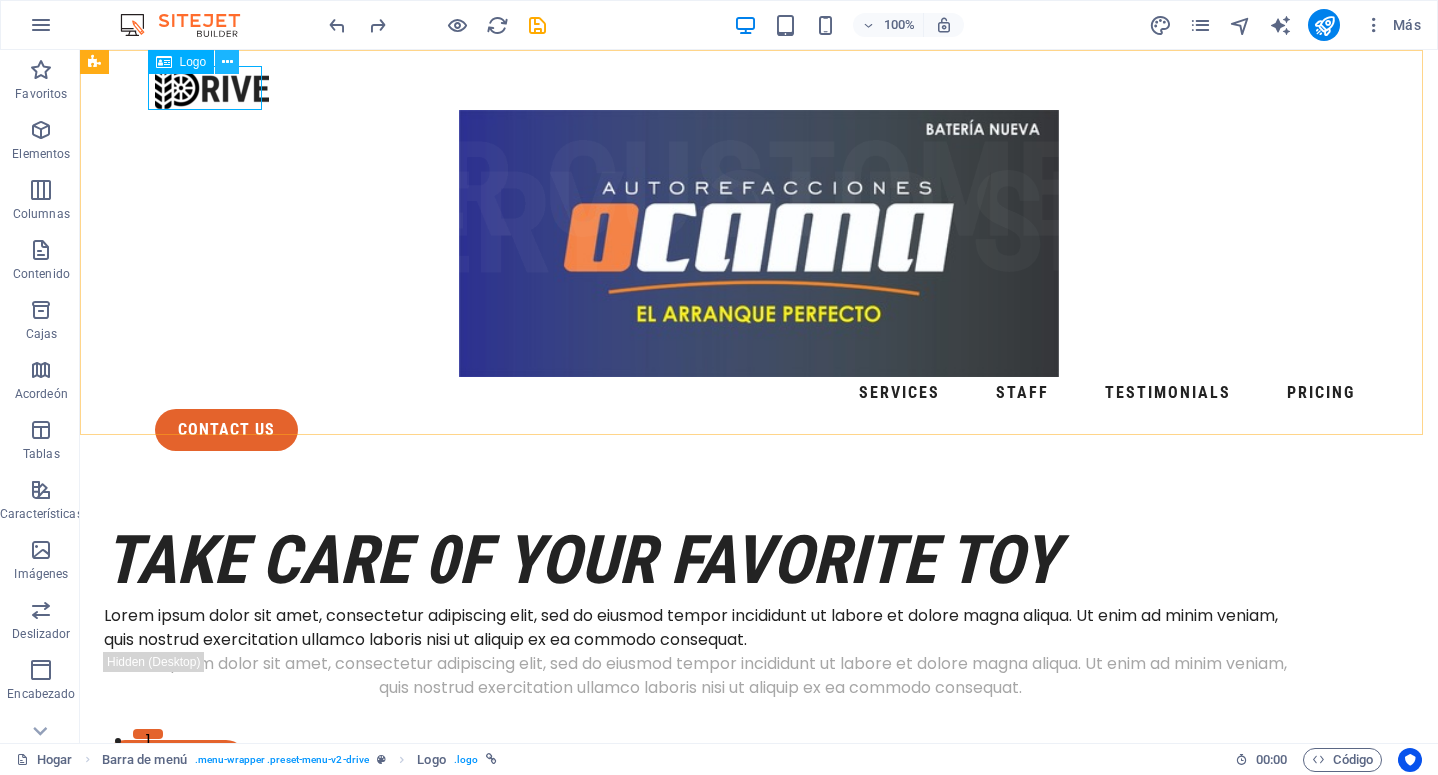 click at bounding box center (227, 62) 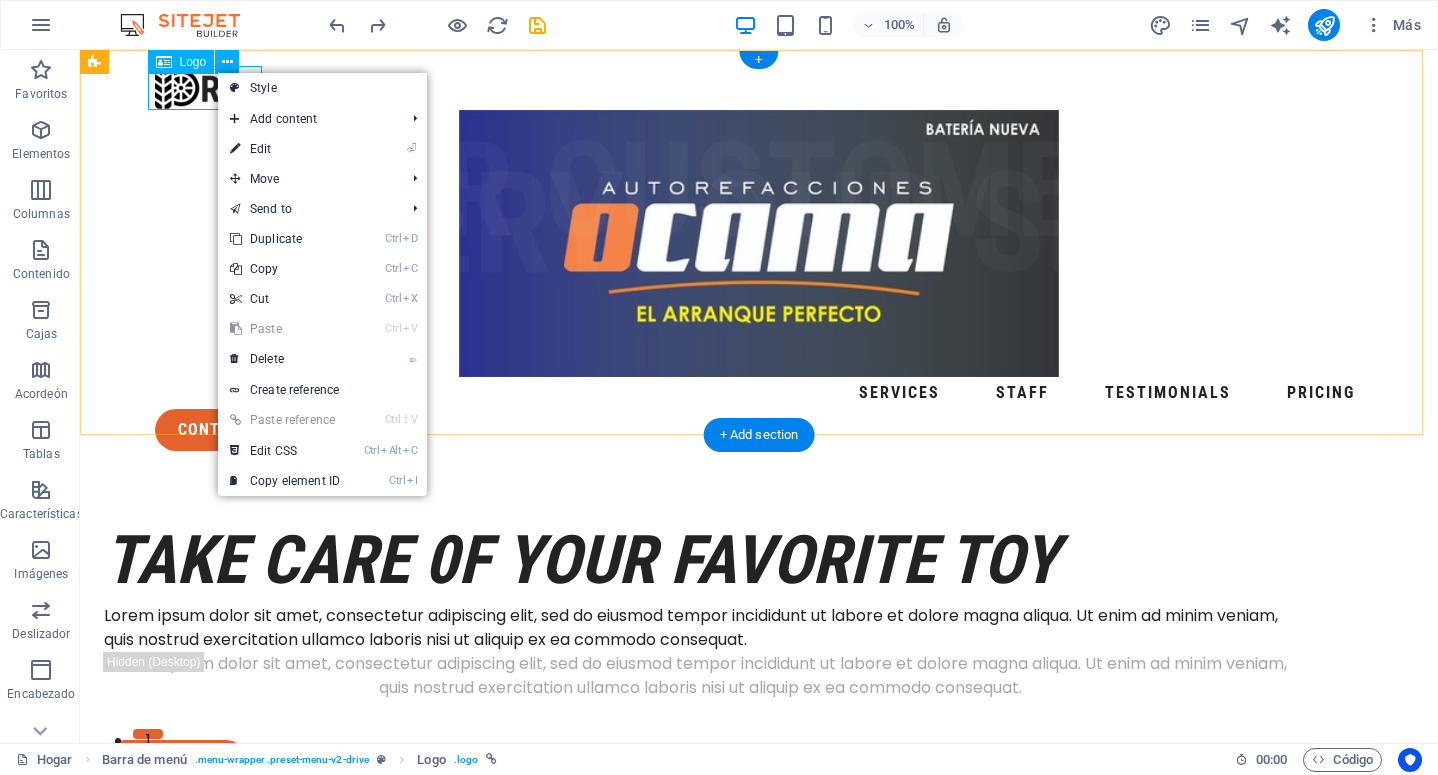 click at bounding box center [759, 88] 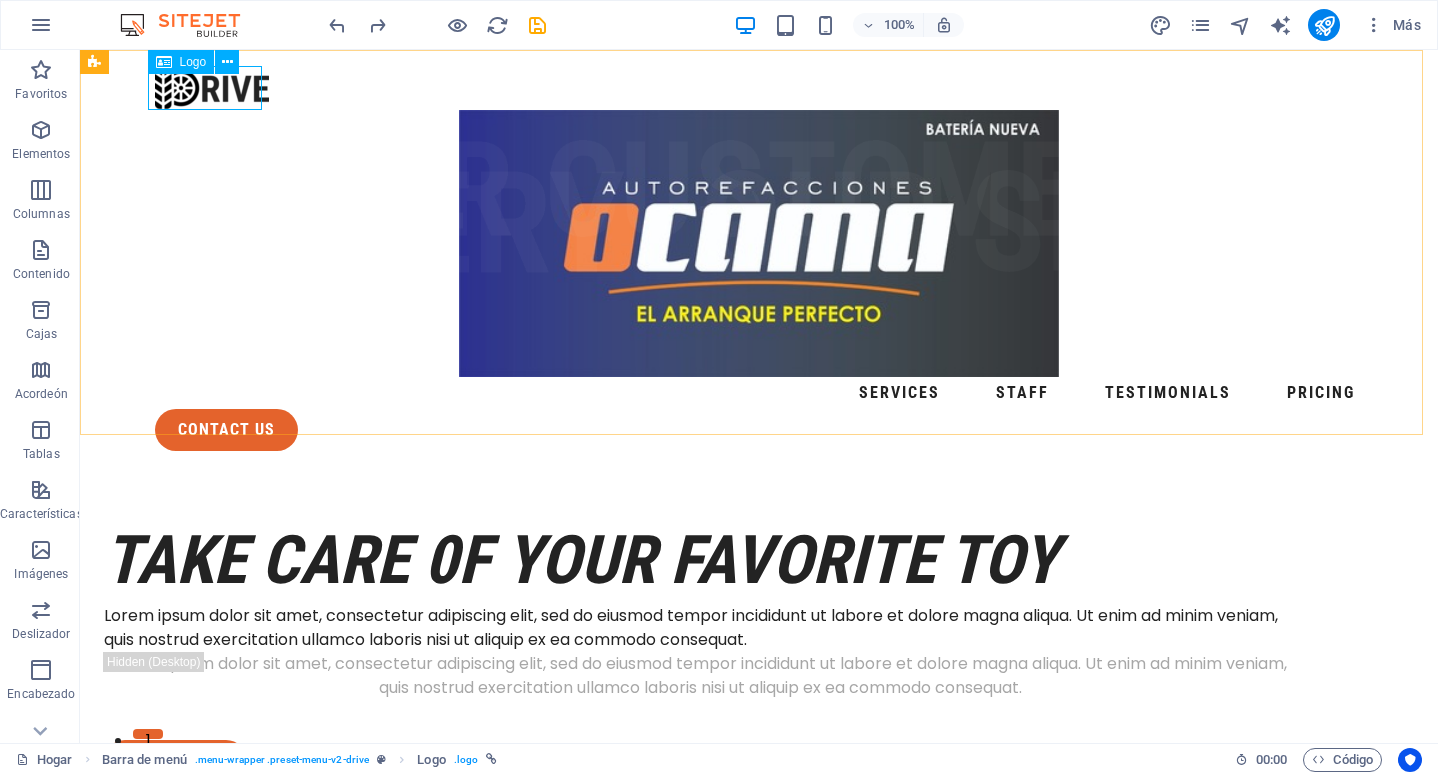 click on "Logo" at bounding box center (181, 62) 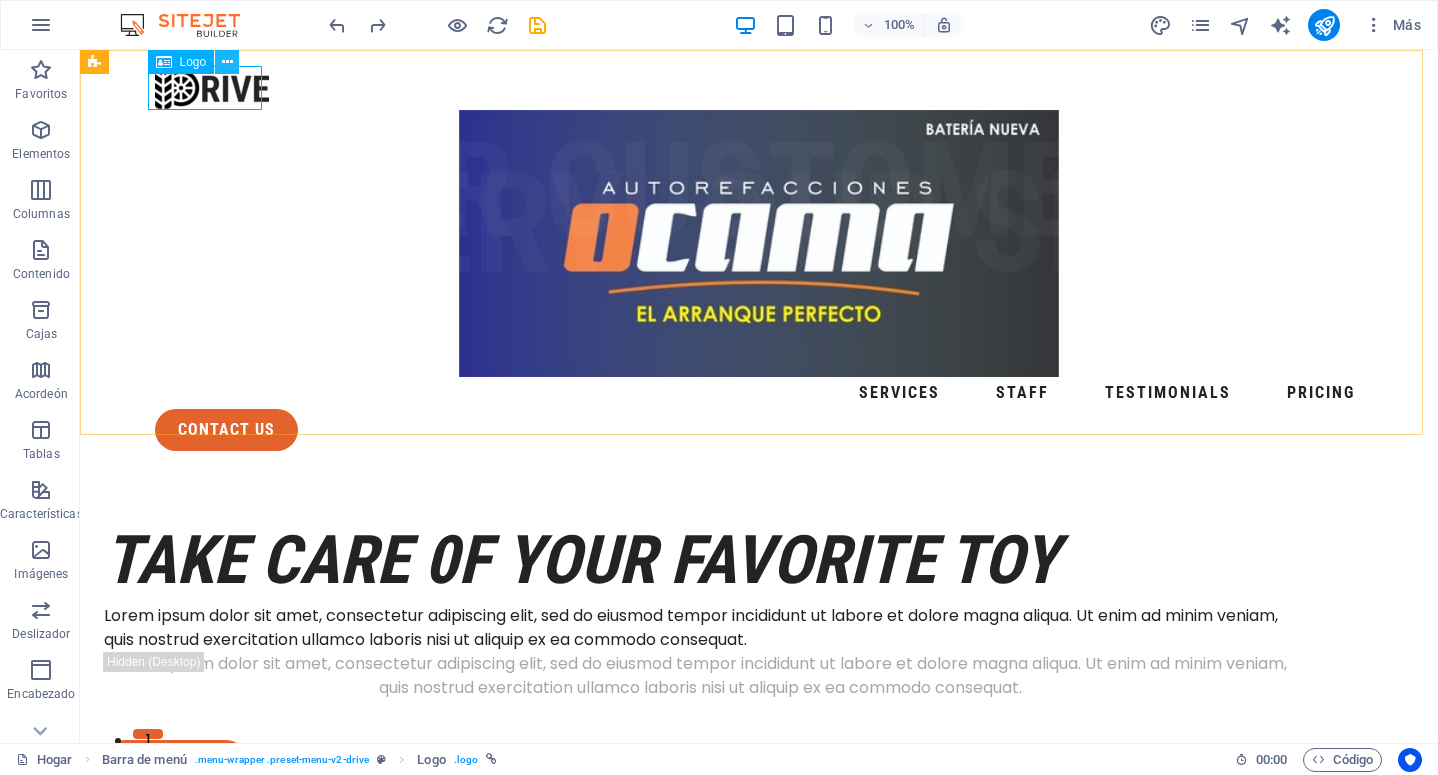 click at bounding box center [227, 62] 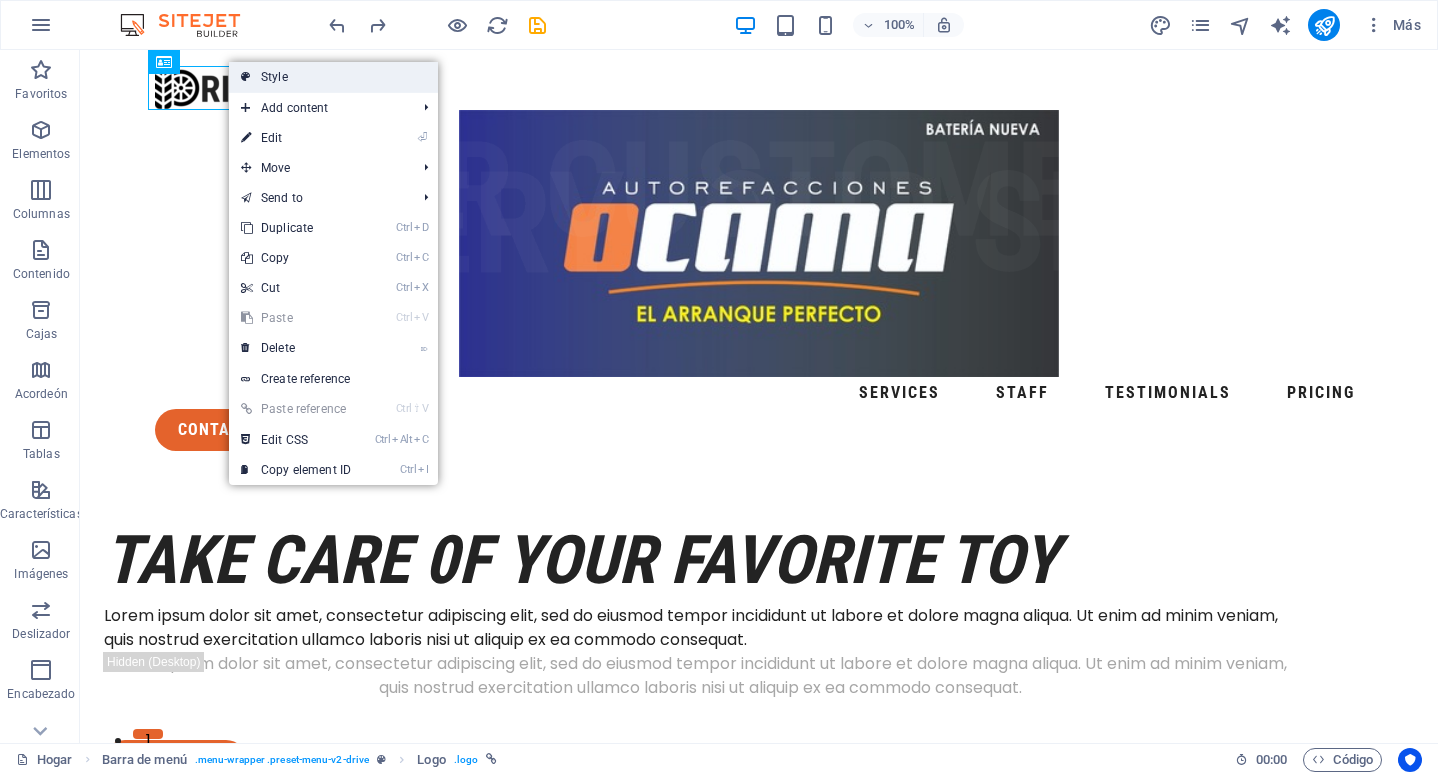 click on "Style" at bounding box center (333, 77) 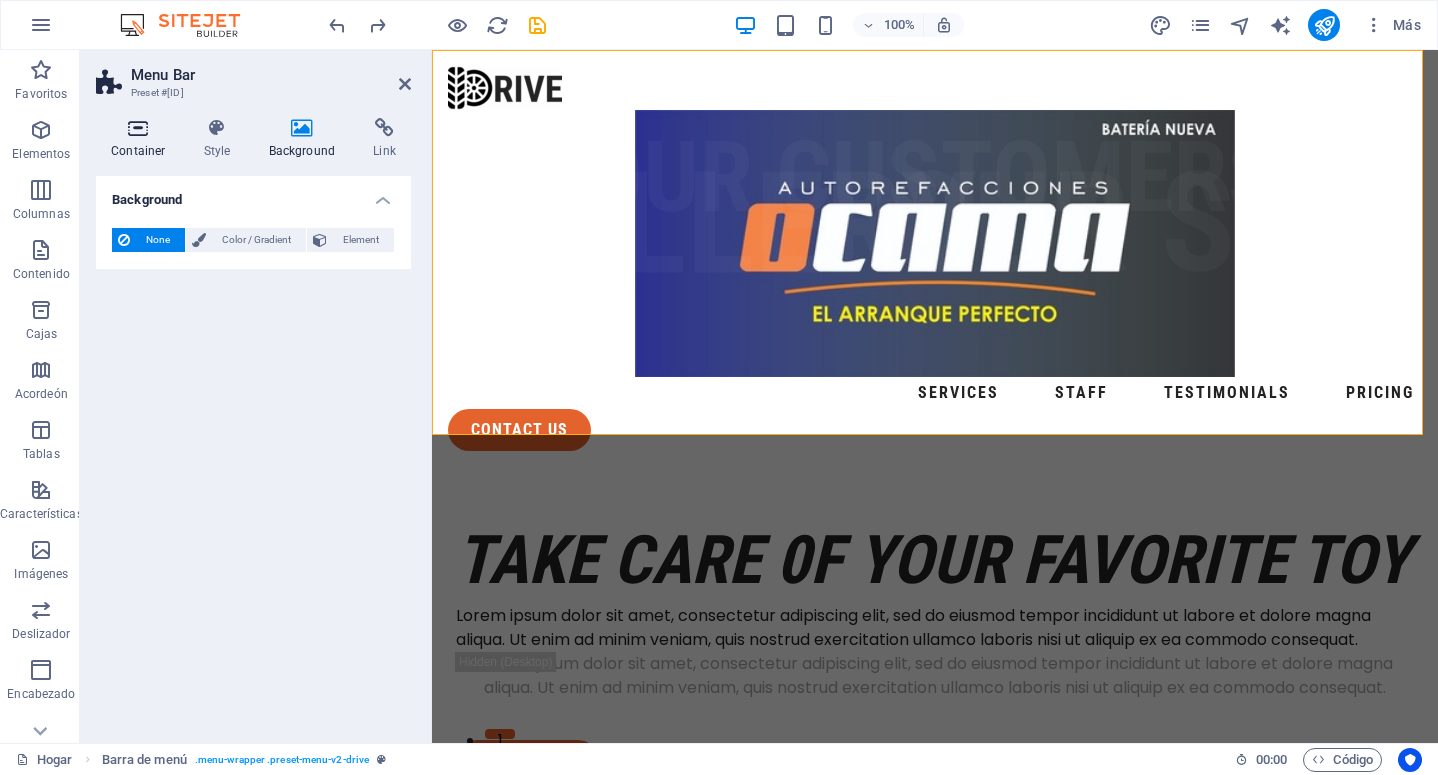 click at bounding box center (138, 128) 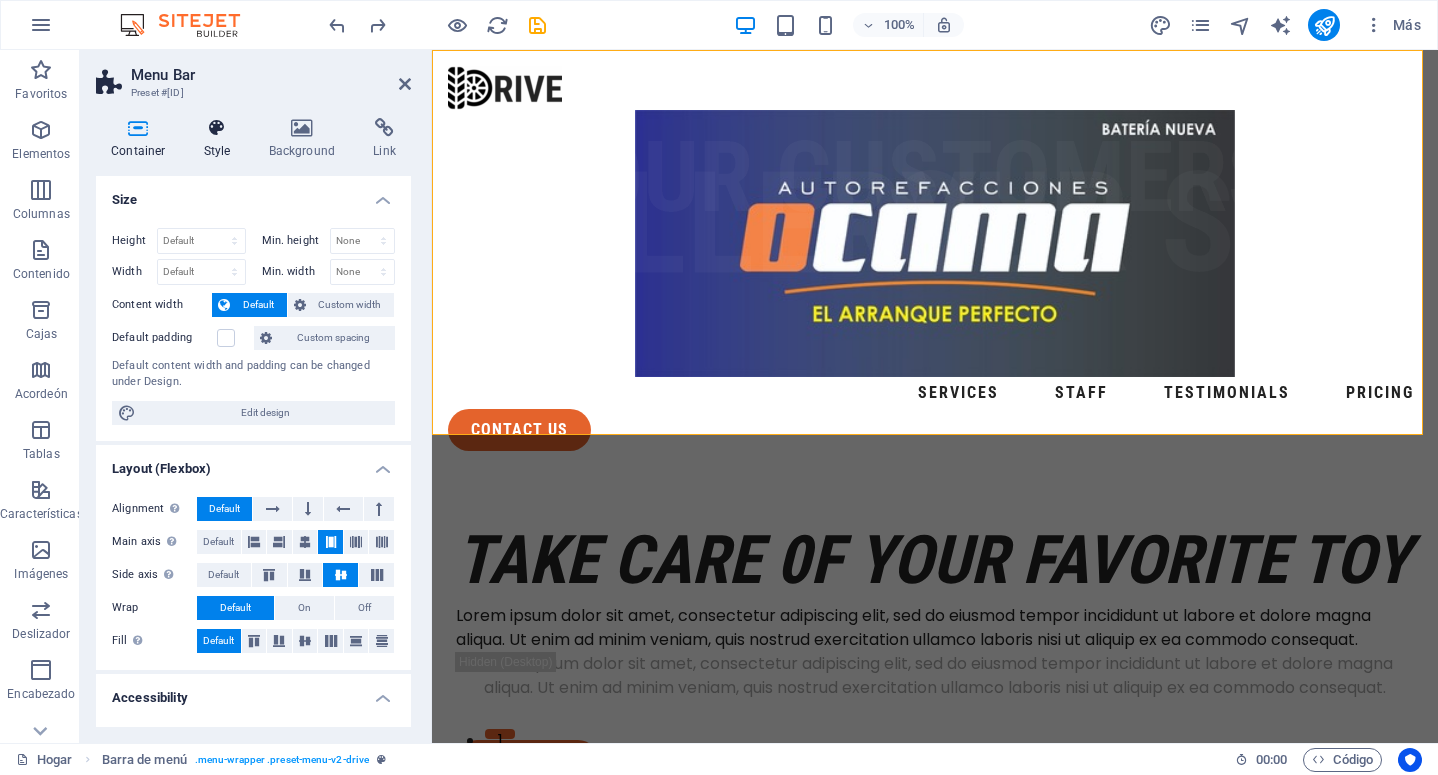 click at bounding box center (217, 128) 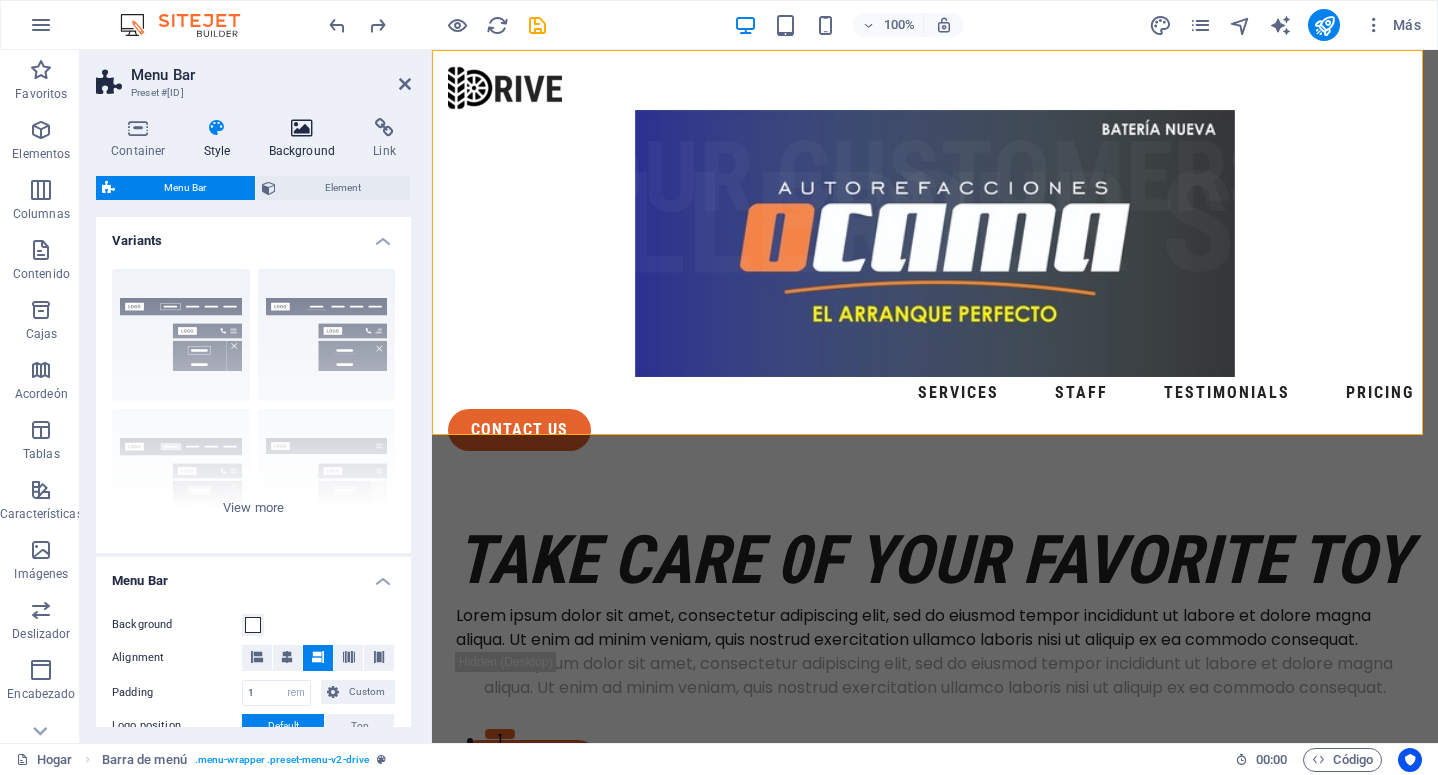 click on "Background" at bounding box center (306, 139) 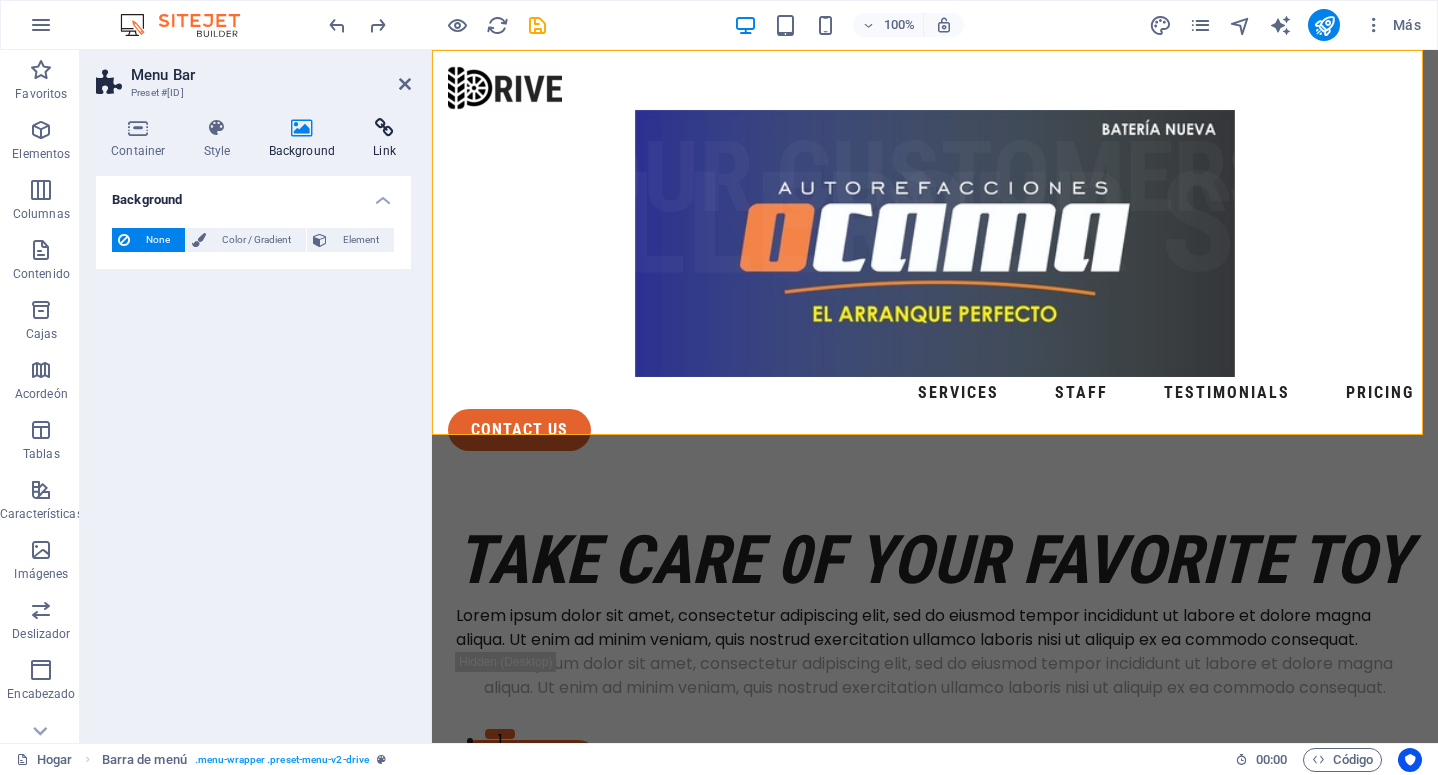 click on "Link" at bounding box center (384, 139) 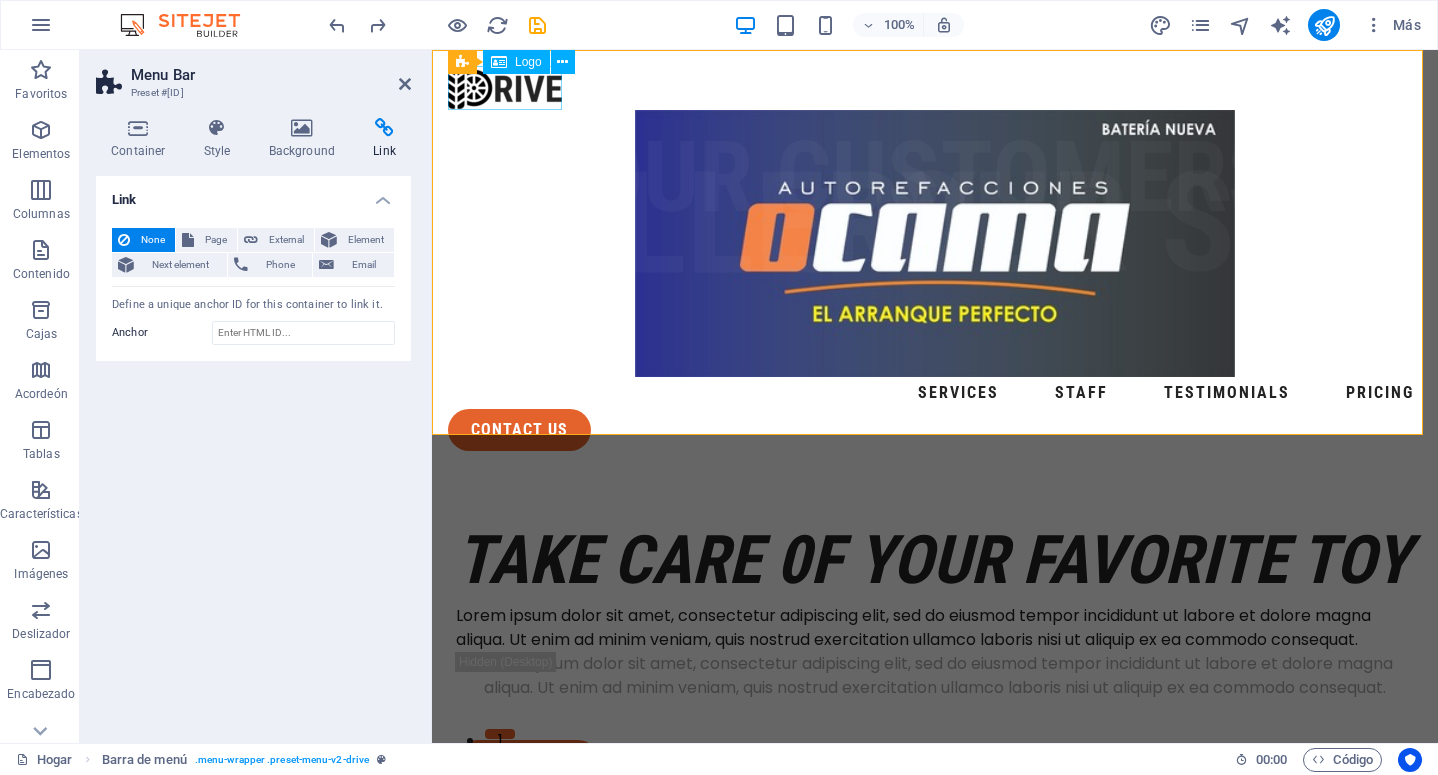 click at bounding box center (935, 88) 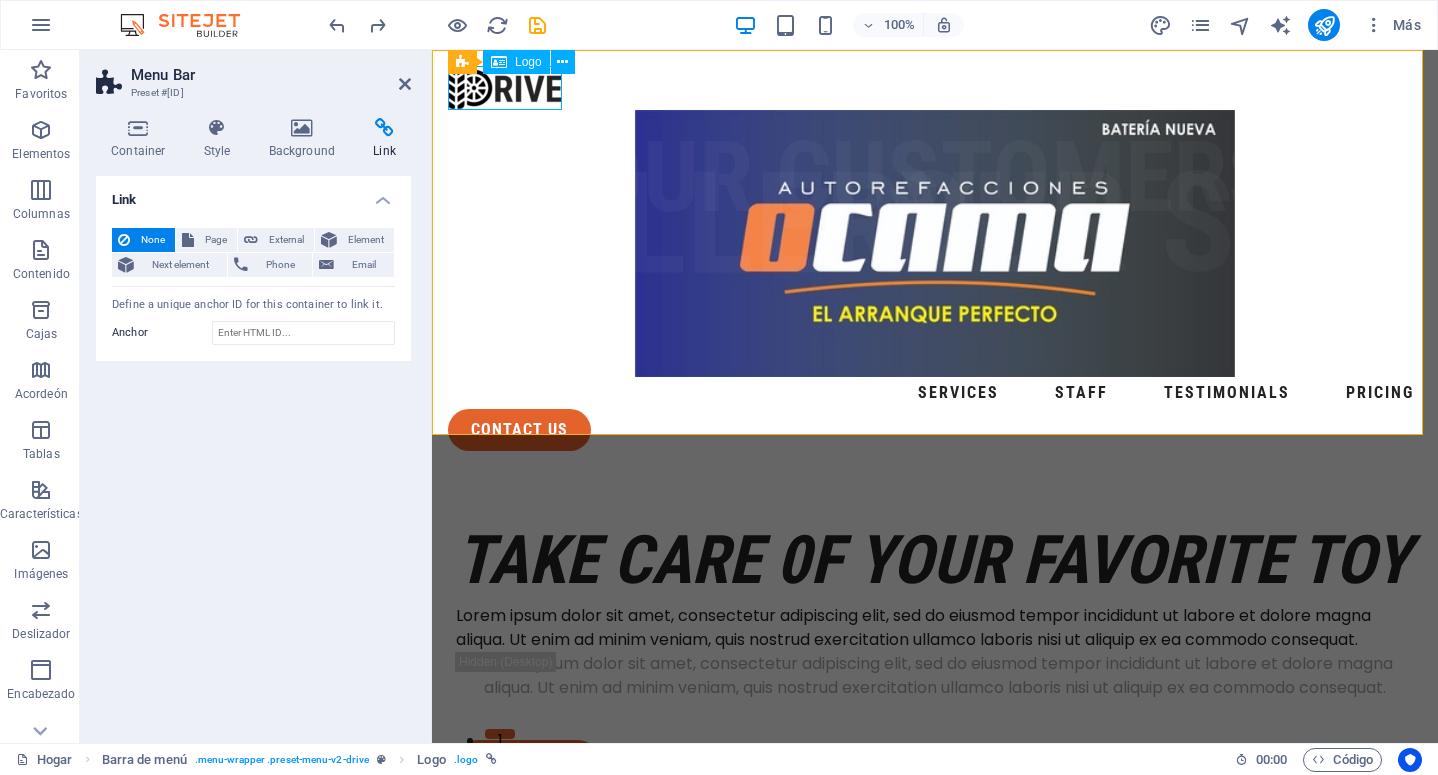 click at bounding box center (935, 88) 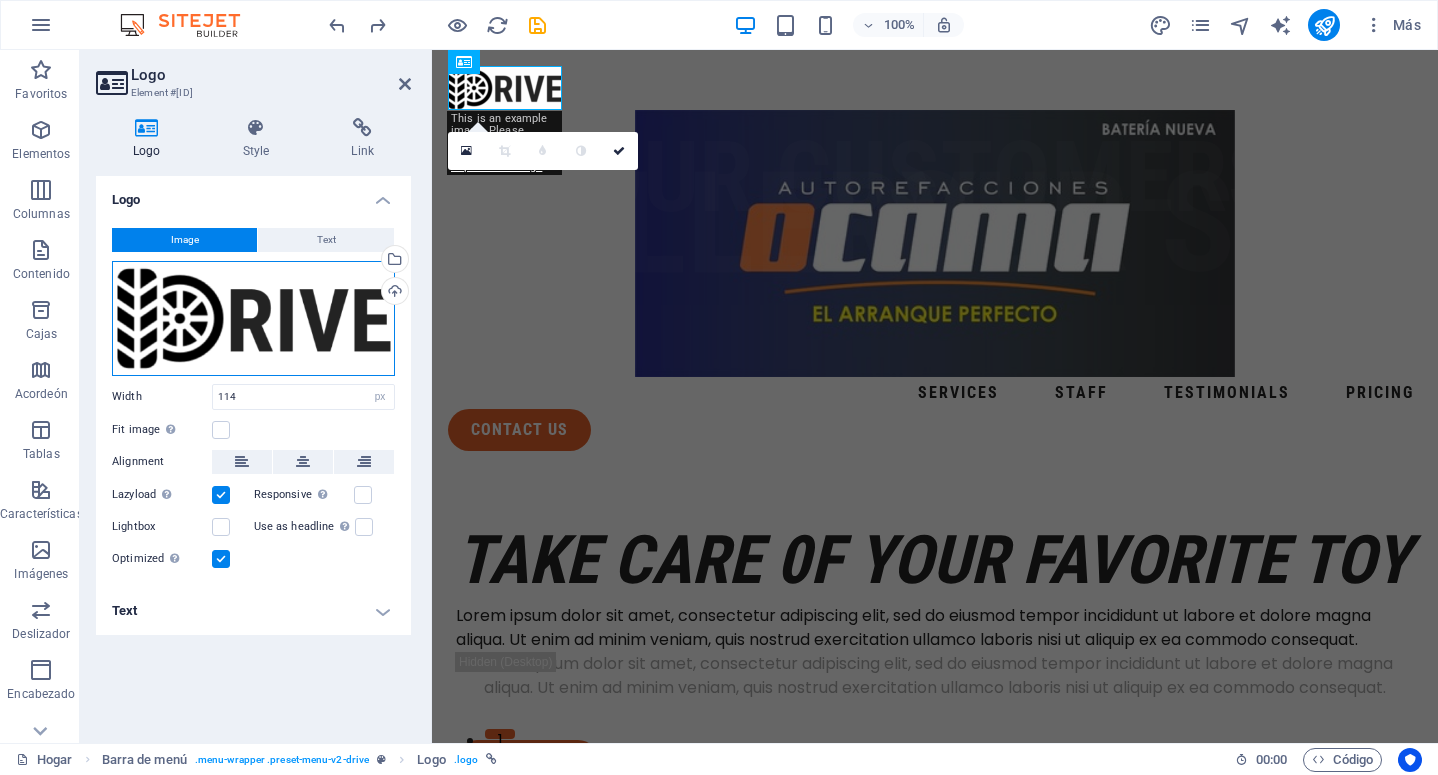 click on "Drag files here, click to choose files or select files from Files or our free stock photos & videos" at bounding box center [253, 318] 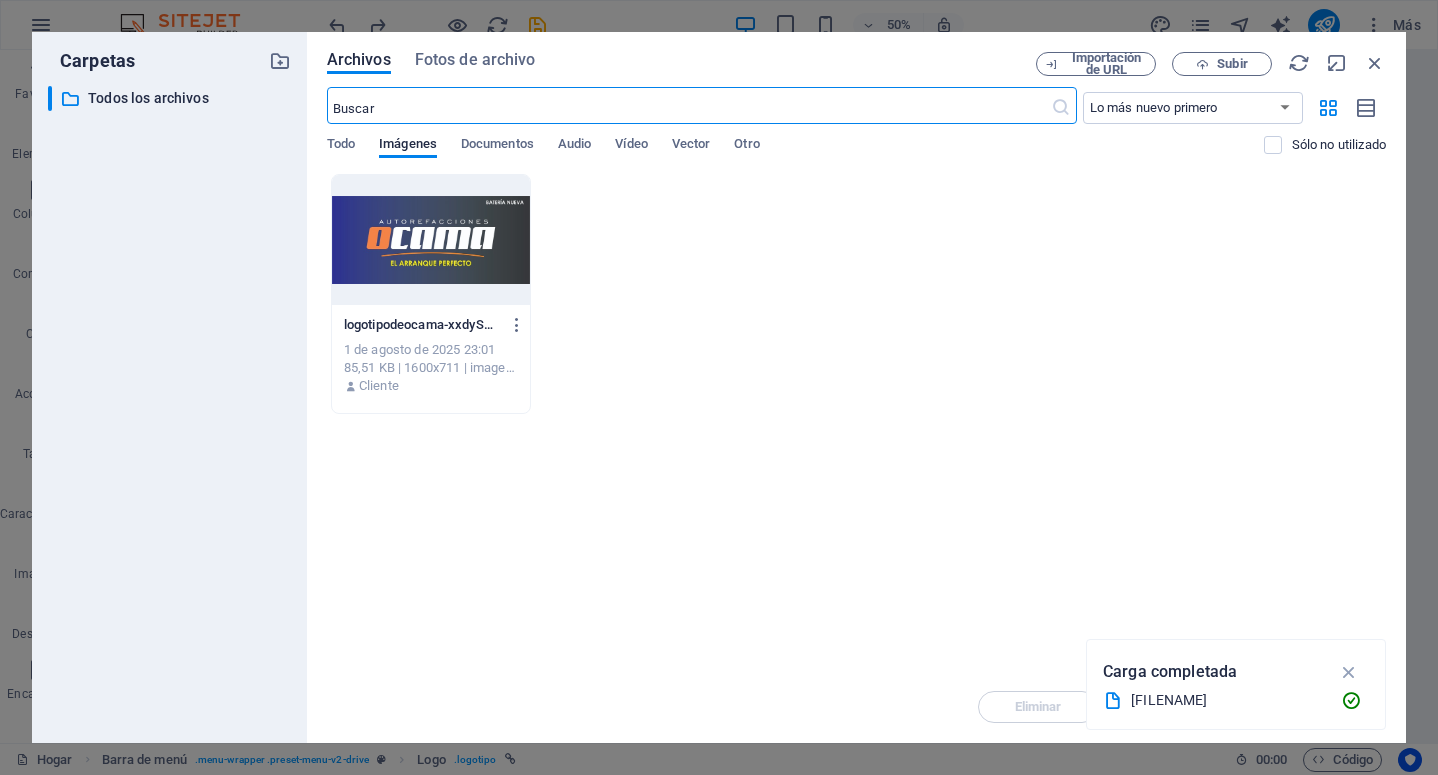 click at bounding box center [689, 108] 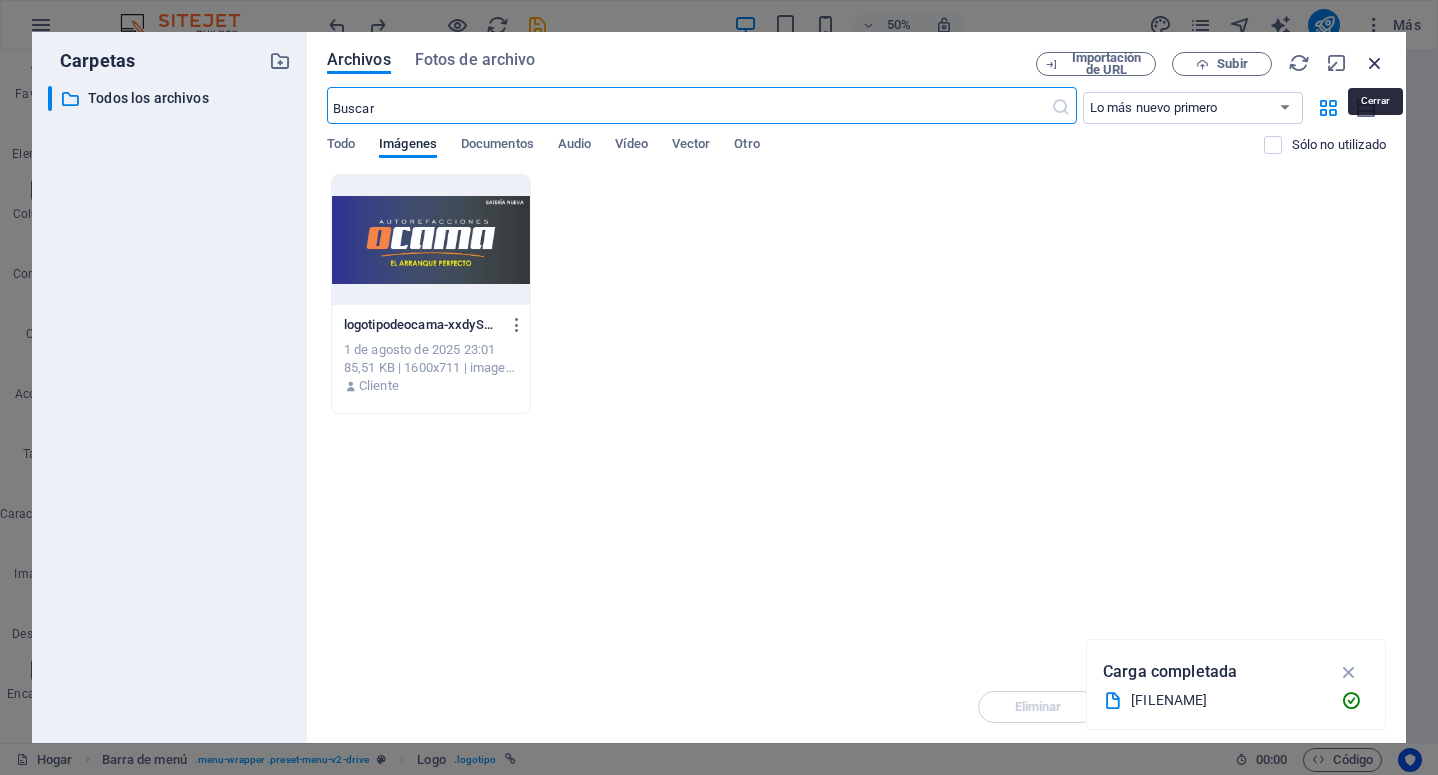 click at bounding box center [1375, 63] 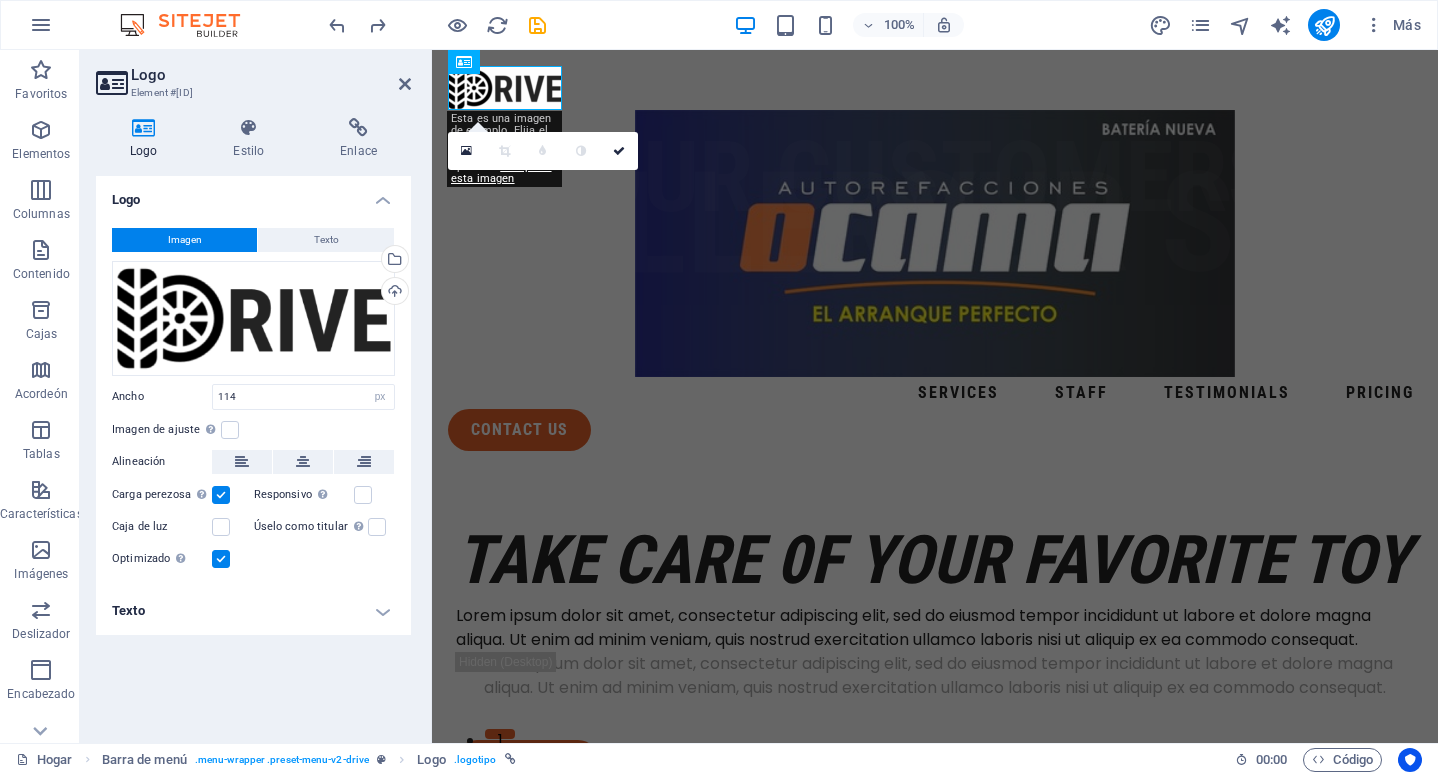 drag, startPoint x: 262, startPoint y: 320, endPoint x: 296, endPoint y: 197, distance: 127.61269 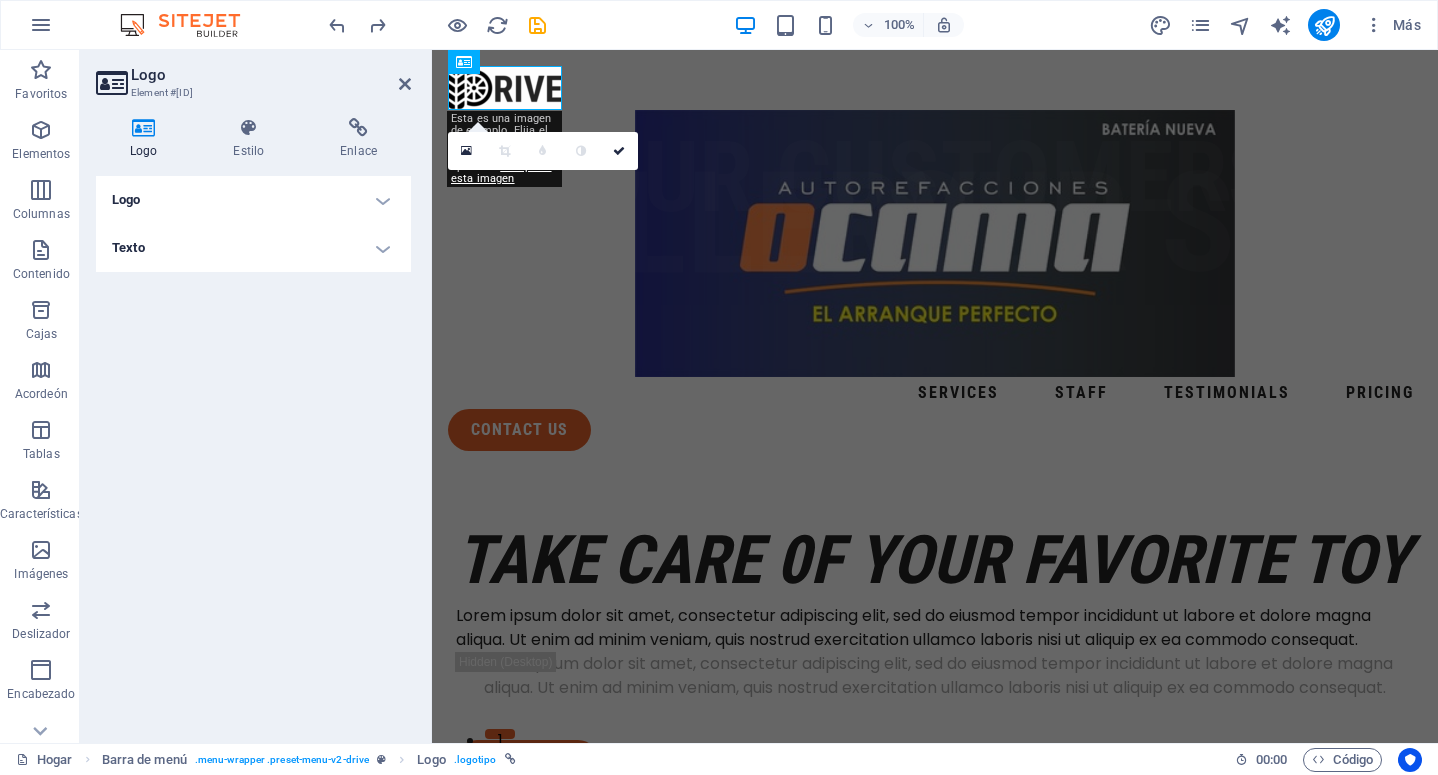 click on "Logo" at bounding box center [253, 200] 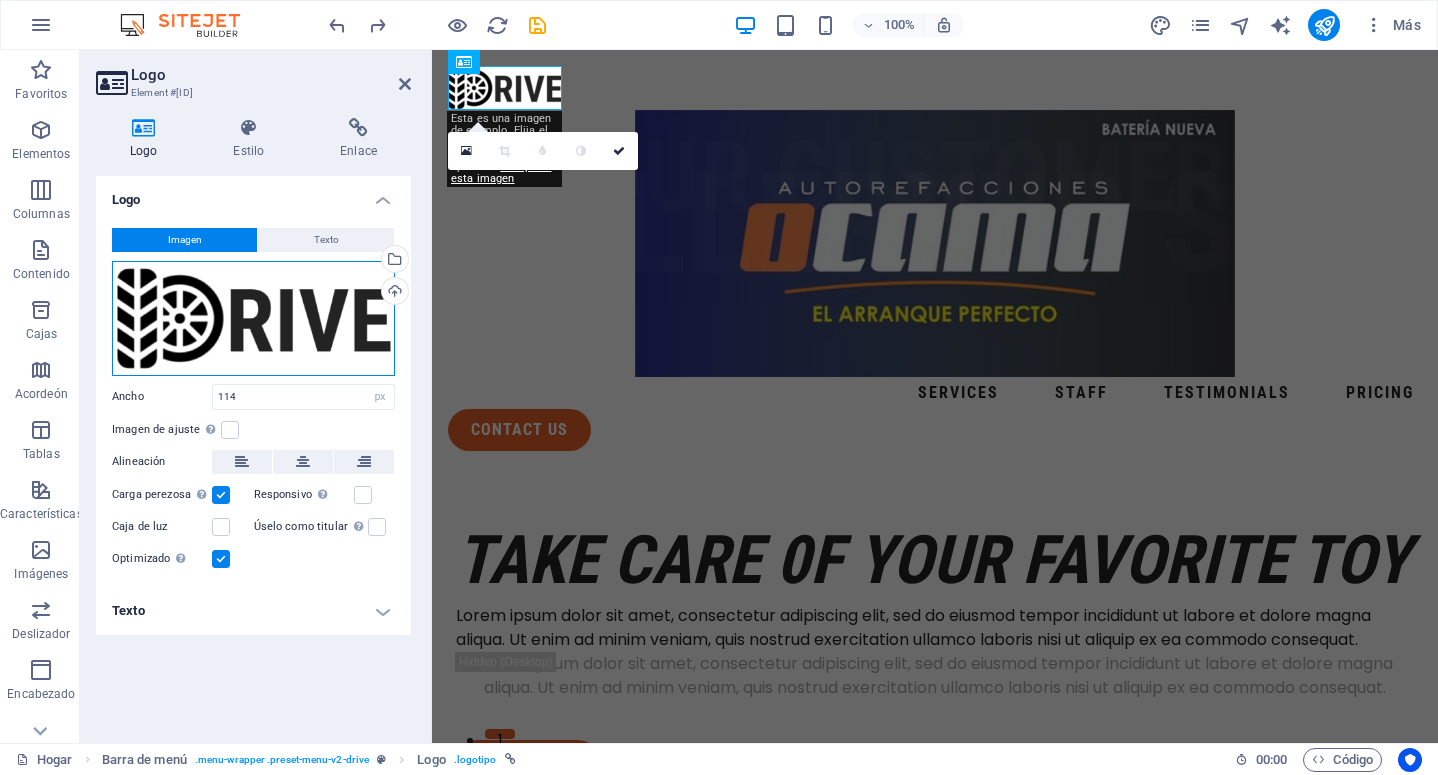 click on "Arrastre archivos aquí, haga clic para elegir archivos o seleccione archivos de Archivos o nuestras fotos y videos de archivo gratuitos" at bounding box center [253, 318] 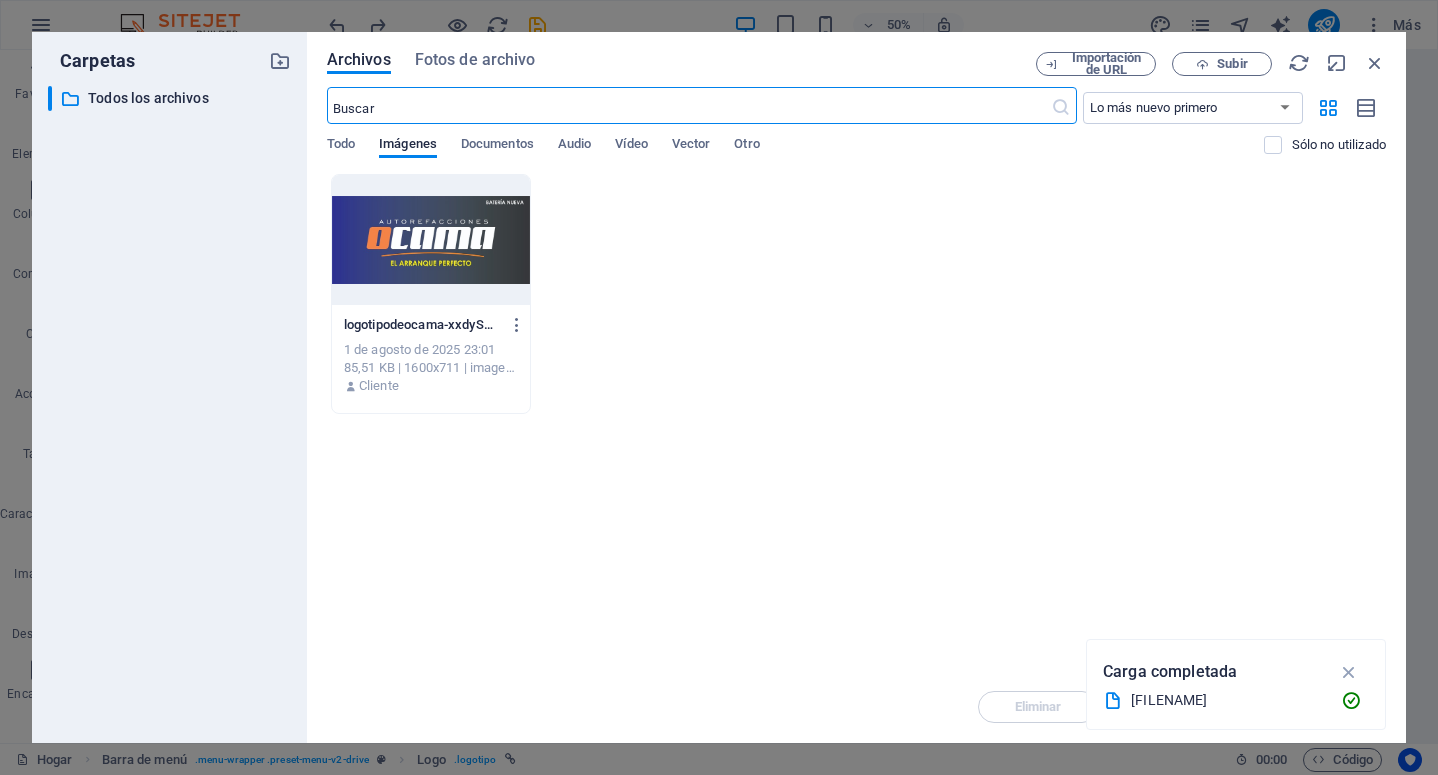 click on "[FILENAME] [FILENAME] [DATE] [FILESIZE] | [DIMENSIONS] | [FILETYPE] Cliente" at bounding box center [856, 294] 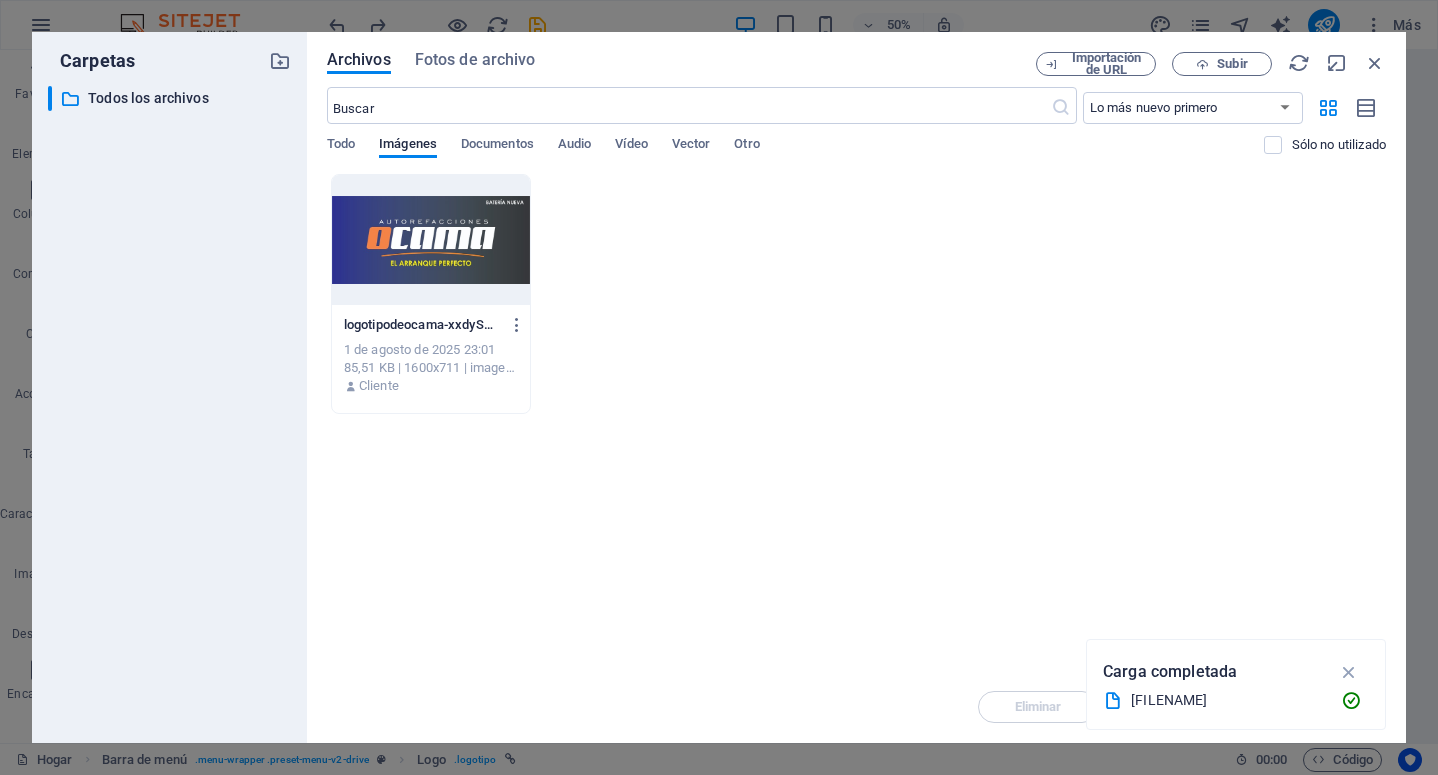 click on "Elimine archivos aquí para cargarlos instantáneamente [FILENAME] [FILENAME] [DATE] [FILESIZE] | [DIMENSIONS] | [FILETYPE] Cliente" at bounding box center [856, 422] 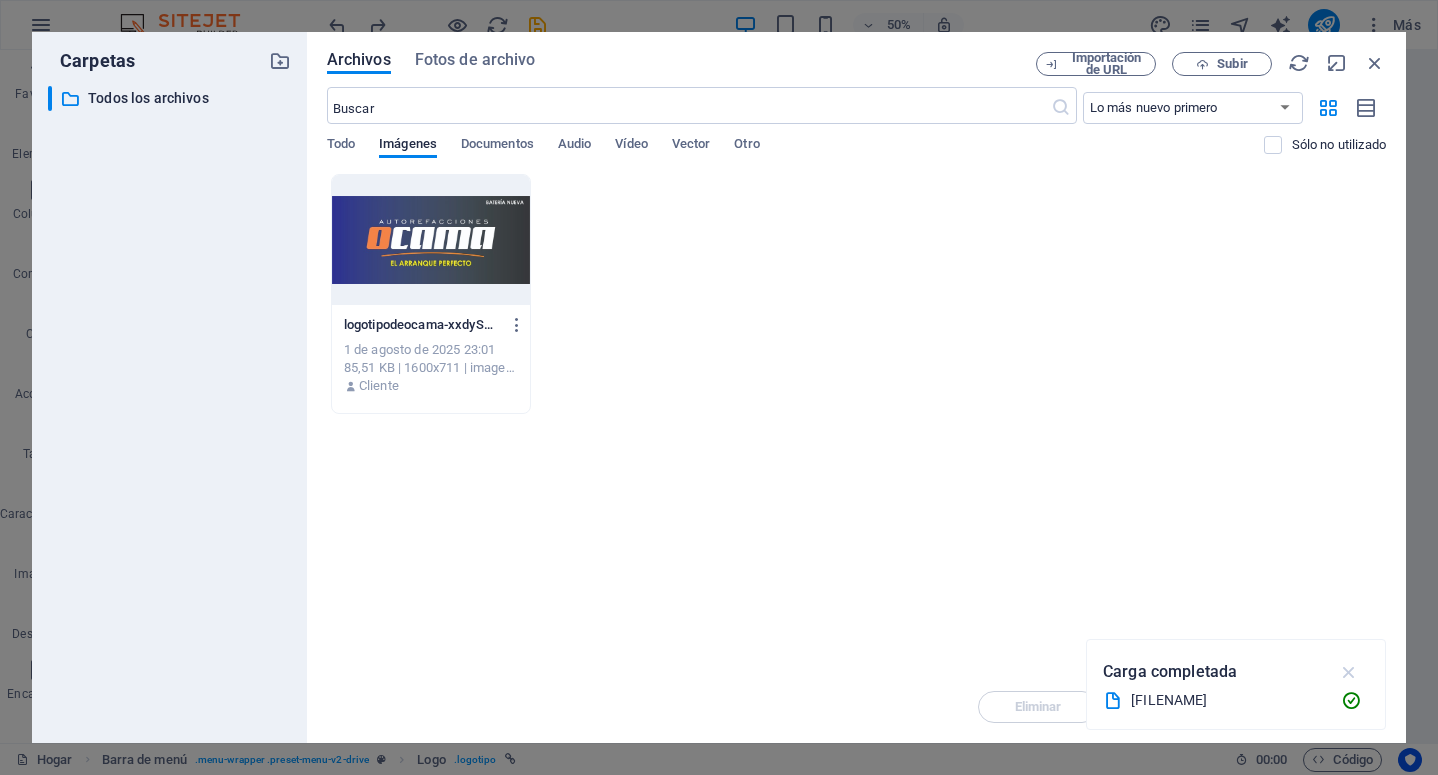 click at bounding box center (1349, 672) 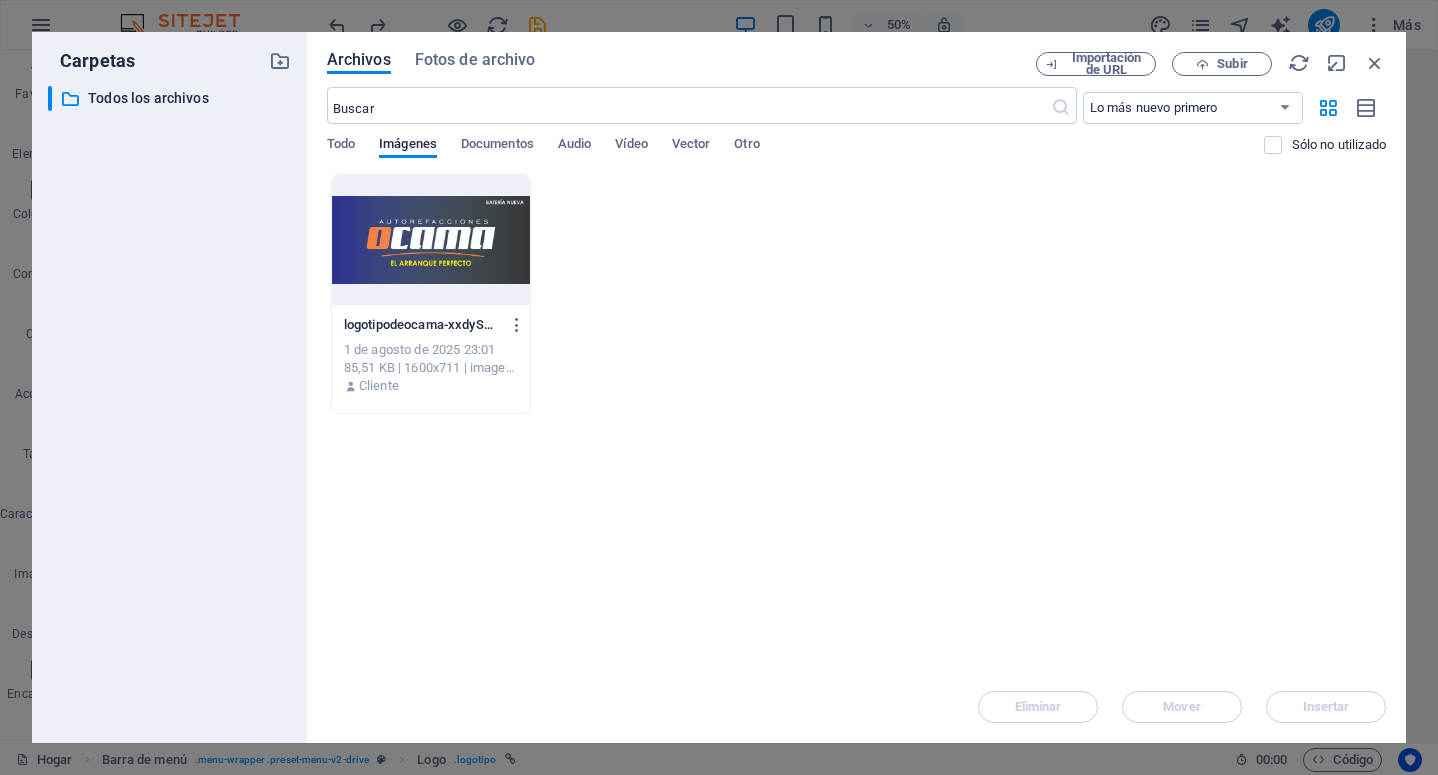 drag, startPoint x: 1356, startPoint y: 555, endPoint x: 1312, endPoint y: 541, distance: 46.173584 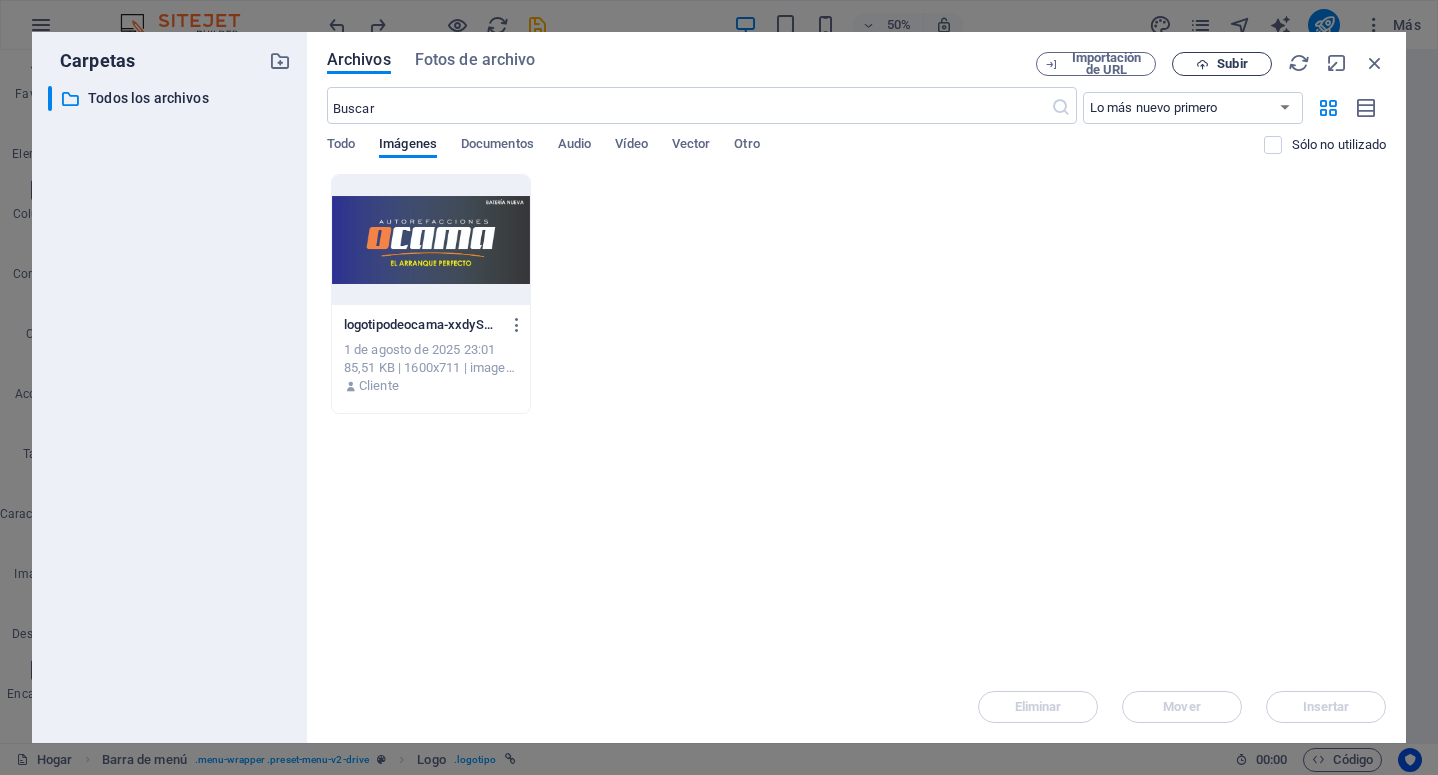 click on "Subir" at bounding box center (1222, 64) 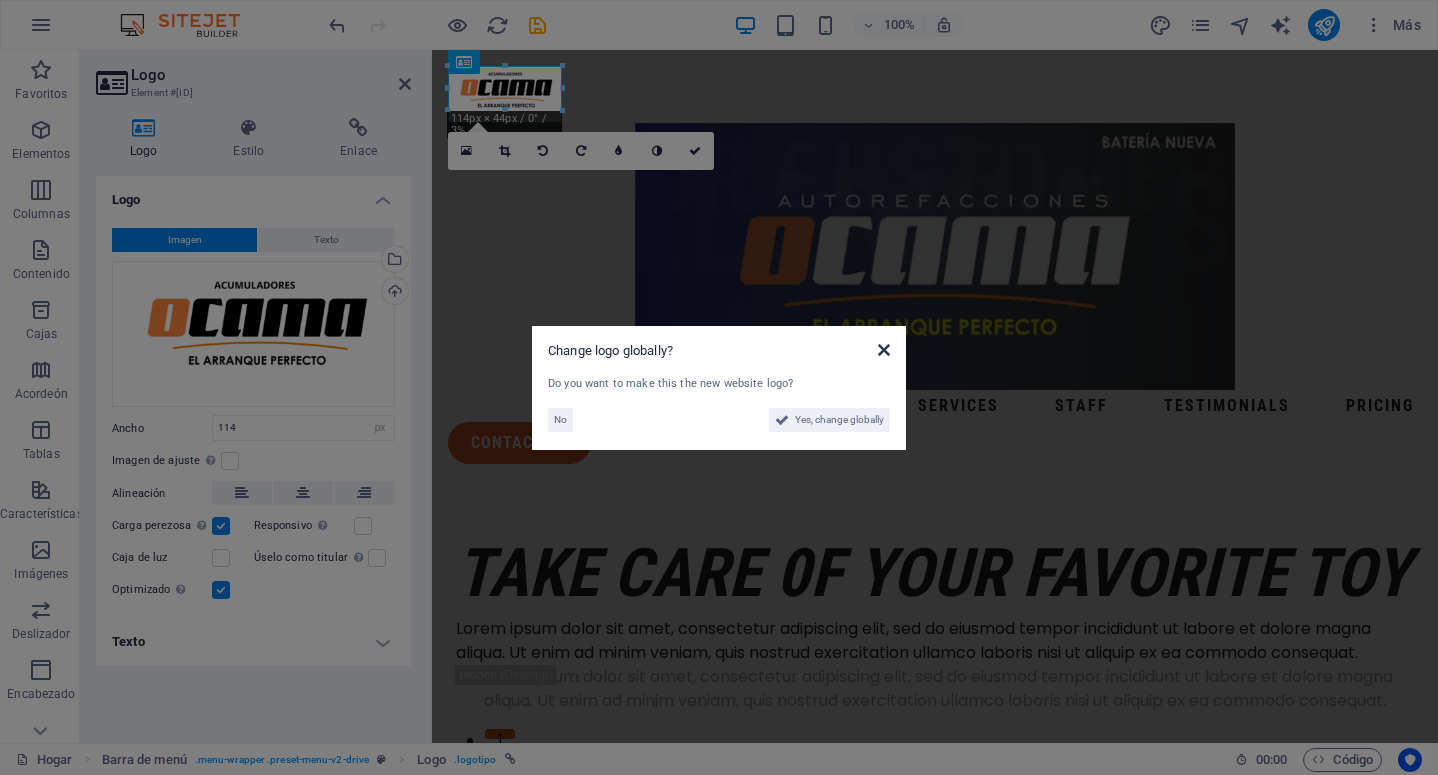 click at bounding box center (884, 350) 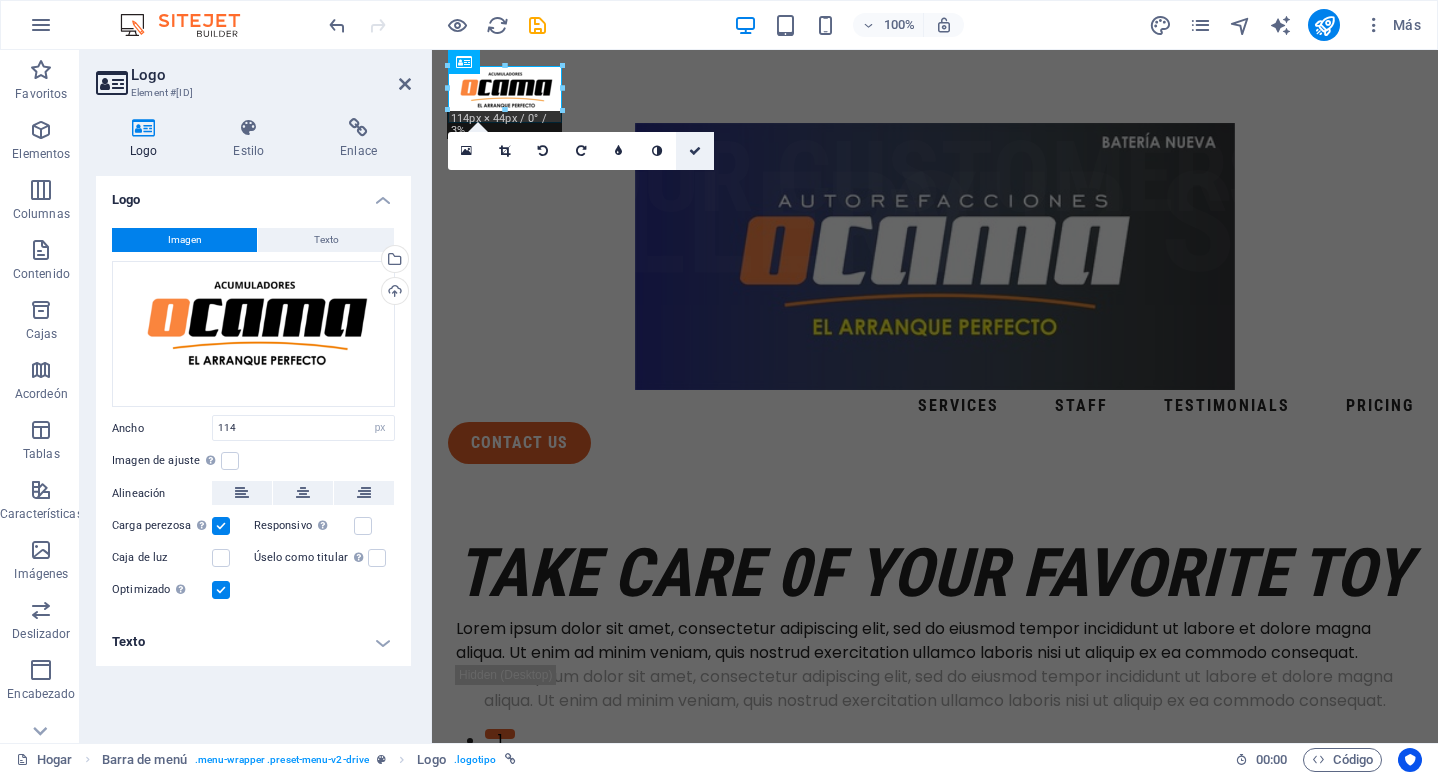 click at bounding box center (695, 151) 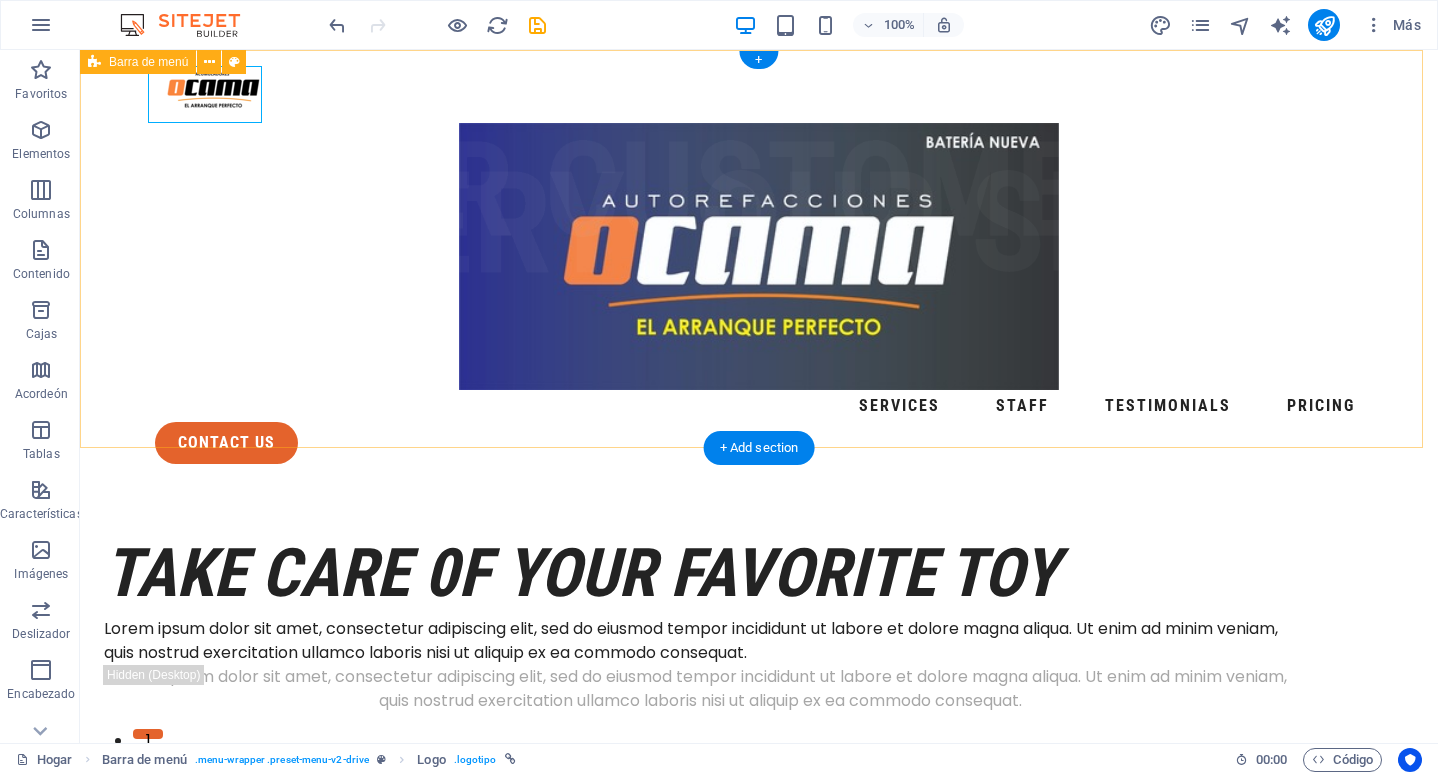 click on "take care 0f your favorite toy Lorem ipsum dolor sit amet, consectetur adipiscing elit, sed do eiusmod tempor incididunt ut labore et dolore magna aliqua. Ut enim ad minim veniam, quis nostrud exercitation ullamco laboris nisi ut aliquip ex ea commodo consequat. Lorem ipsum dolor sit amet, consectetur adipiscing elit, sed do eiusmod tempor incididunt ut labore et dolore magna aliqua. Ut enim ad minim veniam, quis nostrud exercitation ullamco laboris nisi ut aliquip ex ea commodo consequat. contact us" at bounding box center [759, 1474] 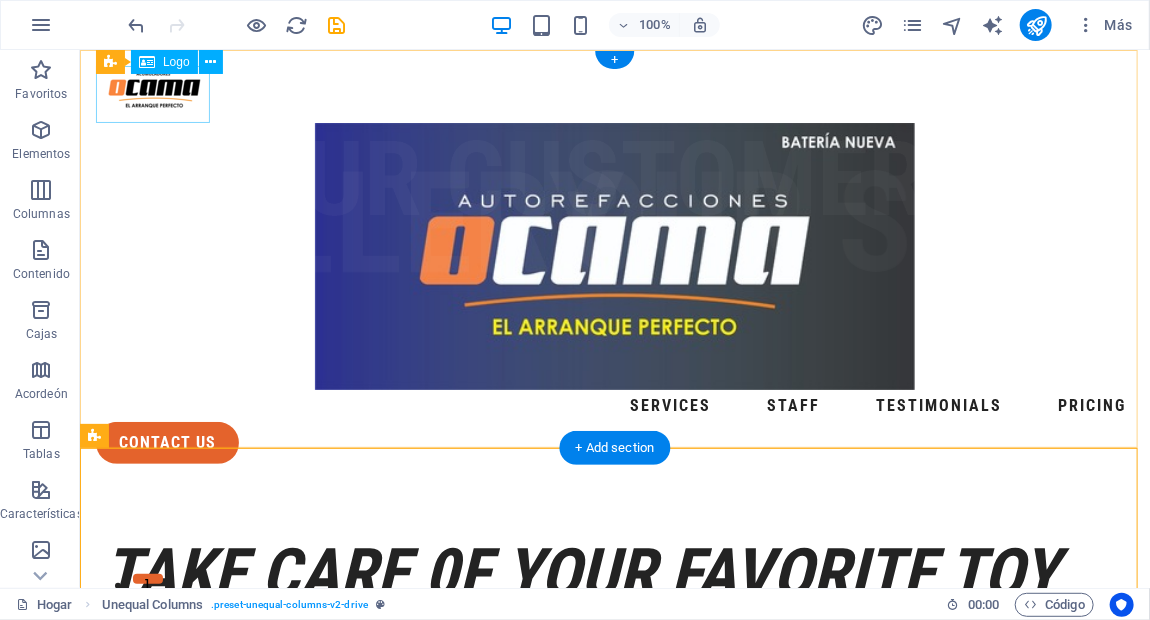 click at bounding box center (614, 93) 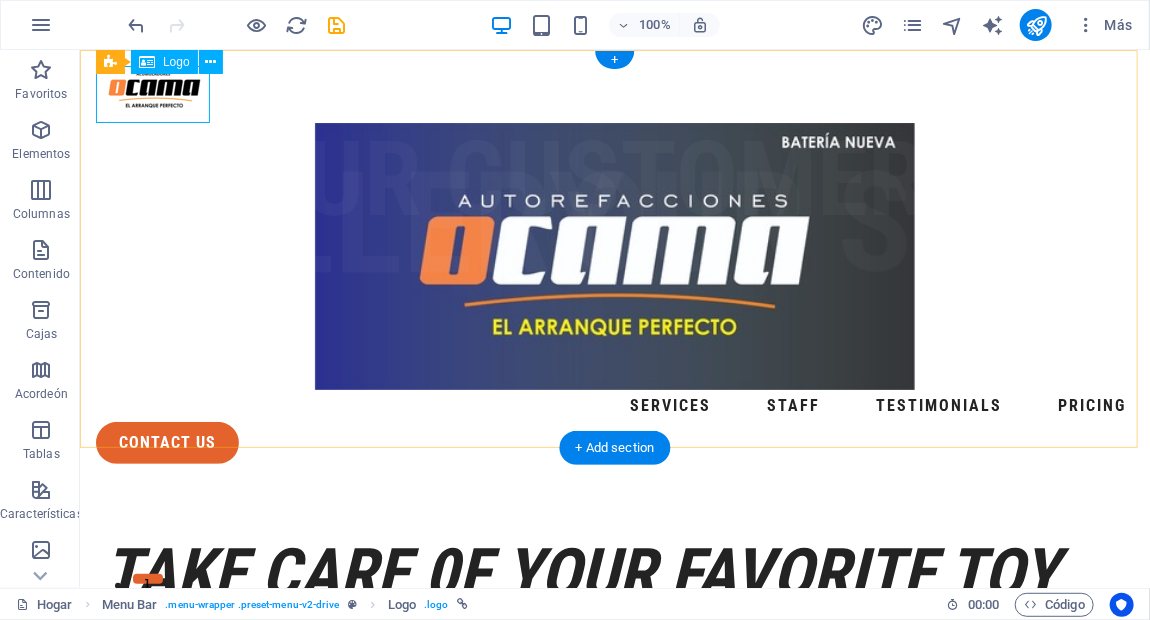 click at bounding box center (614, 93) 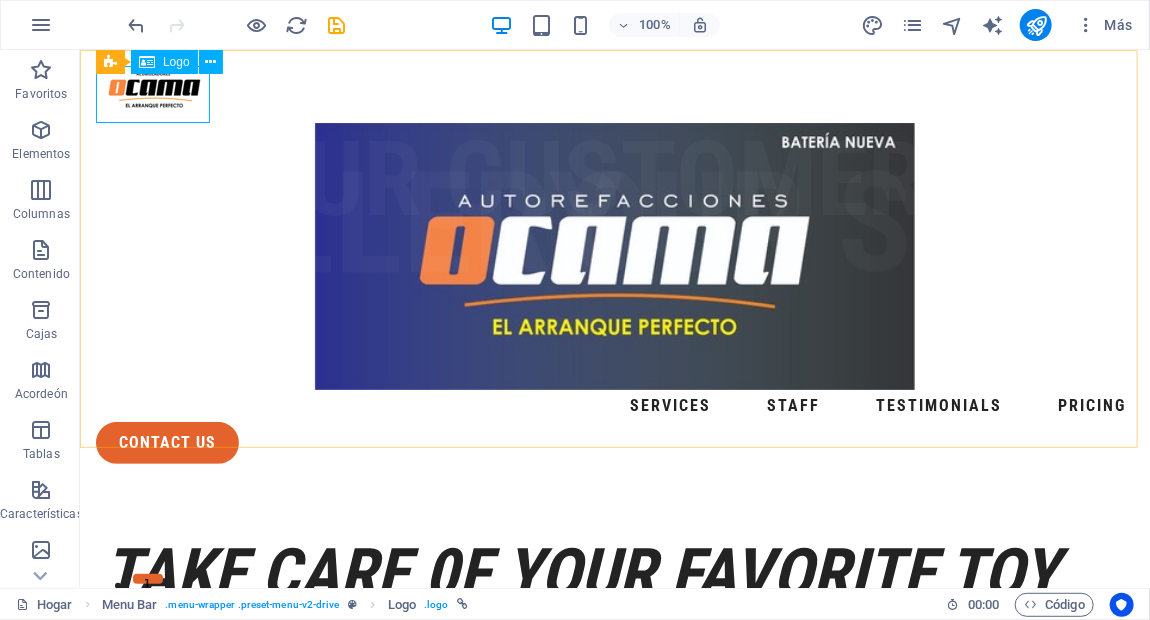 click on "Logo" at bounding box center [176, 62] 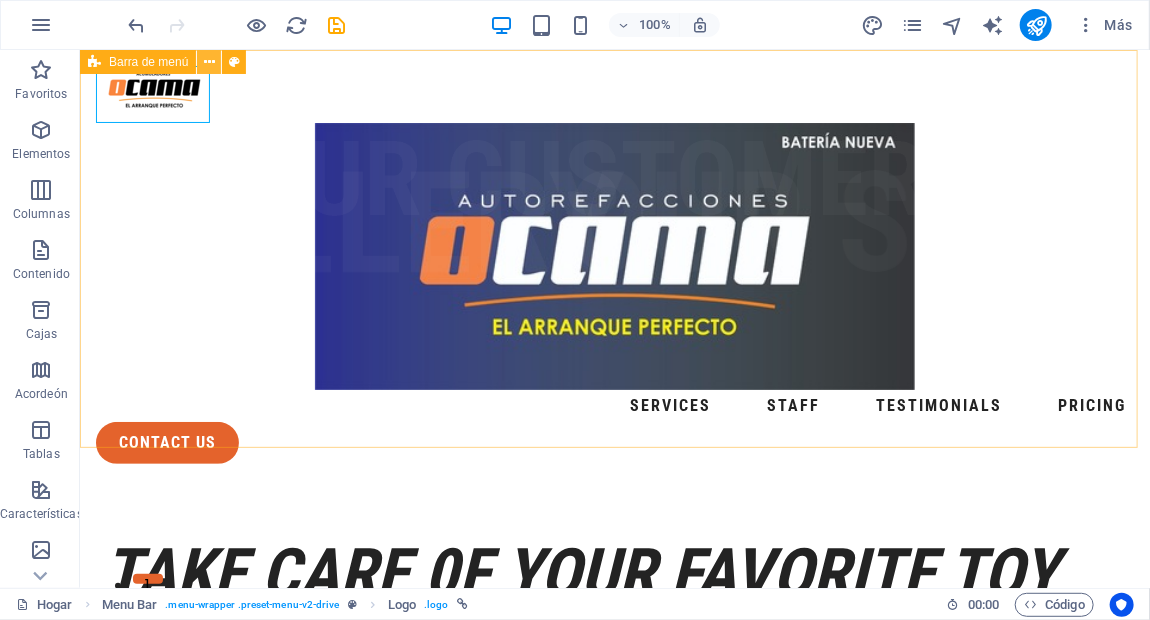 click at bounding box center (209, 62) 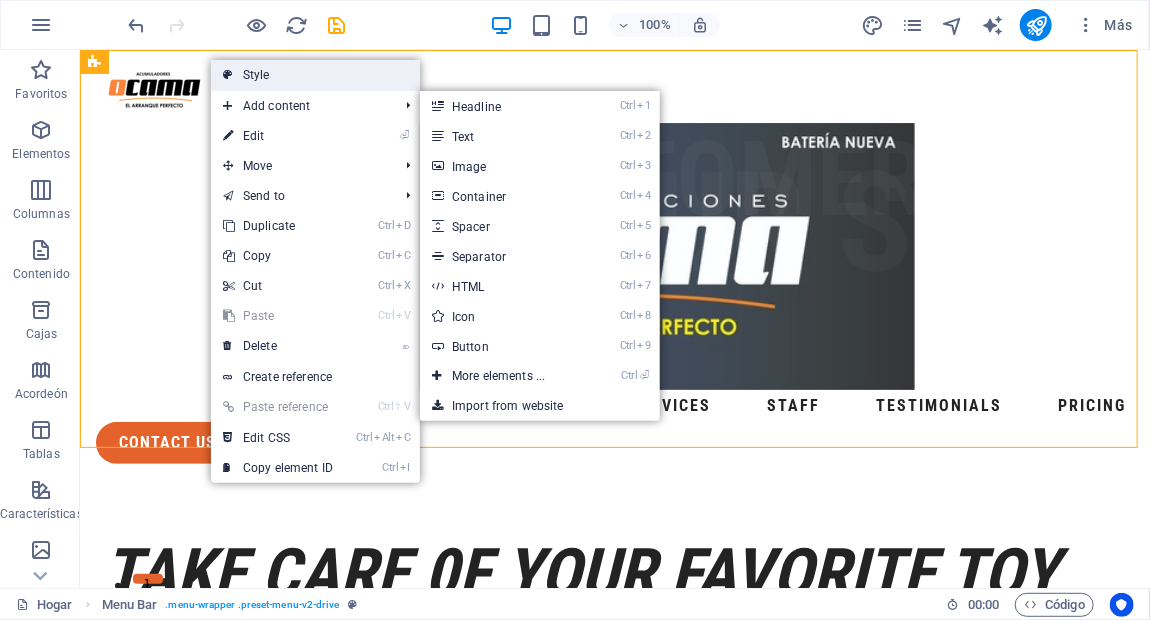 click on "Style" at bounding box center (315, 75) 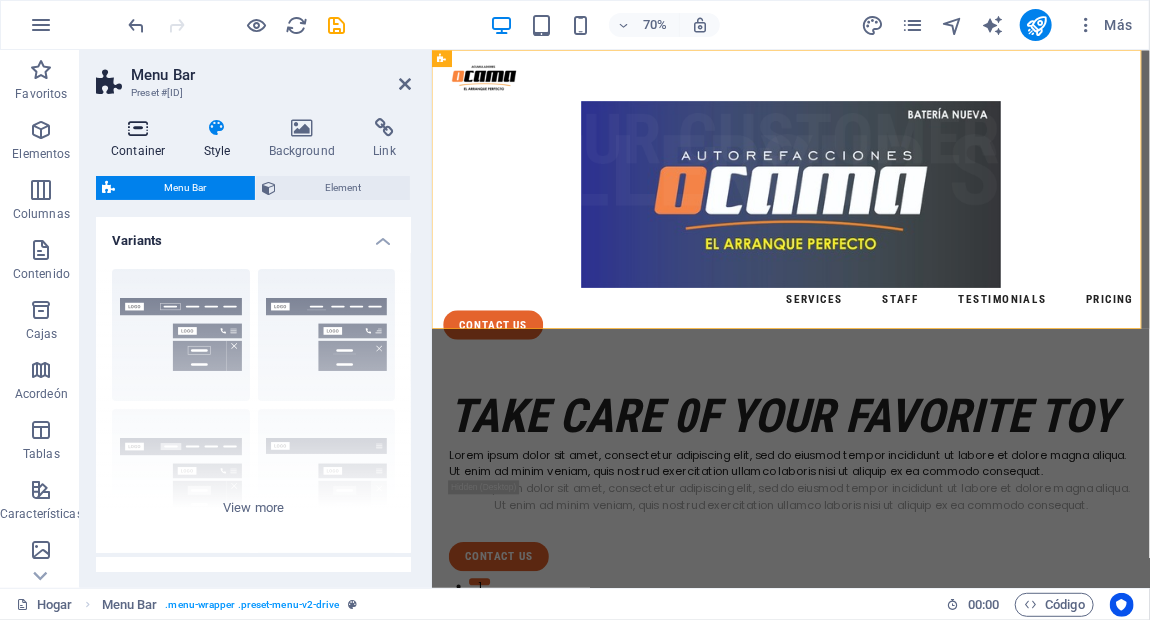 click at bounding box center [138, 128] 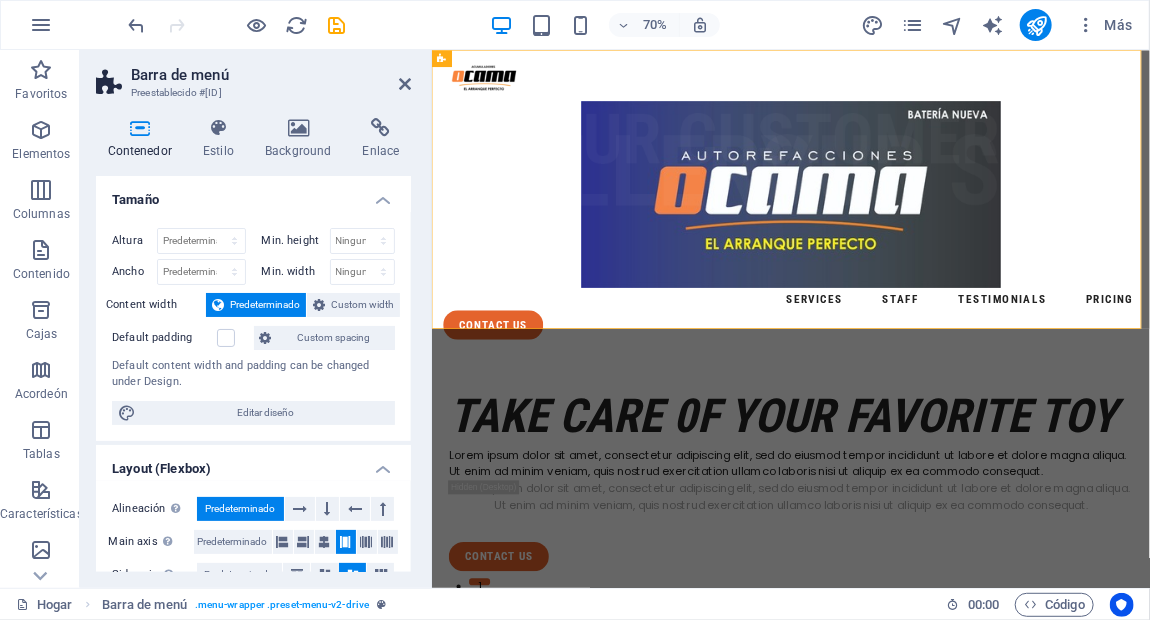 click on "Tamaño" at bounding box center (253, 194) 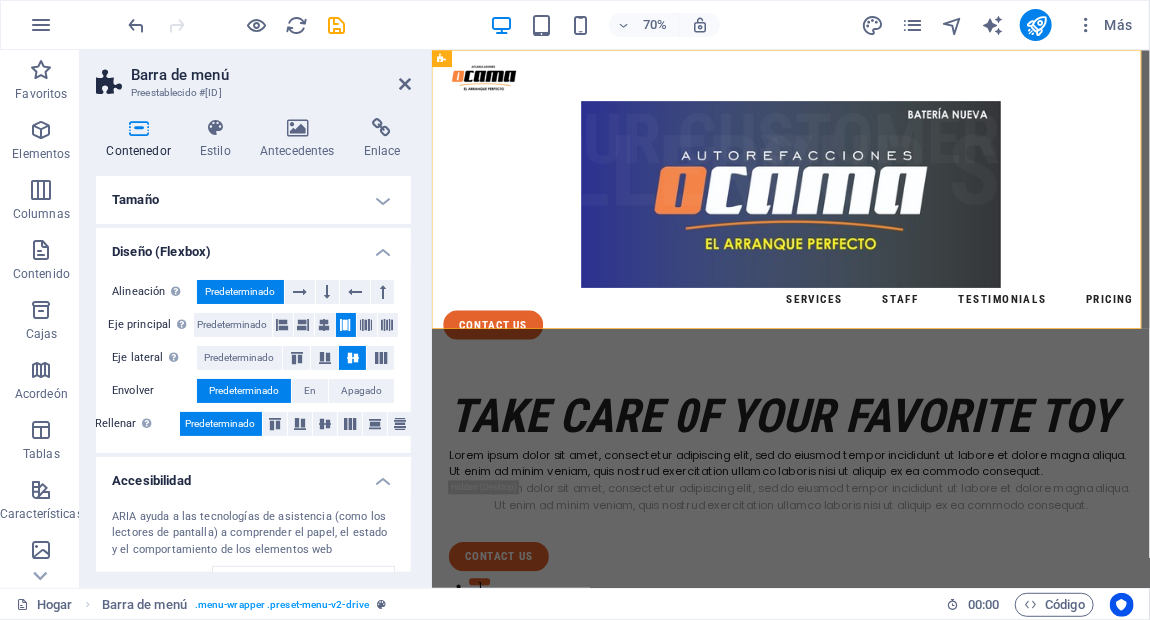 click on "Tamaño" at bounding box center (253, 200) 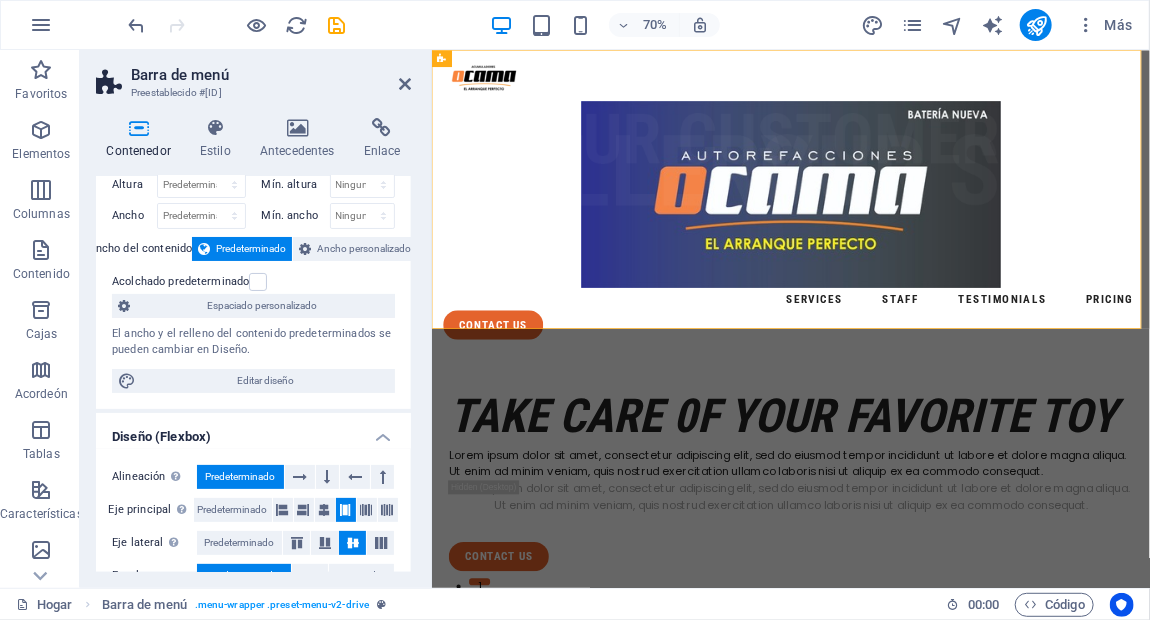 scroll, scrollTop: 80, scrollLeft: 0, axis: vertical 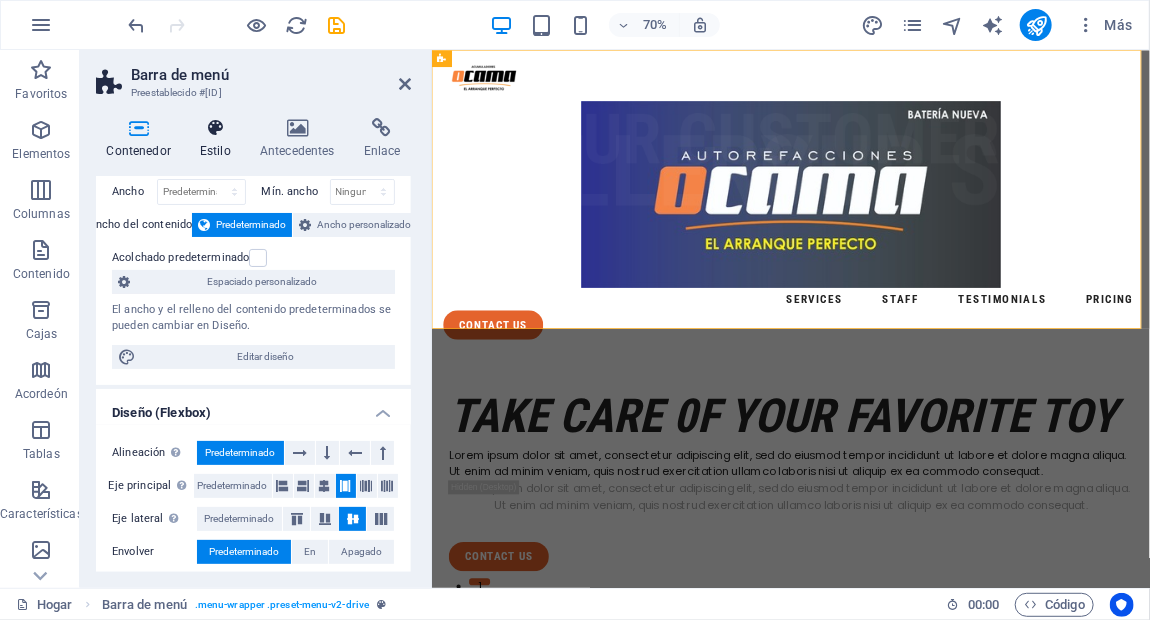 click at bounding box center [215, 128] 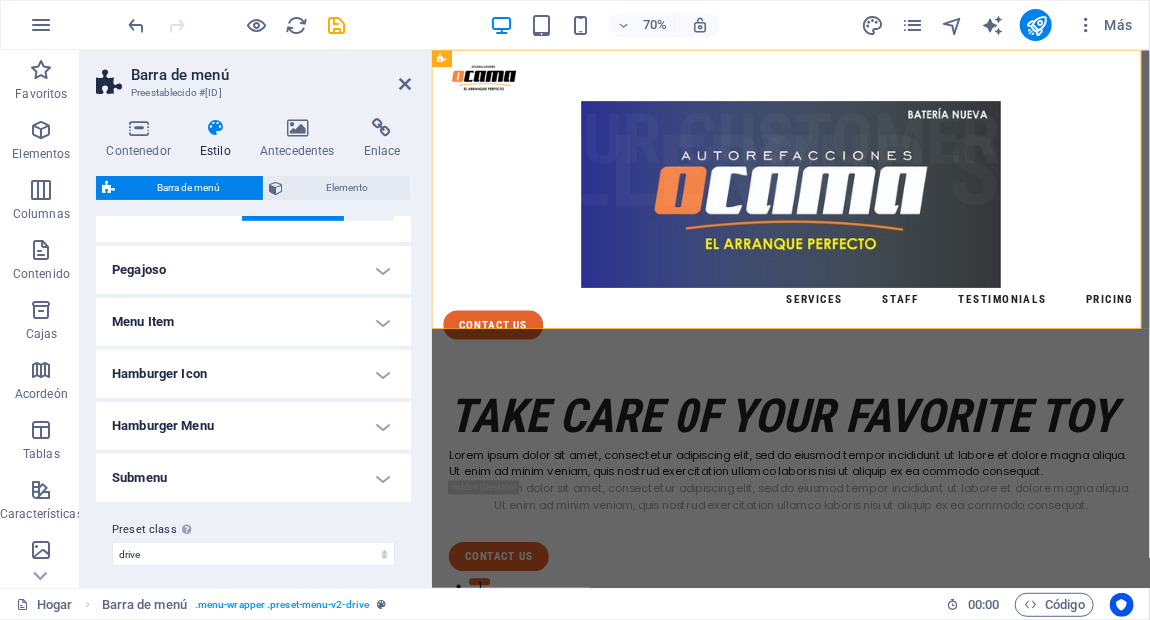 scroll, scrollTop: 549, scrollLeft: 0, axis: vertical 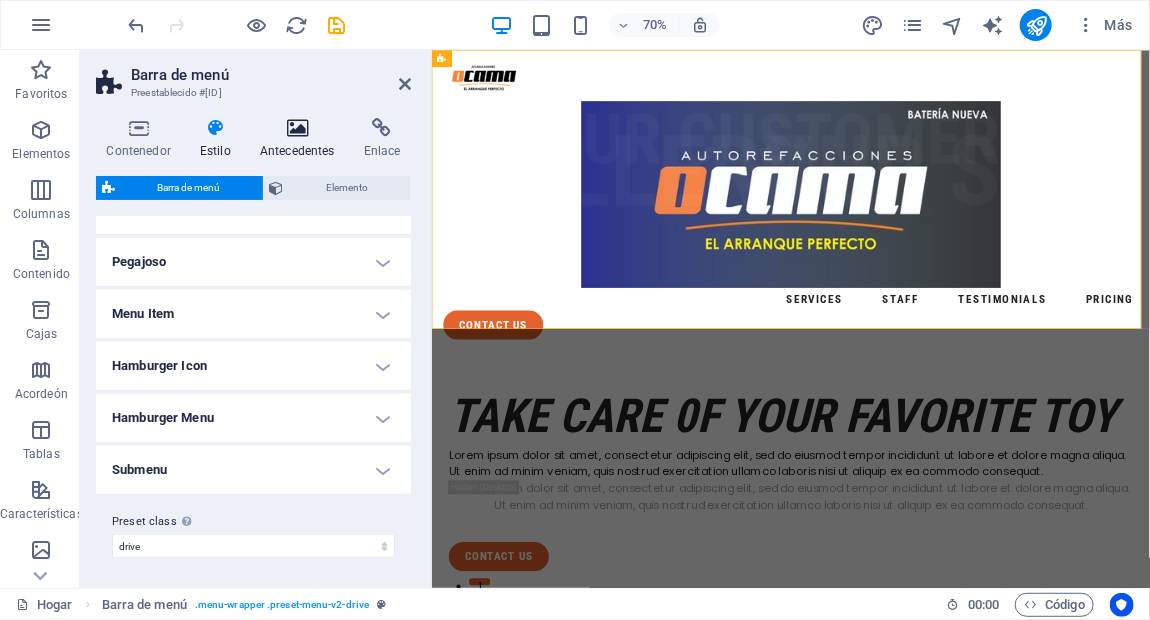 click at bounding box center [297, 128] 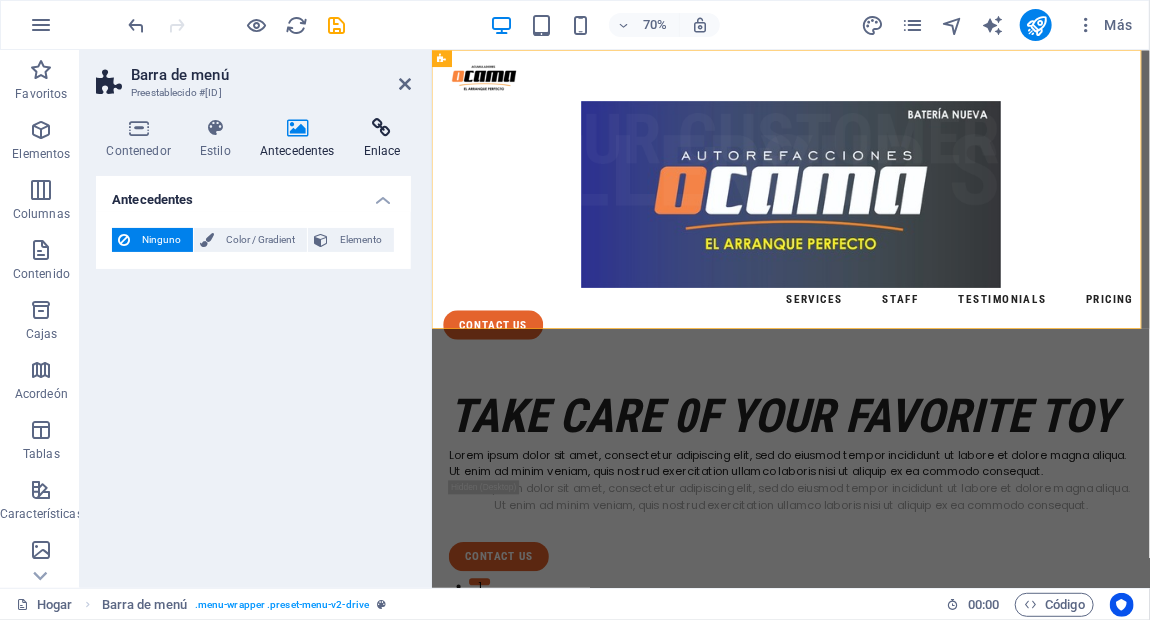 click at bounding box center (382, 128) 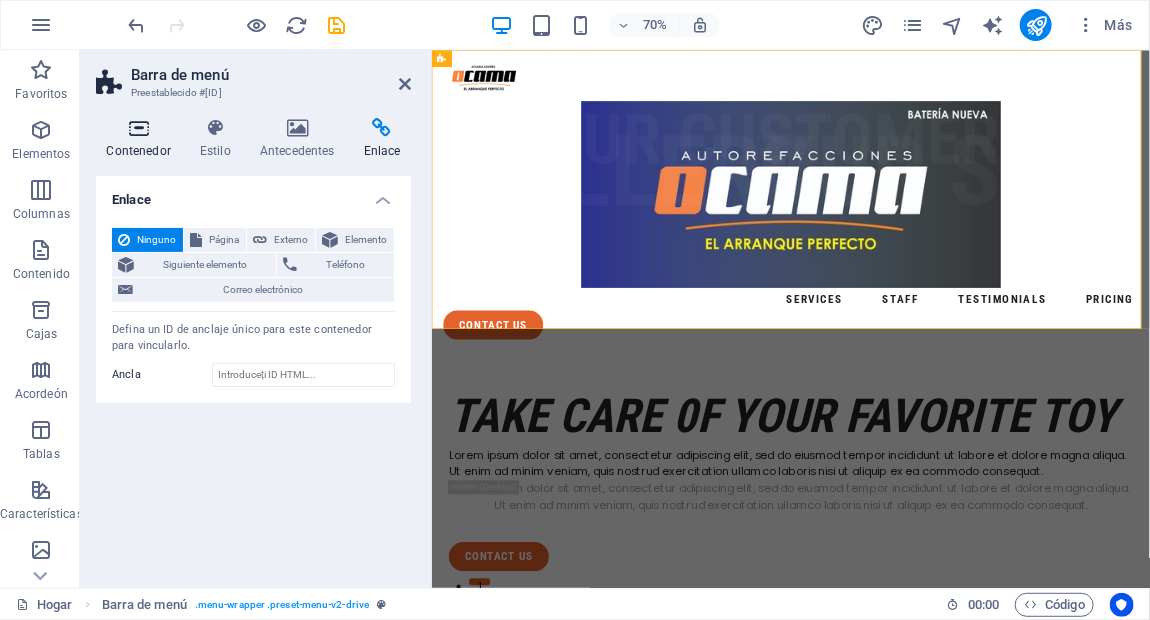 click at bounding box center (138, 128) 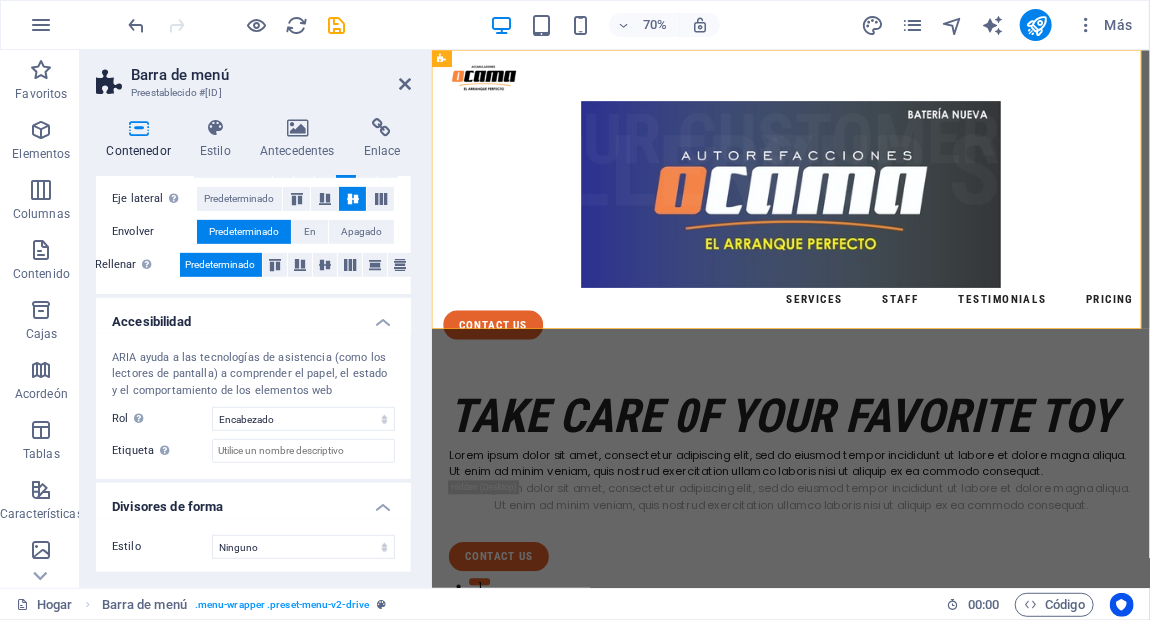 scroll, scrollTop: 401, scrollLeft: 0, axis: vertical 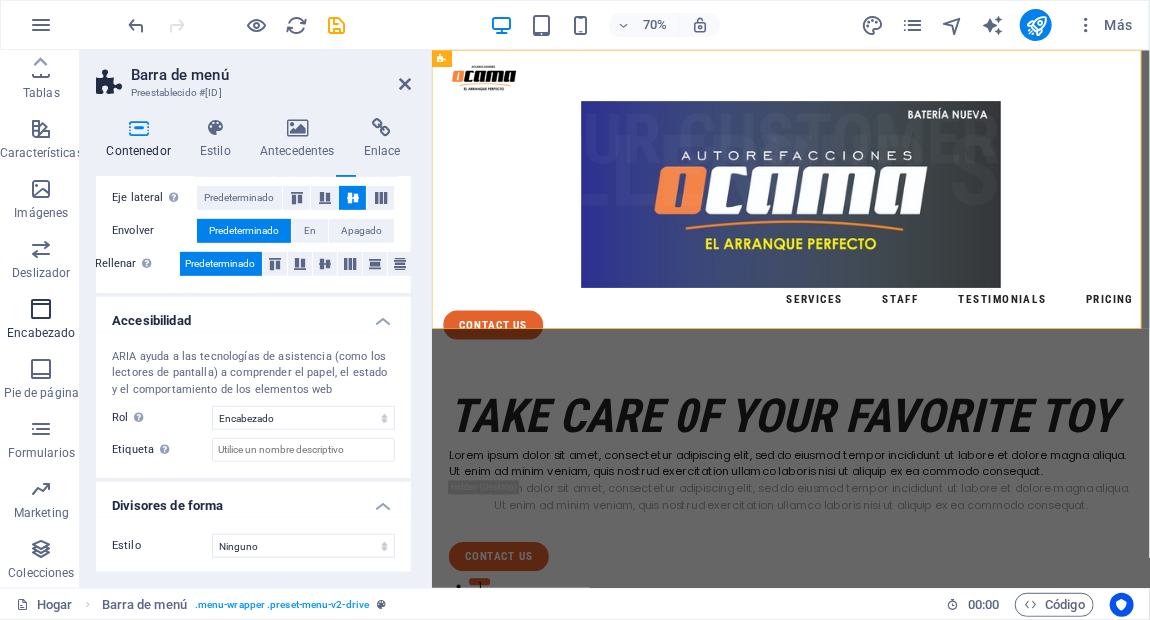 click on "Encabezado" at bounding box center [41, 319] 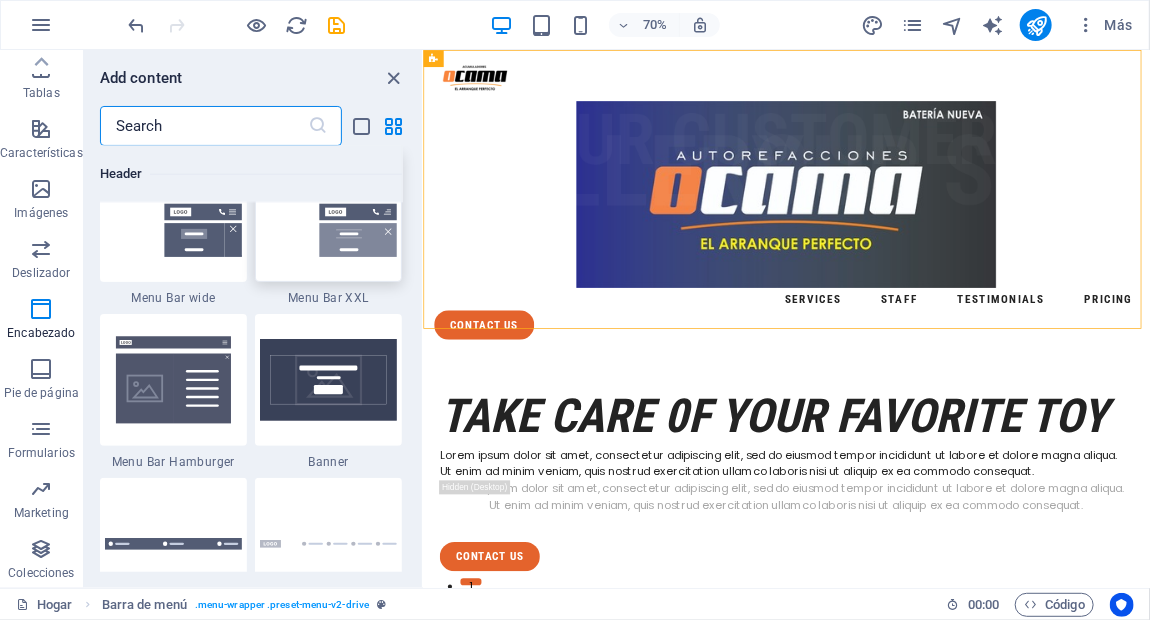 scroll, scrollTop: 12602, scrollLeft: 0, axis: vertical 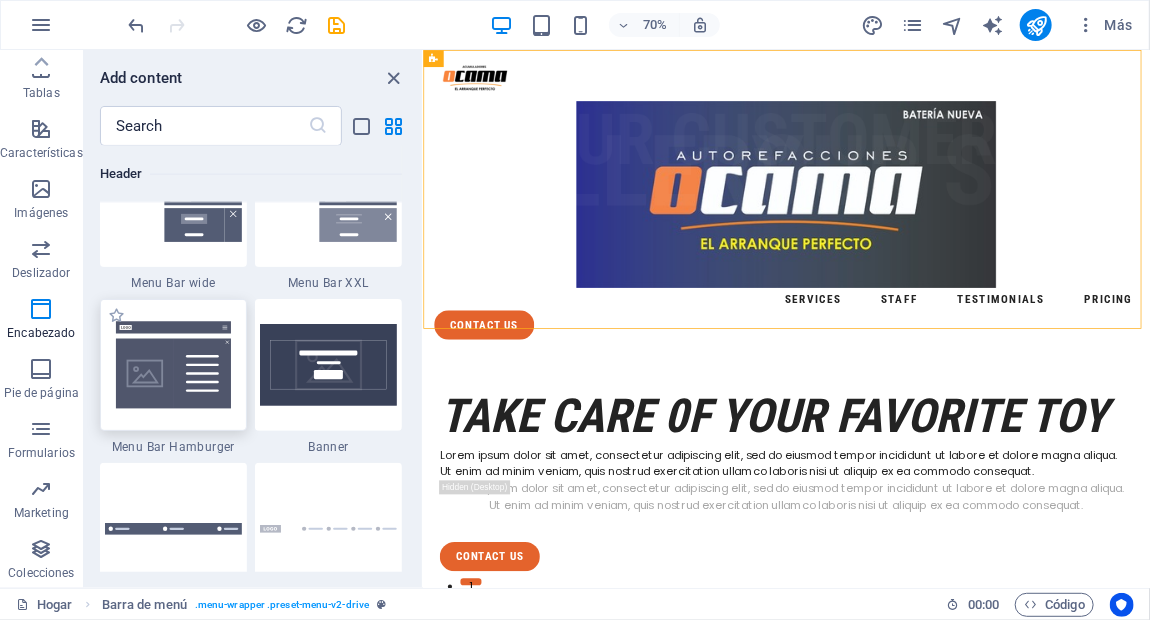 click at bounding box center [173, 364] 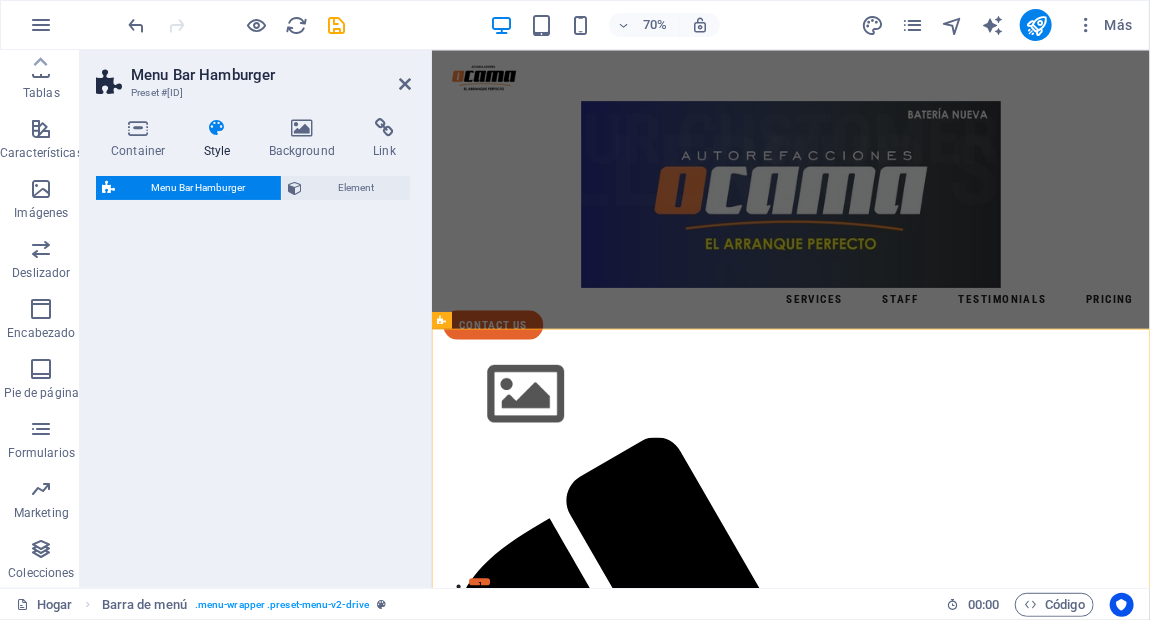 click on "Menu Bar Hamburger Preset #[ID]
Container Style Background Link Size Height Default px rem % vh vw Min. height None px rem % vh vw Width Default px rem % em vh vw Min. width None px rem % vh vw Content width Default Custom width Width Default px rem % em vh vw Min. width None px rem % vh vw Default padding Custom spacing Default content width and padding can be changed under Design. Edit design Layout (Flexbox) Alignment Determines the flex direction. Default Main axis Determine how elements should behave along the main axis inside this container (justify content). Default Side axis Control the vertical direction of the element inside of the container (align items). Default Wrap Default On Off Fill Controls the distances and direction of elements on the y-axis across several lines (align content). Default Accessibility ARIA helps assistive technologies (like screen readers) to understand the role, state, and behavior of web elements Role The ARIA role defines the purpose of an element." at bounding box center [615, 319] 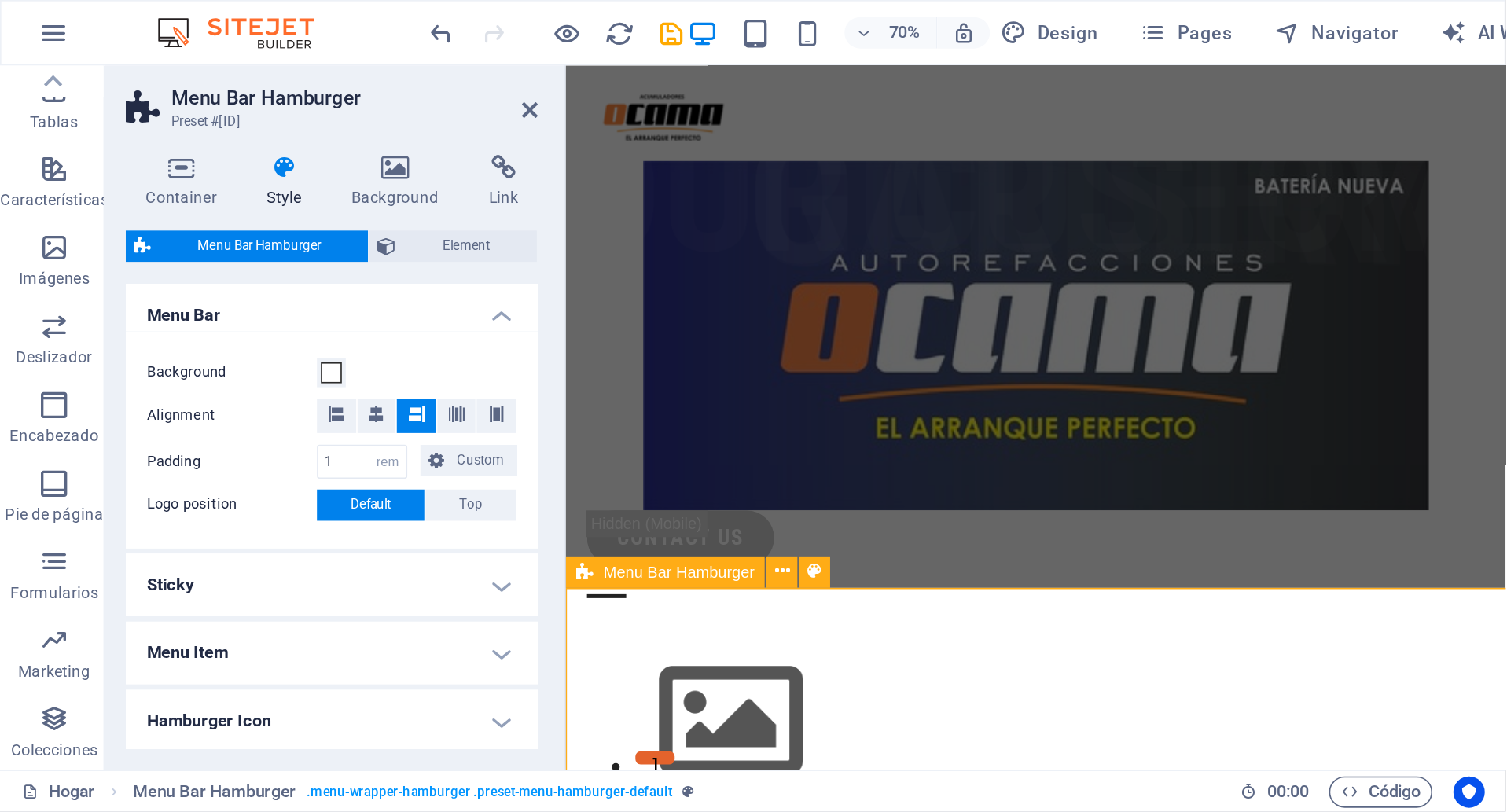 scroll, scrollTop: 0, scrollLeft: 0, axis: both 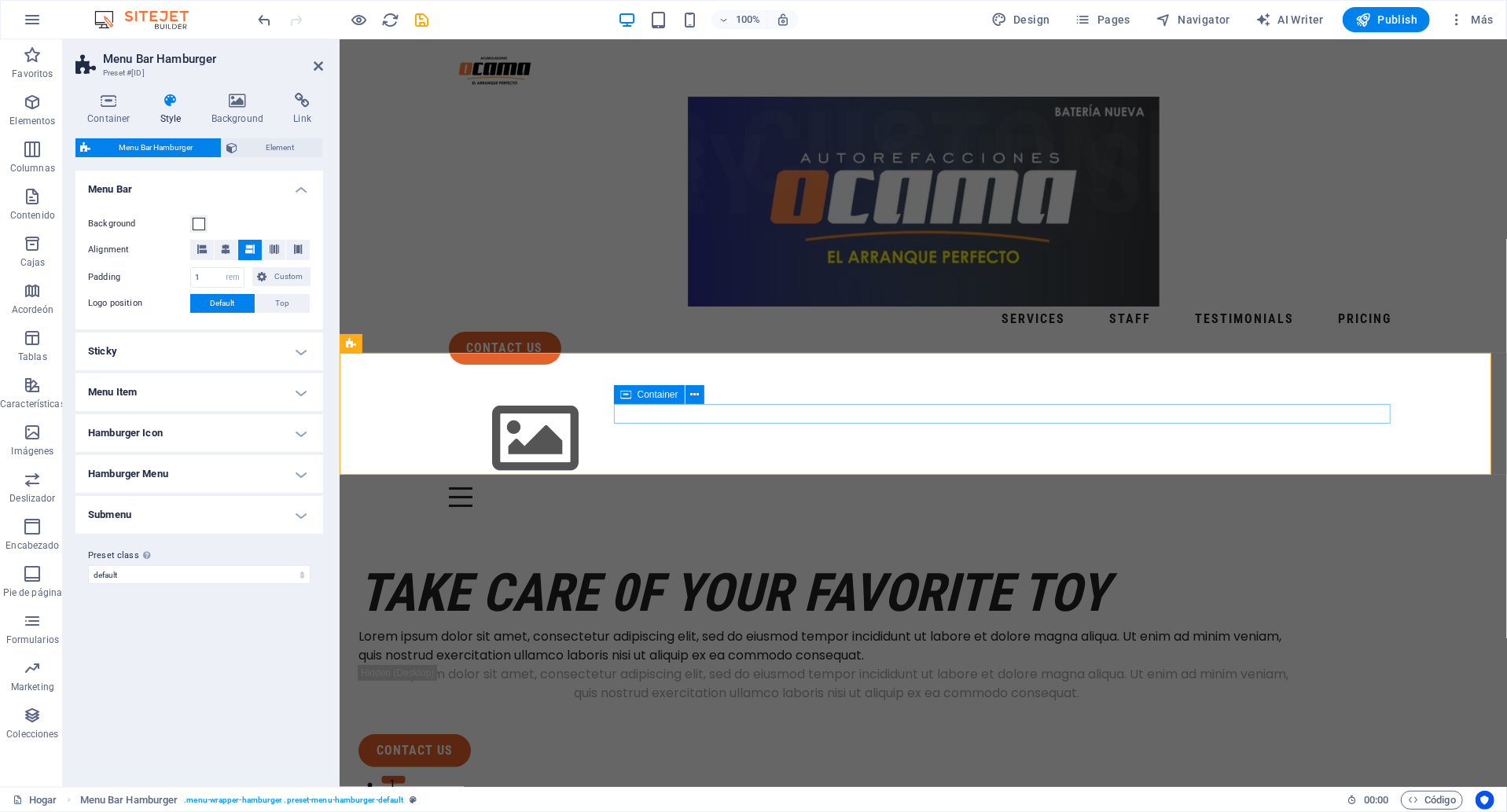 click on "Menu" at bounding box center (923, 496) 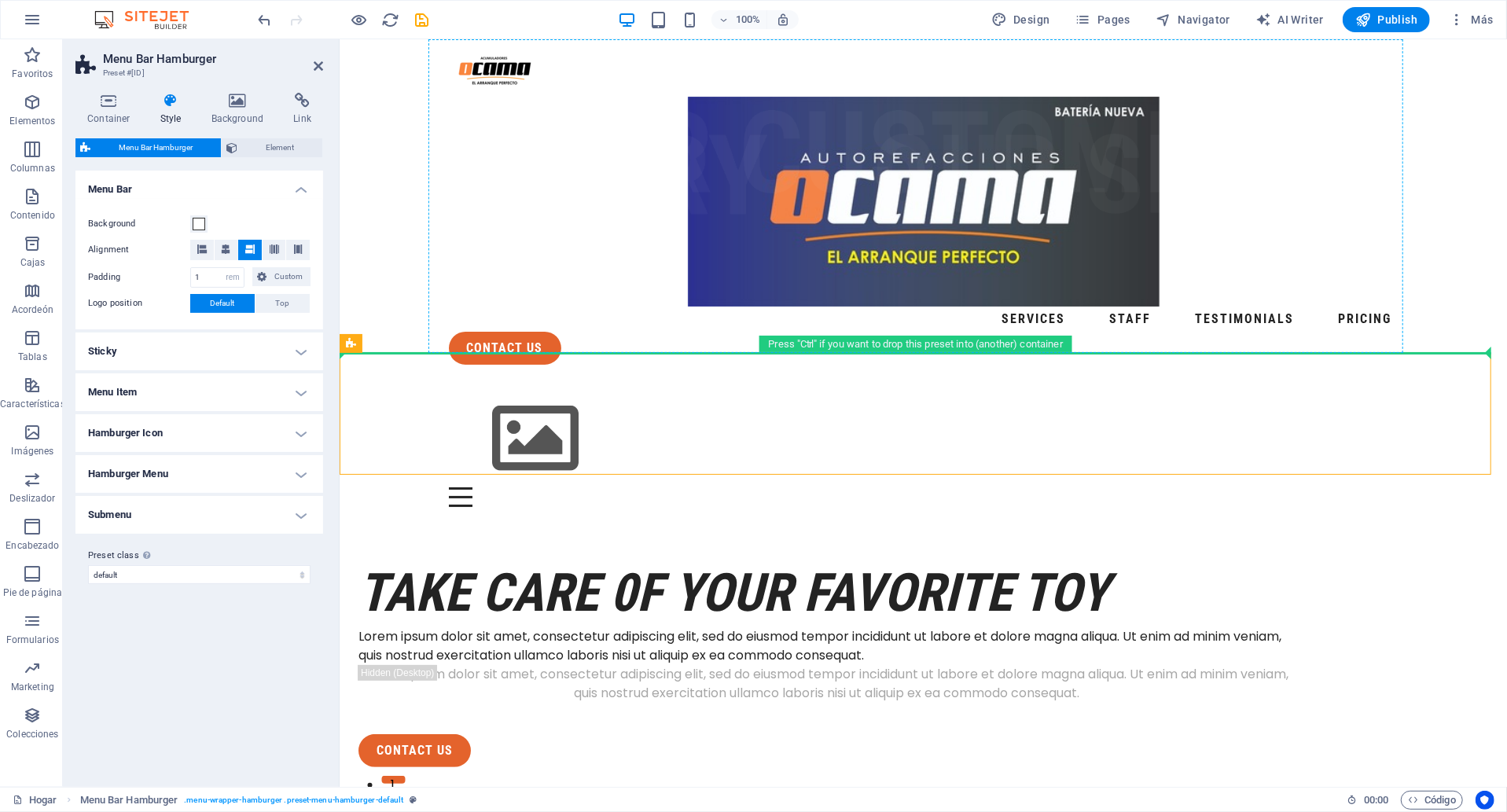 drag, startPoint x: 1406, startPoint y: 425, endPoint x: 1362, endPoint y: 315, distance: 118.47363 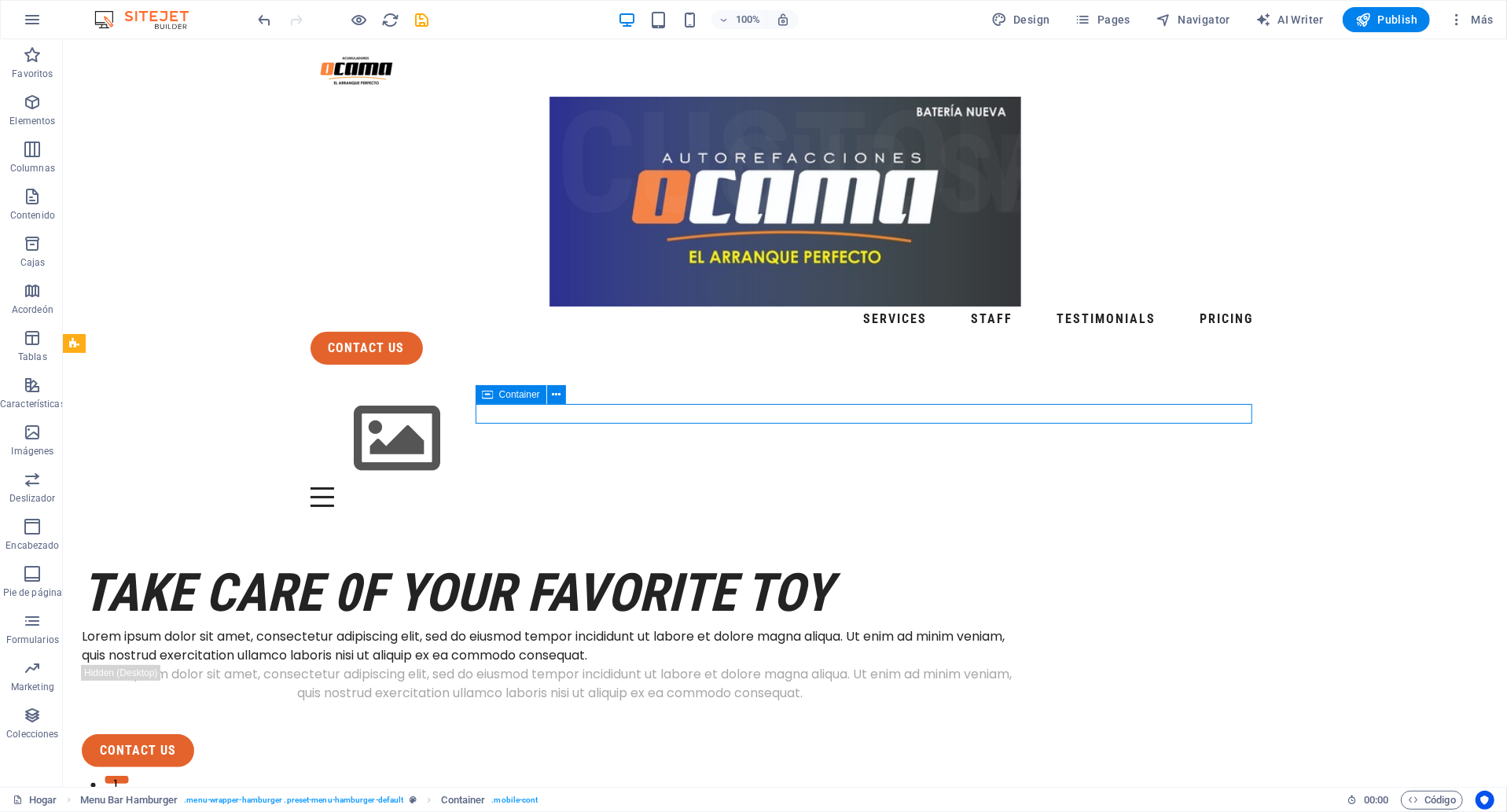 click on "Menu" at bounding box center [785, 496] 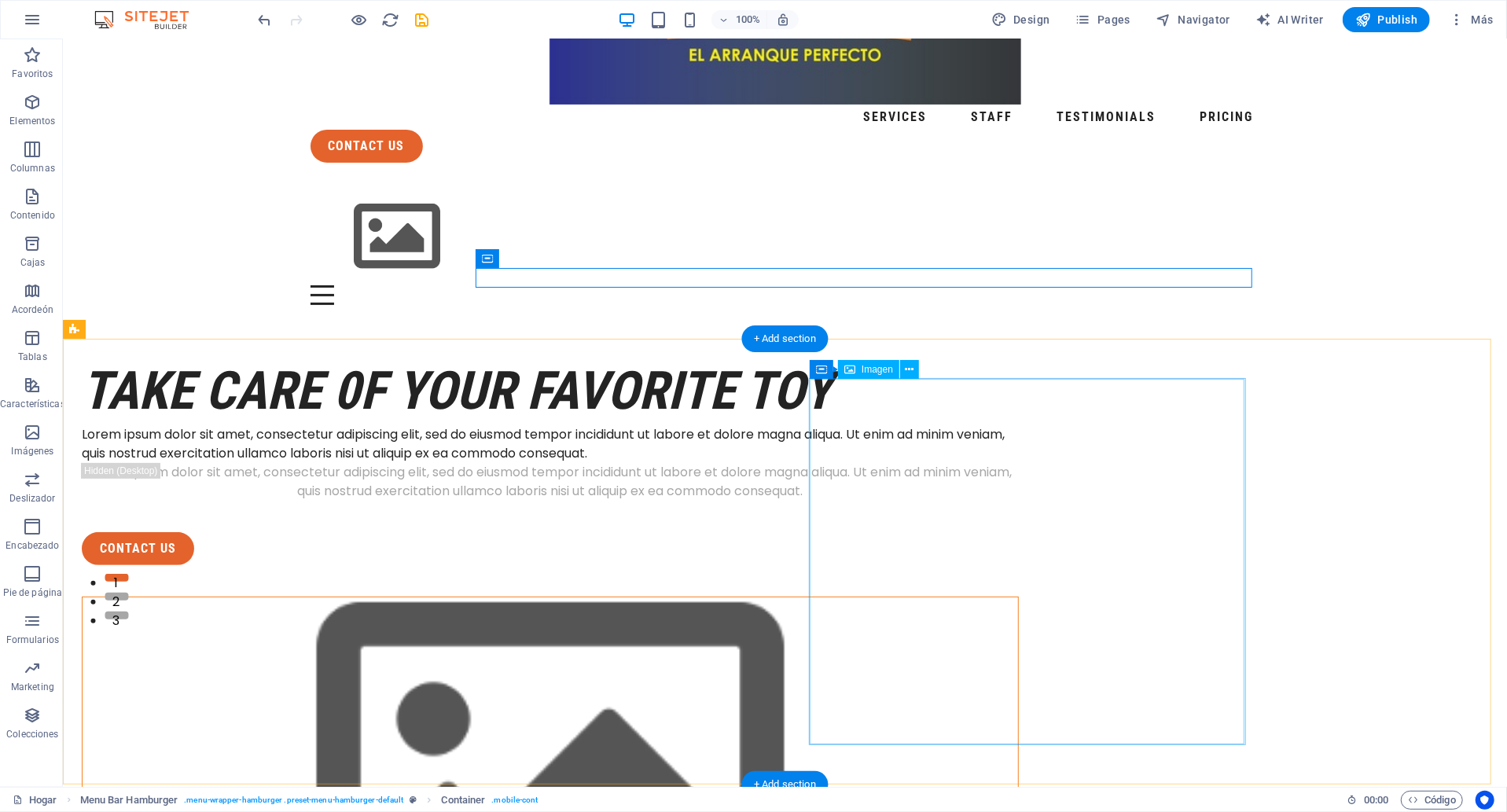 scroll, scrollTop: 272, scrollLeft: 0, axis: vertical 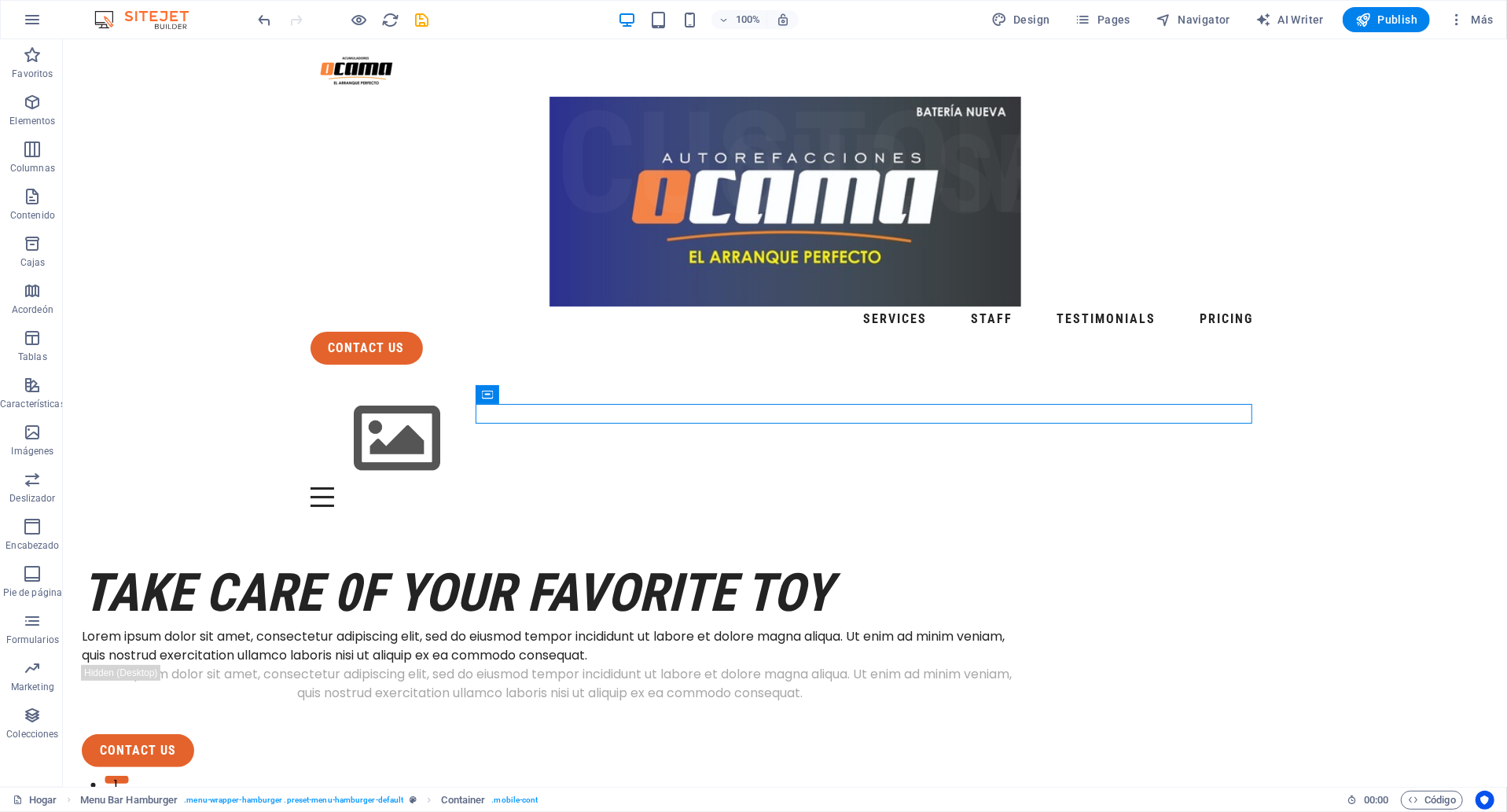 drag, startPoint x: 1500, startPoint y: 292, endPoint x: 1501, endPoint y: 73, distance: 219.0023 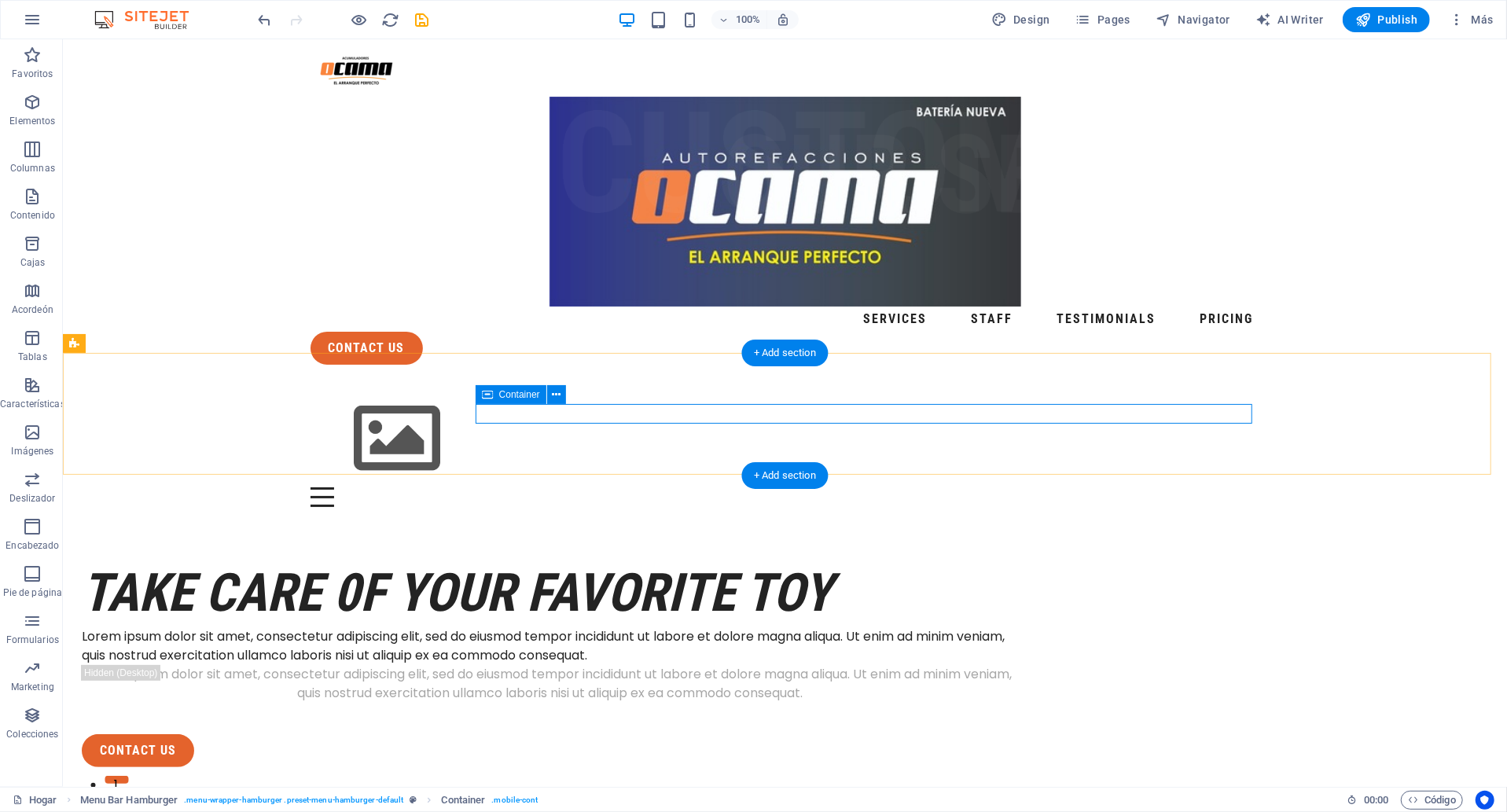 click on "Menu" at bounding box center (785, 496) 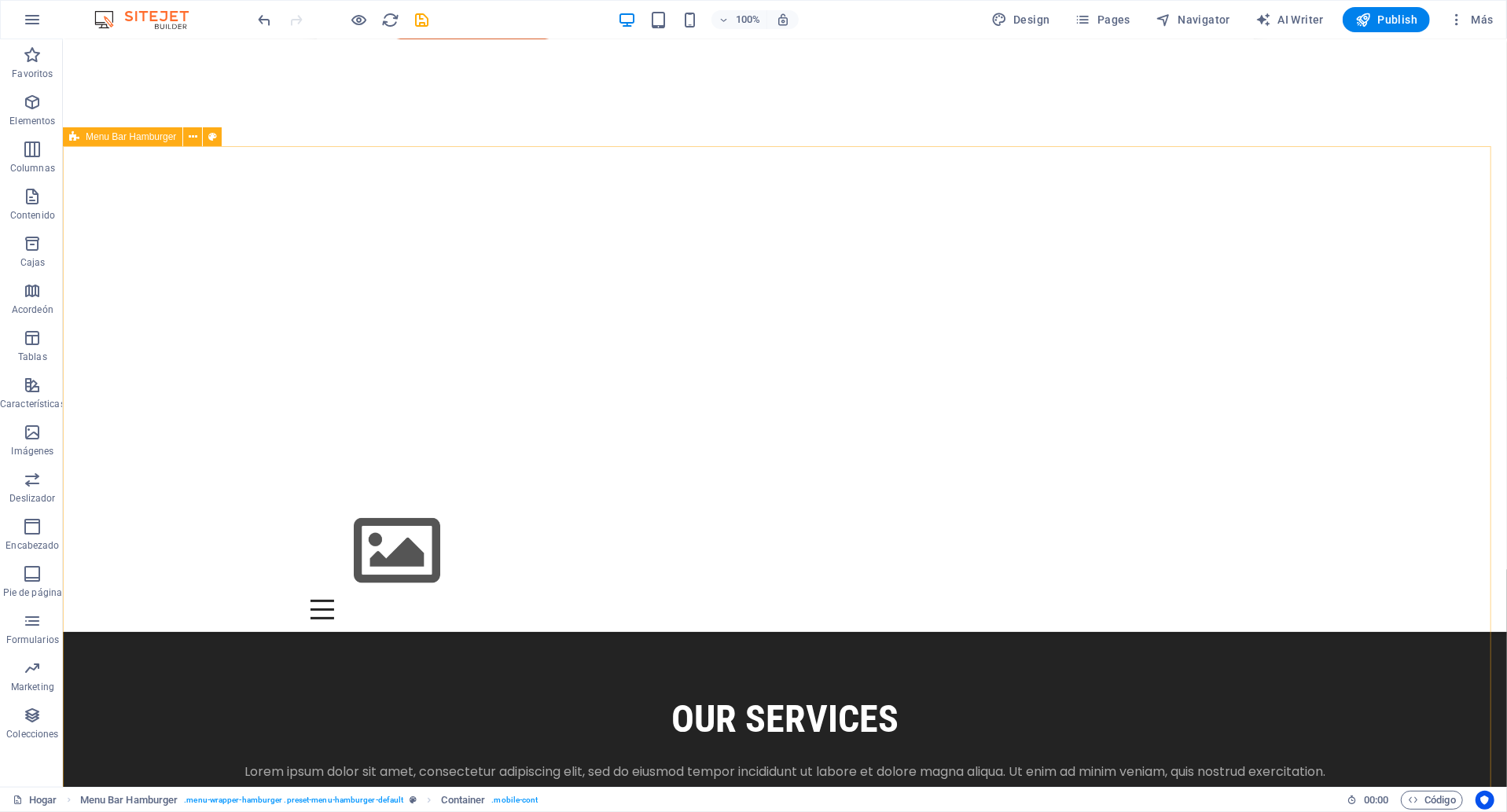 scroll, scrollTop: 1161, scrollLeft: 0, axis: vertical 